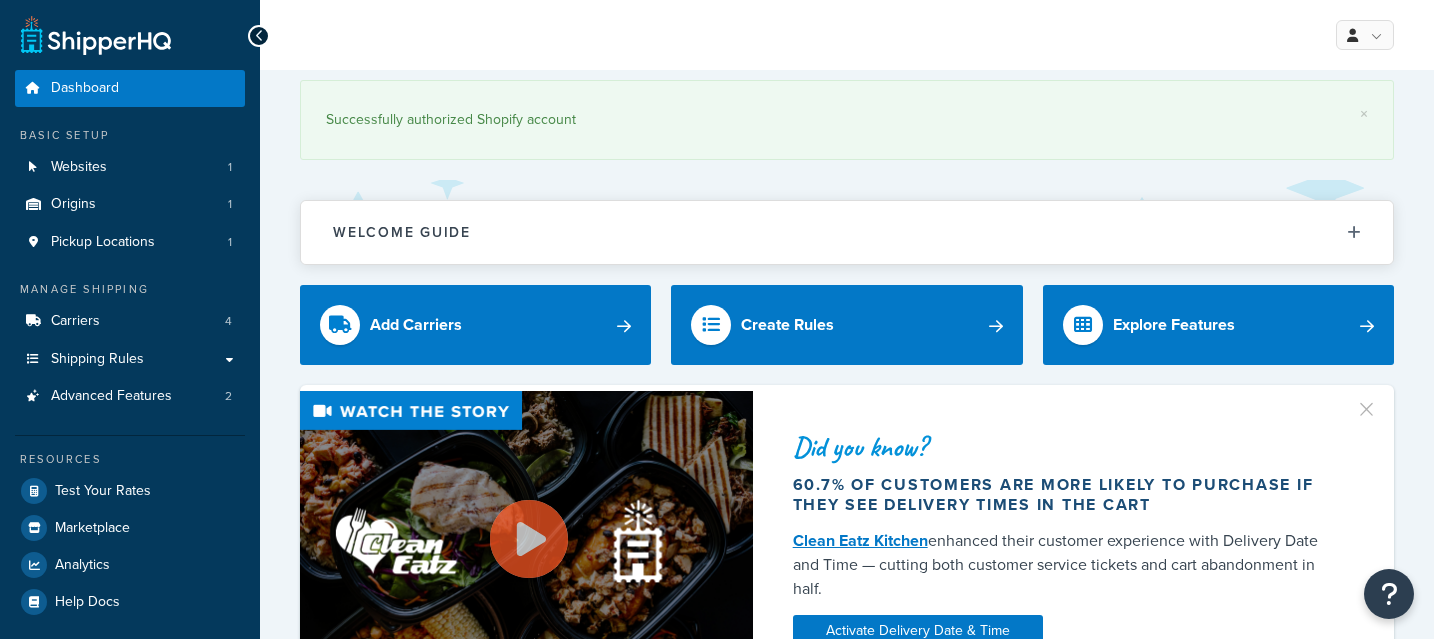 scroll, scrollTop: 0, scrollLeft: 0, axis: both 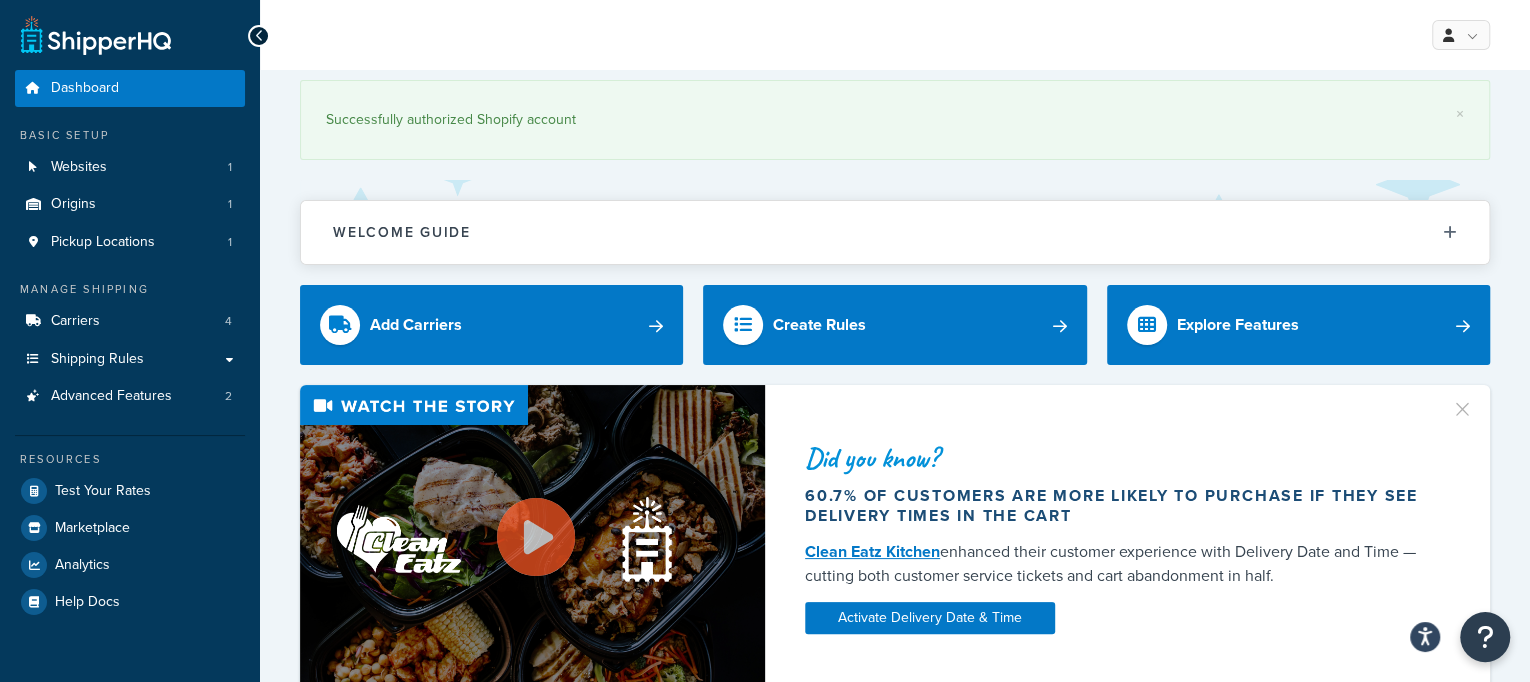drag, startPoint x: 1452, startPoint y: 2, endPoint x: 724, endPoint y: 148, distance: 742.4958 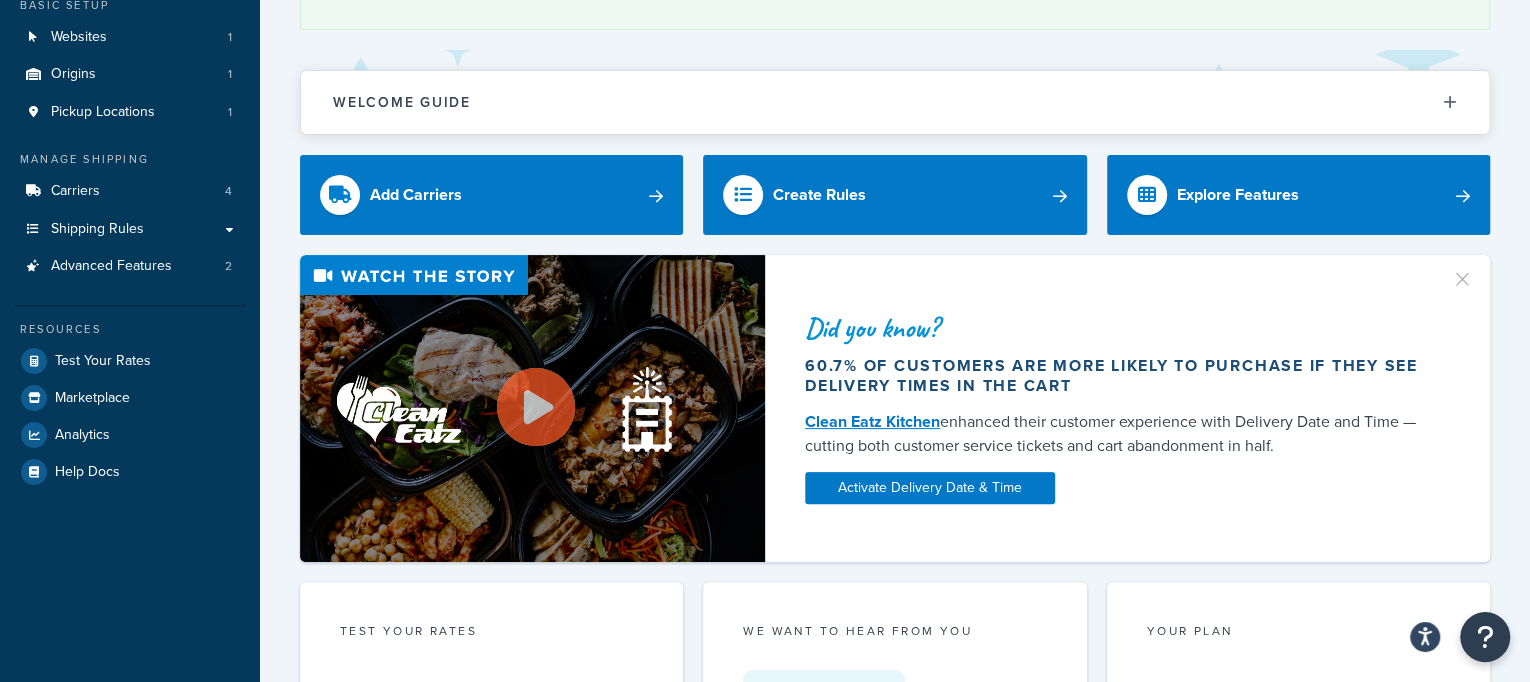 scroll, scrollTop: 133, scrollLeft: 0, axis: vertical 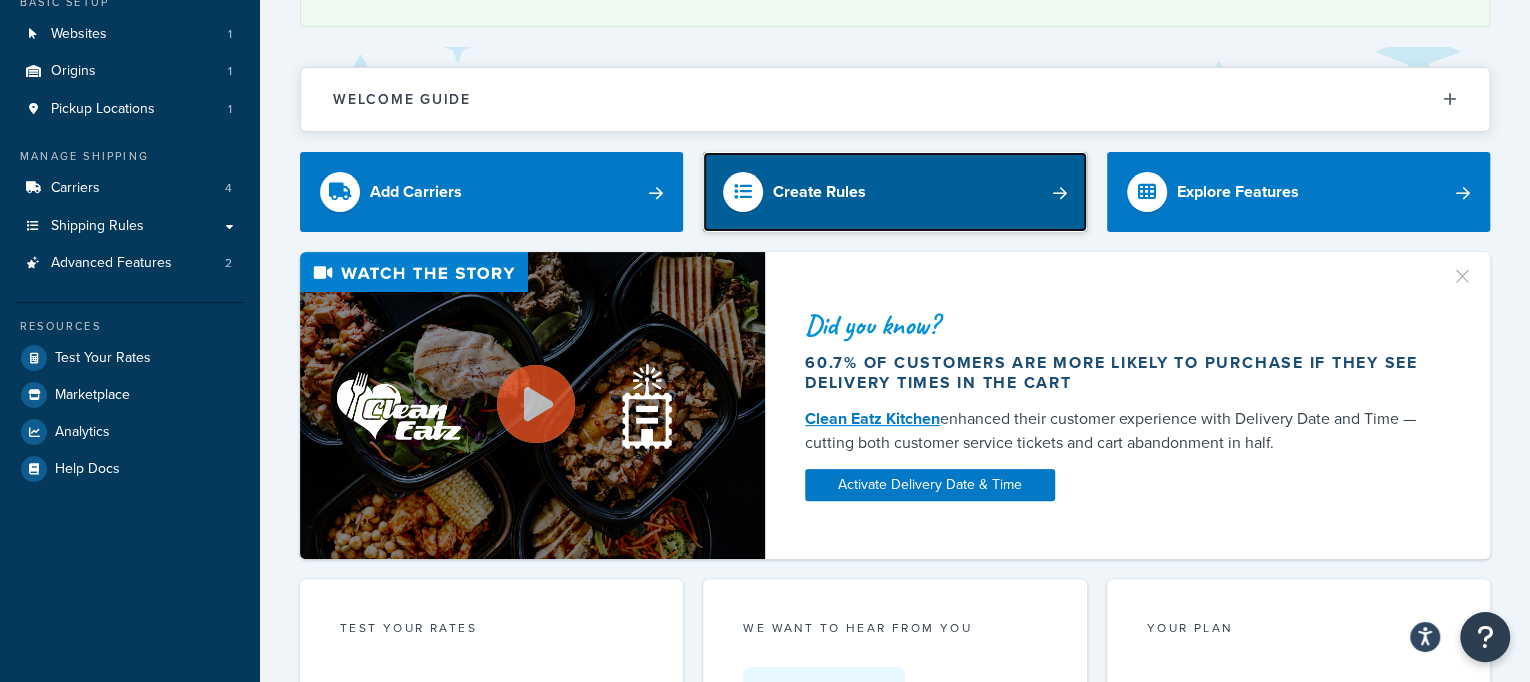 click on "Create Rules" at bounding box center [894, 192] 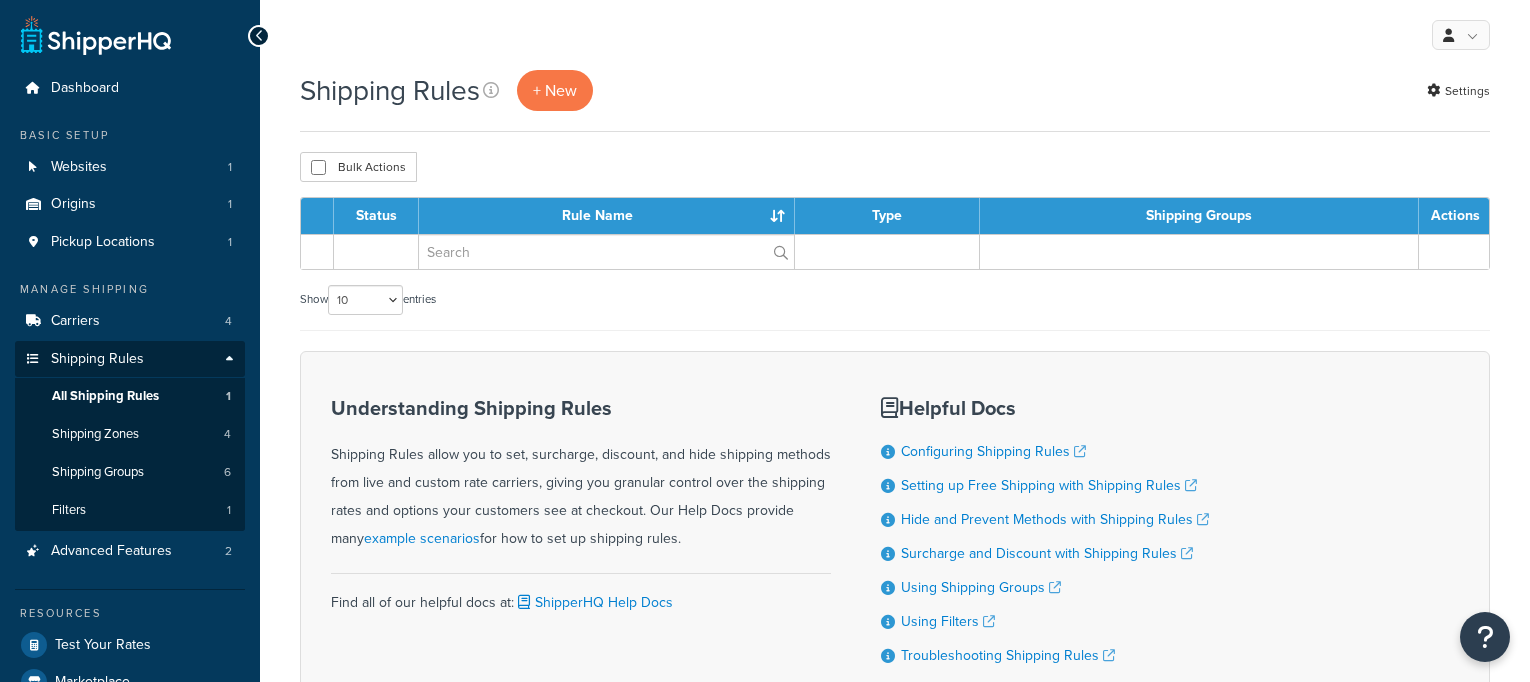 scroll, scrollTop: 0, scrollLeft: 0, axis: both 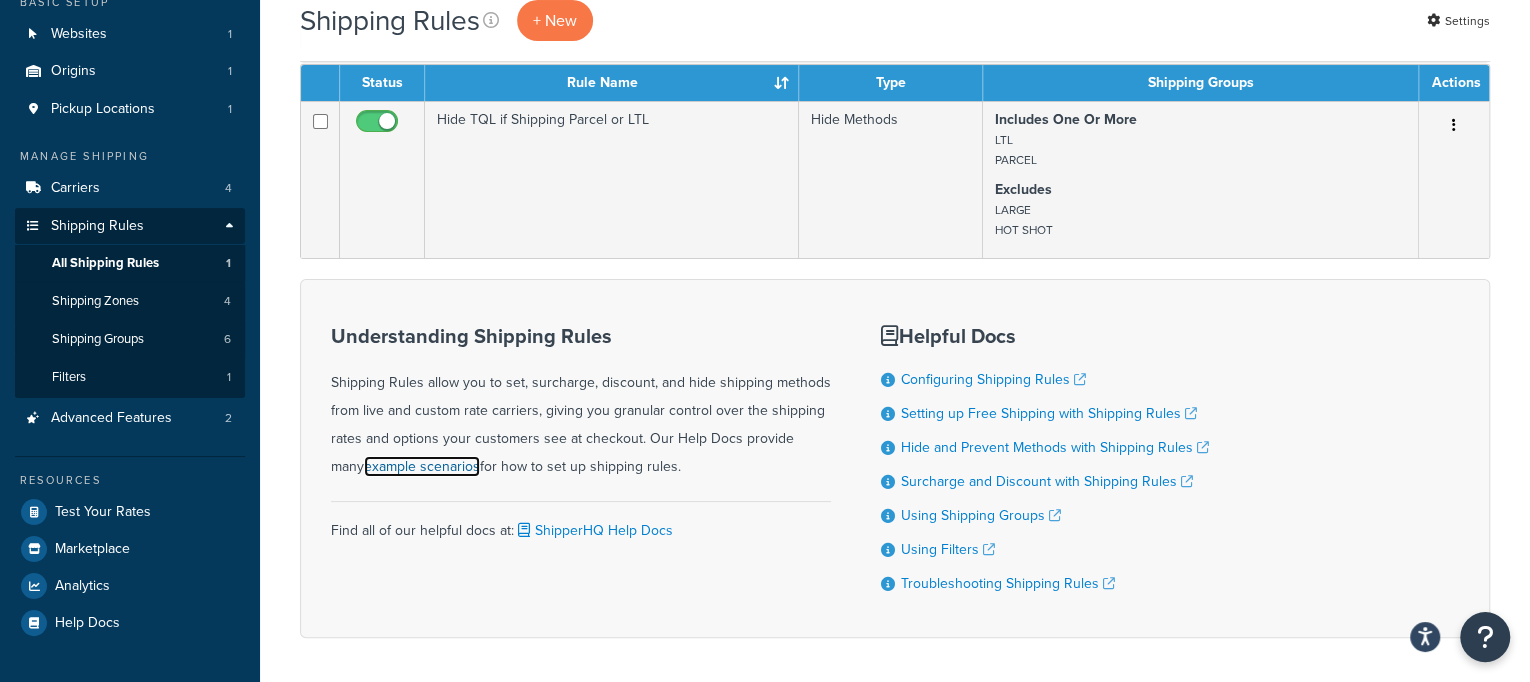 click on "example scenarios" at bounding box center [422, 466] 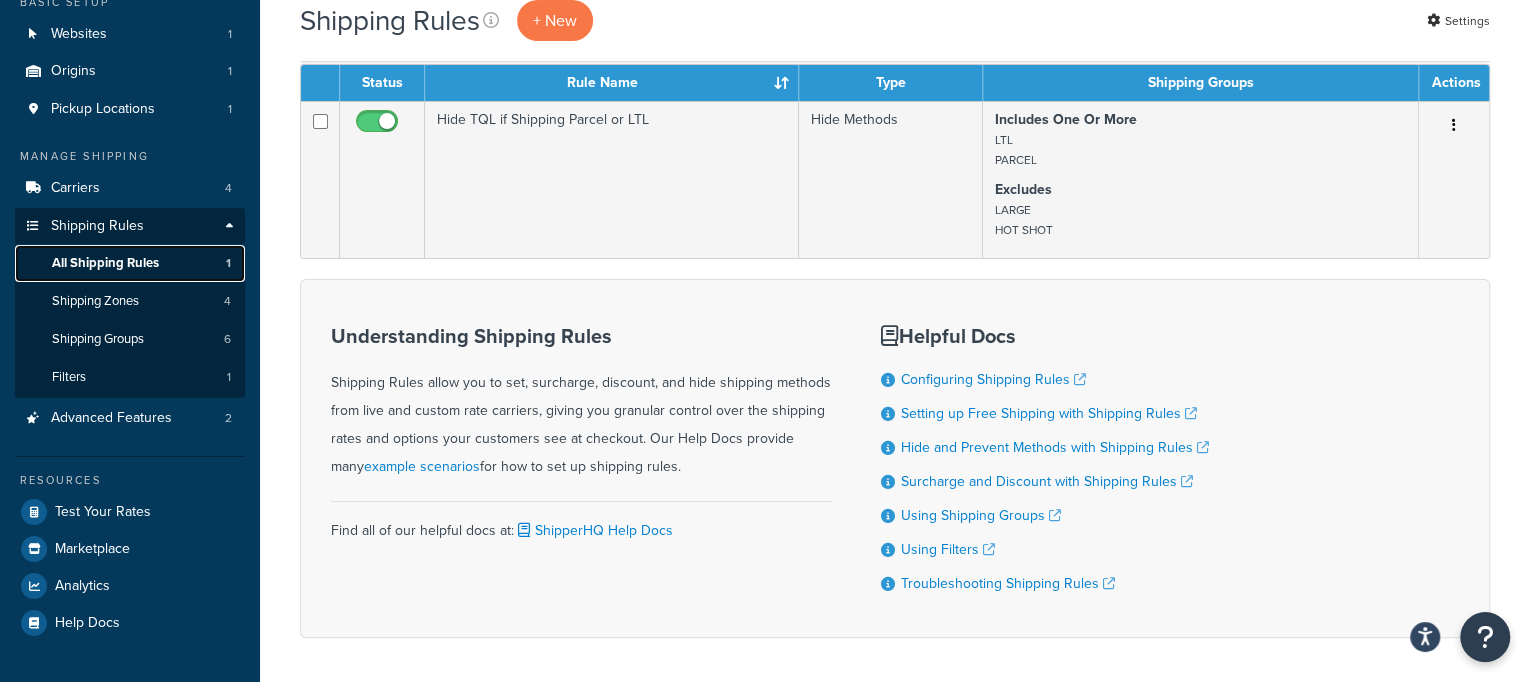 click on "All Shipping Rules" at bounding box center [105, 263] 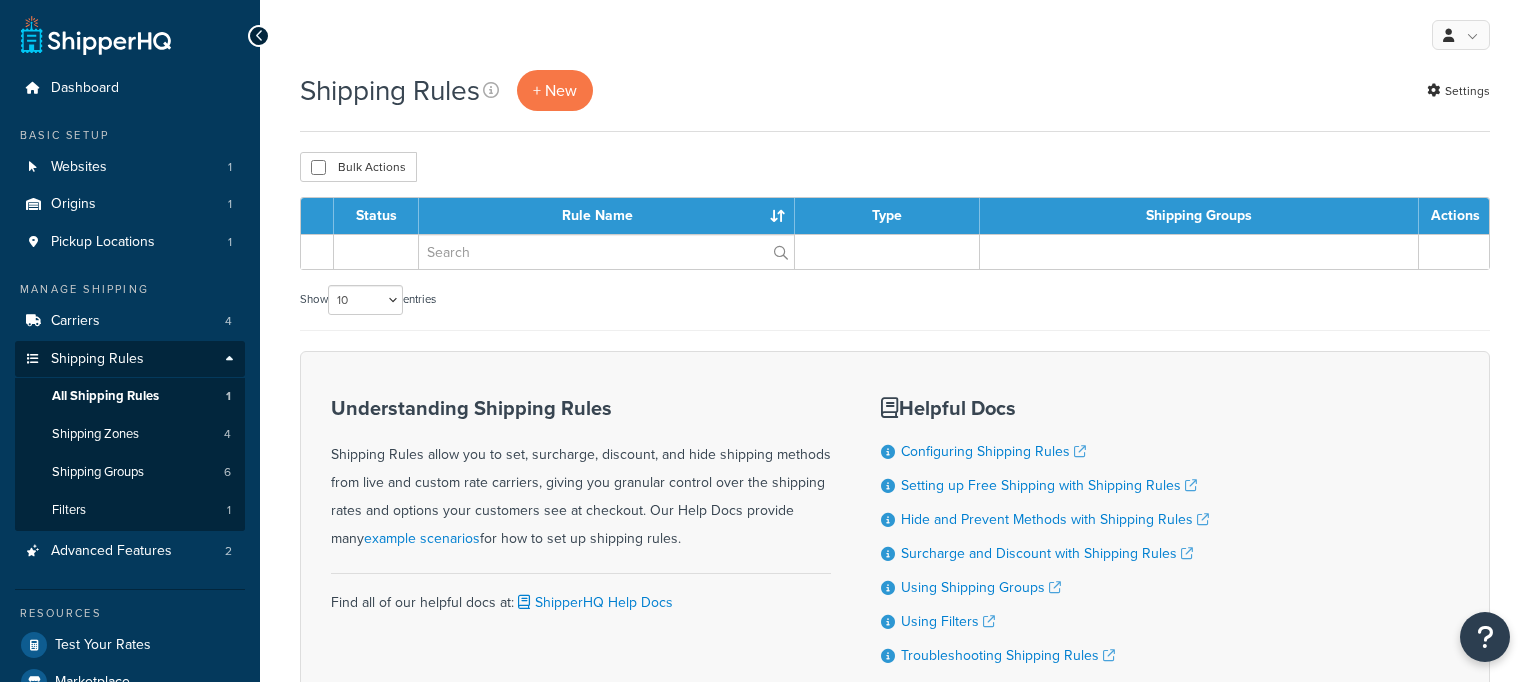 scroll, scrollTop: 0, scrollLeft: 0, axis: both 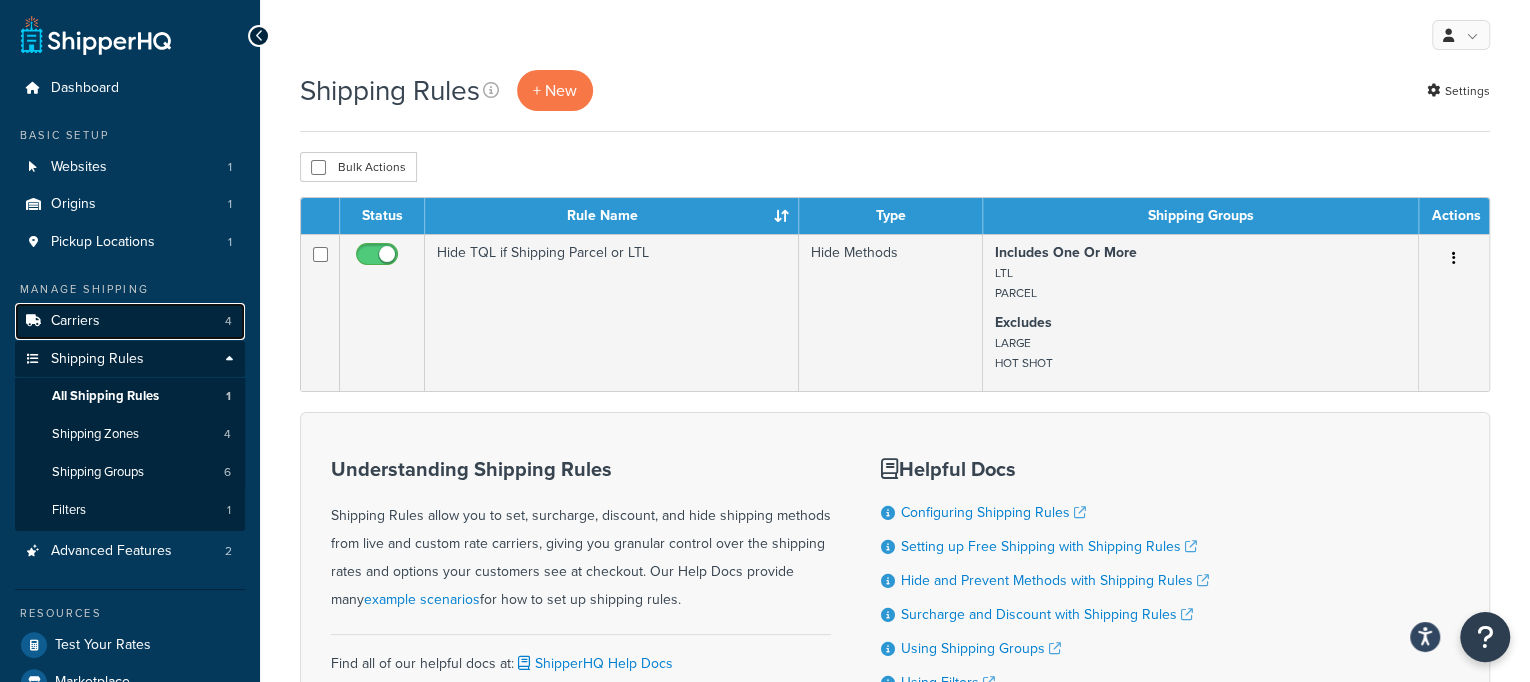 click on "Carriers" at bounding box center [75, 321] 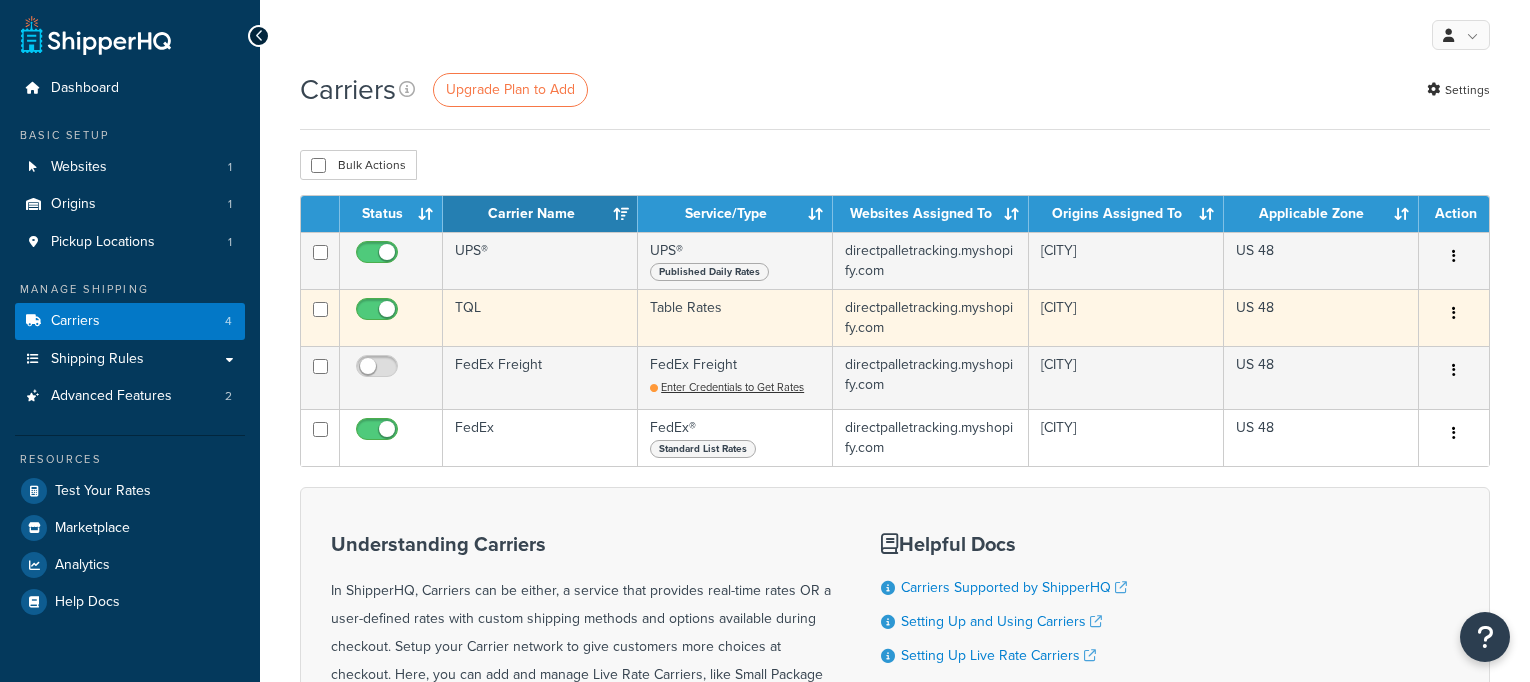 scroll, scrollTop: 0, scrollLeft: 0, axis: both 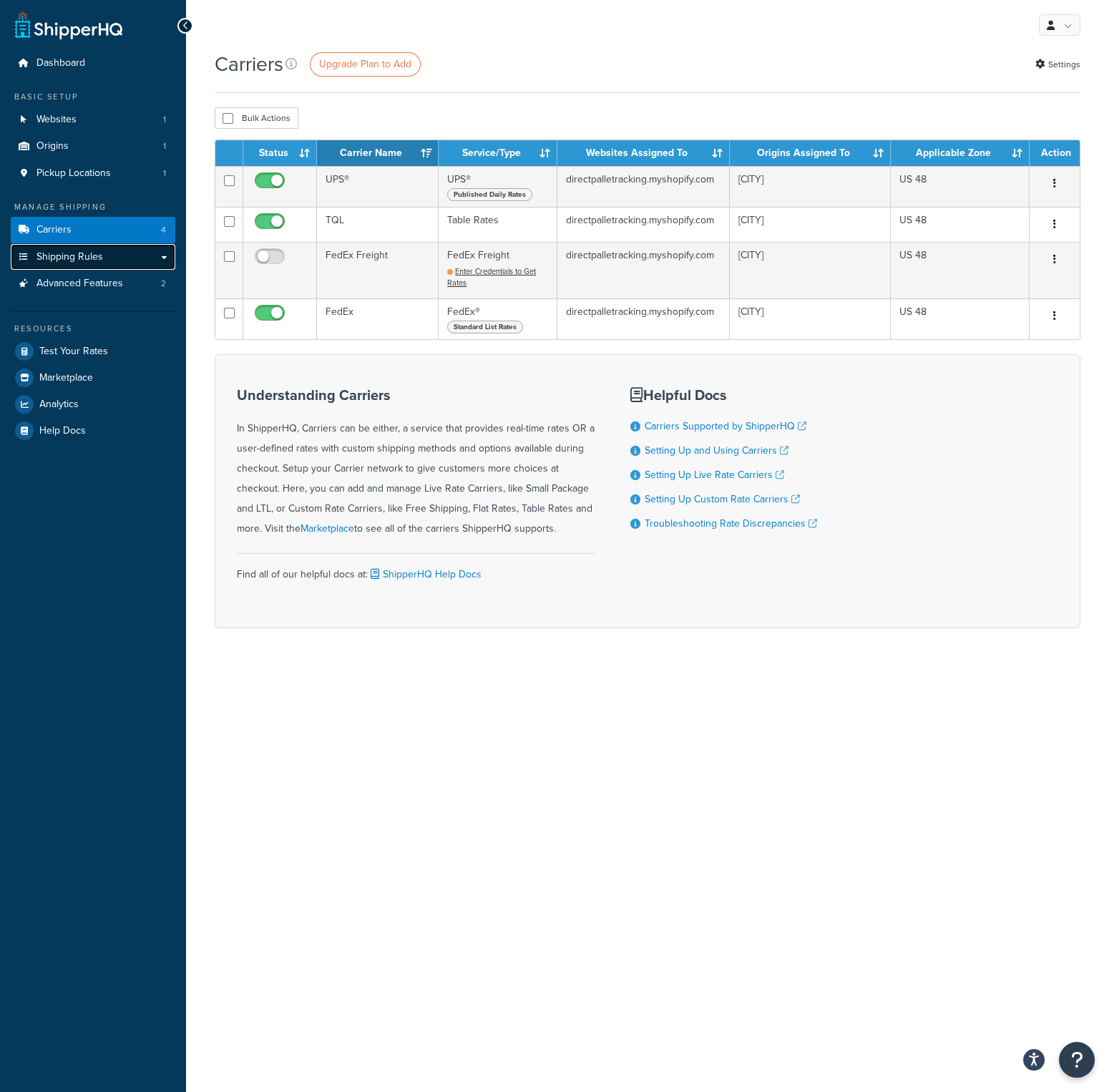 click on "Shipping Rules" at bounding box center [93, 257] 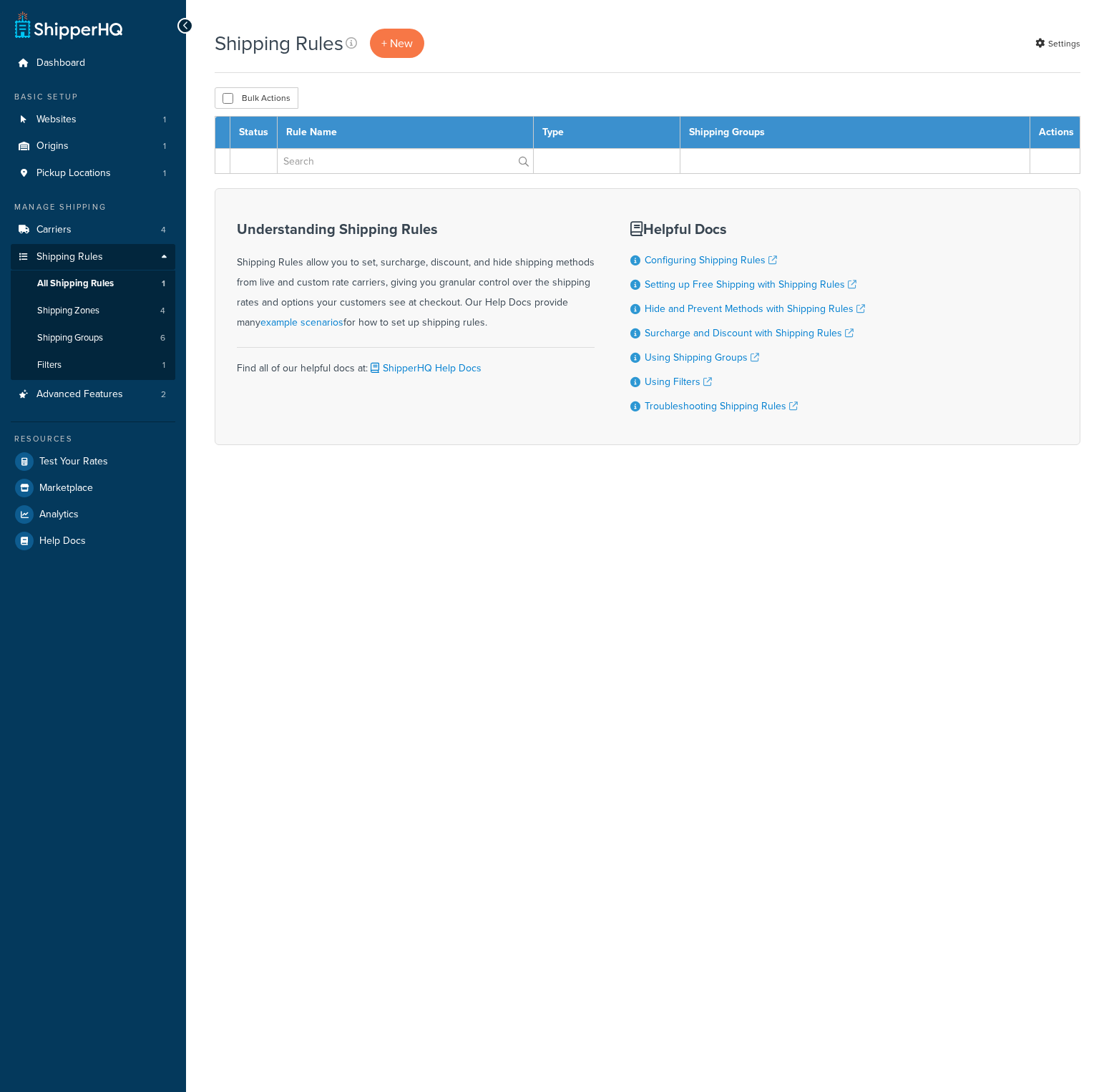 scroll, scrollTop: 0, scrollLeft: 0, axis: both 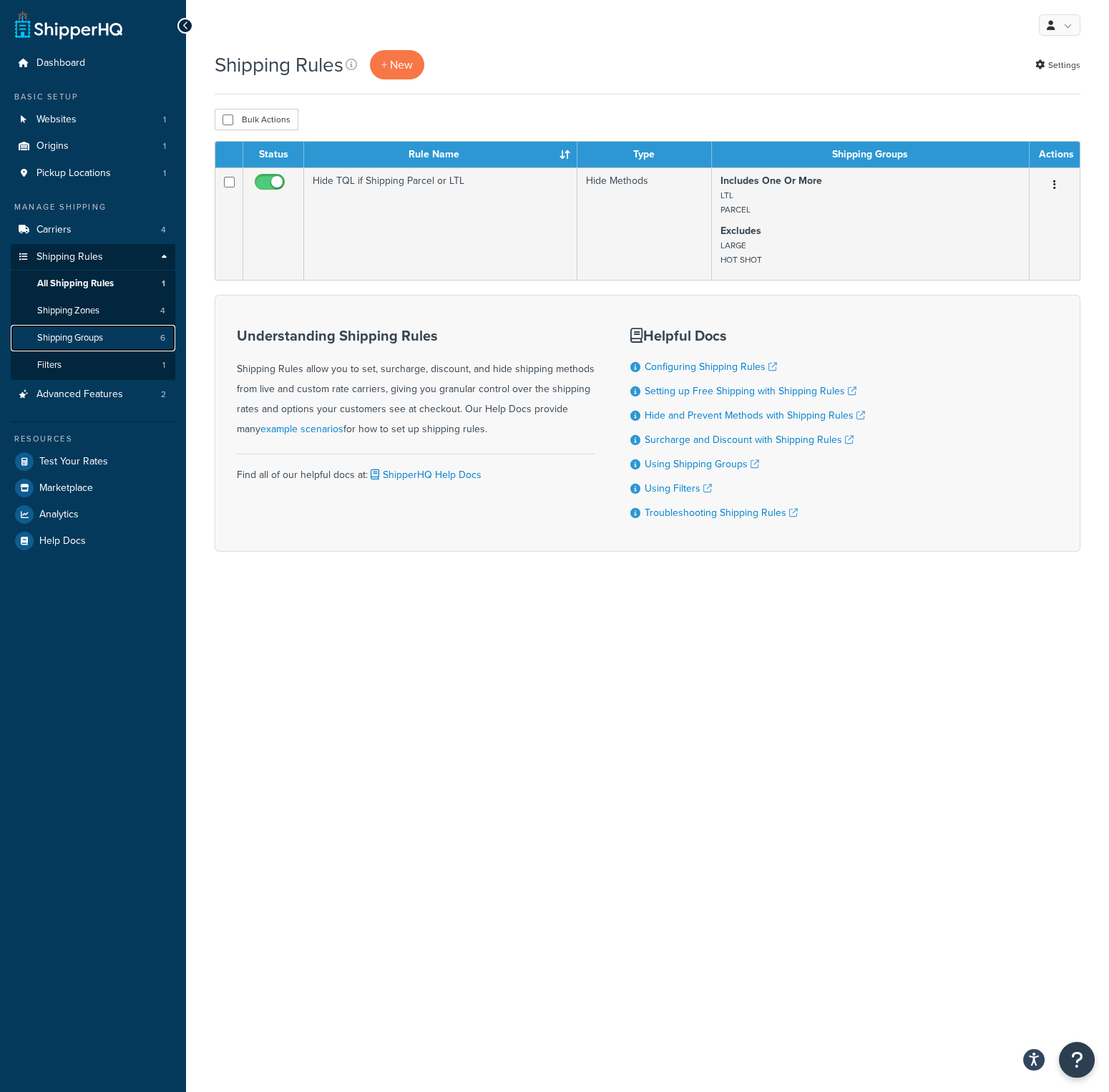 click on "Shipping Groups
6" at bounding box center [93, 338] 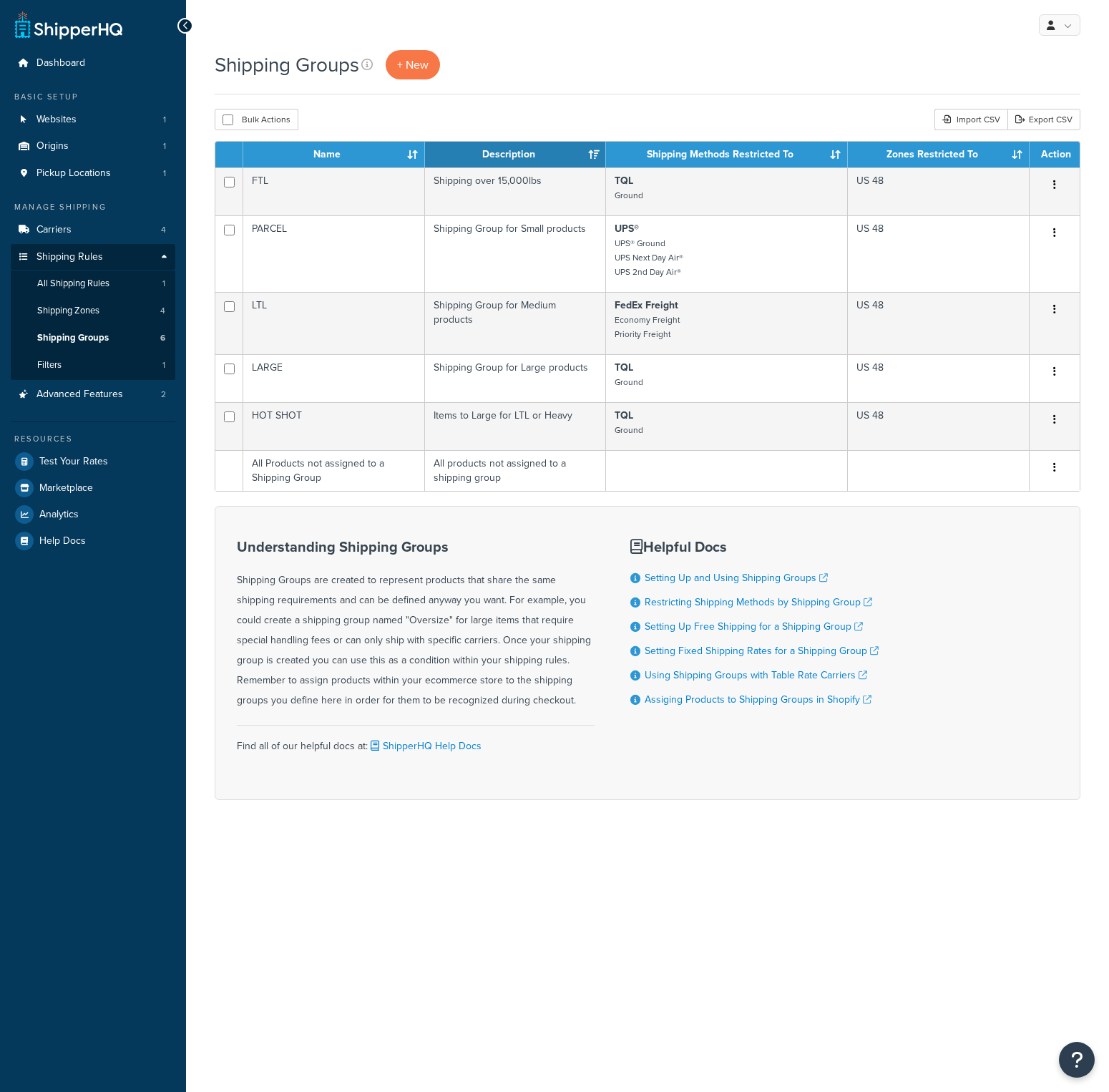 scroll, scrollTop: 0, scrollLeft: 0, axis: both 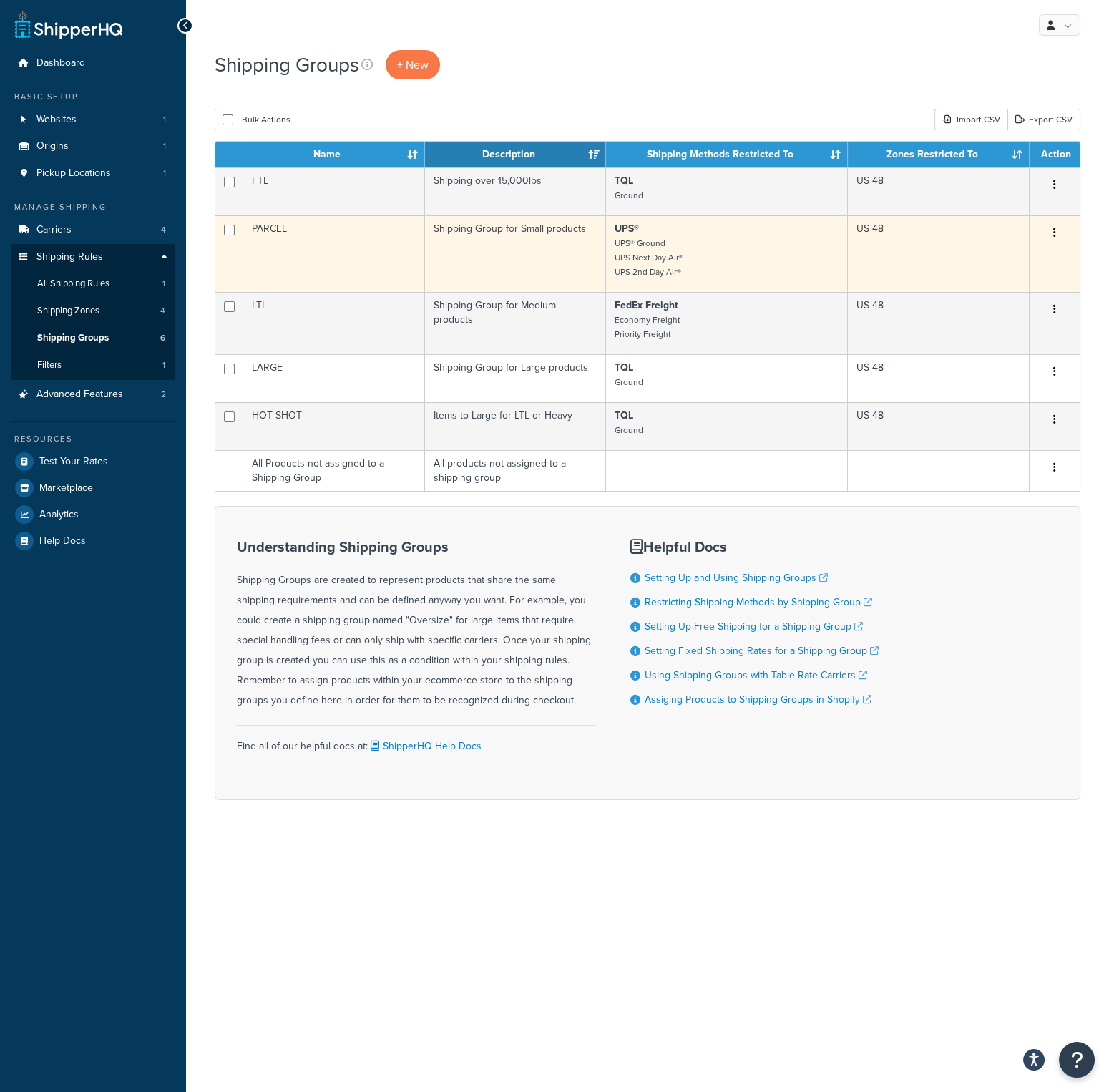 click on "PARCEL" at bounding box center (334, 253) 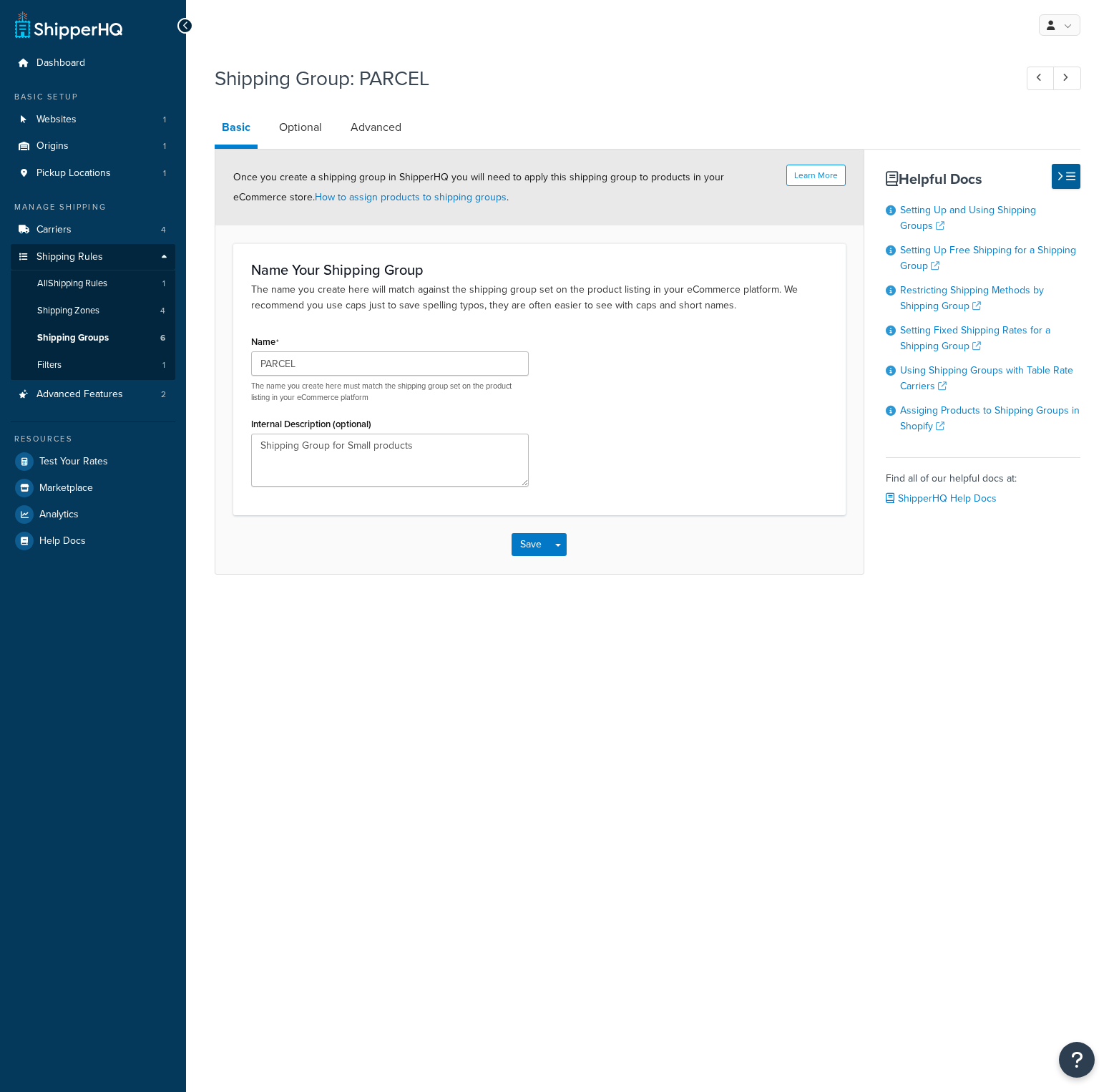 scroll, scrollTop: 0, scrollLeft: 0, axis: both 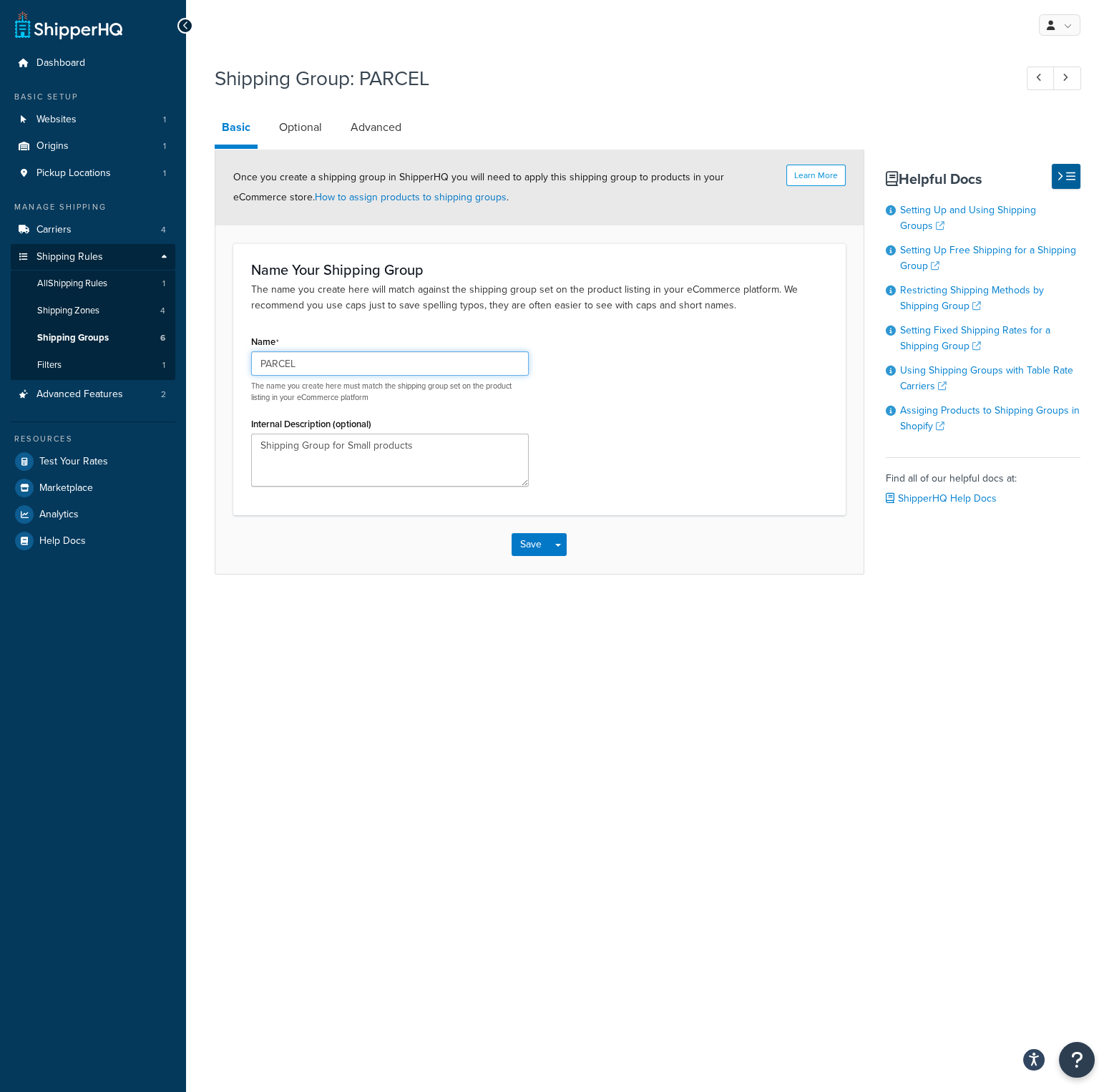 click on "PARCEL" at bounding box center (390, 364) 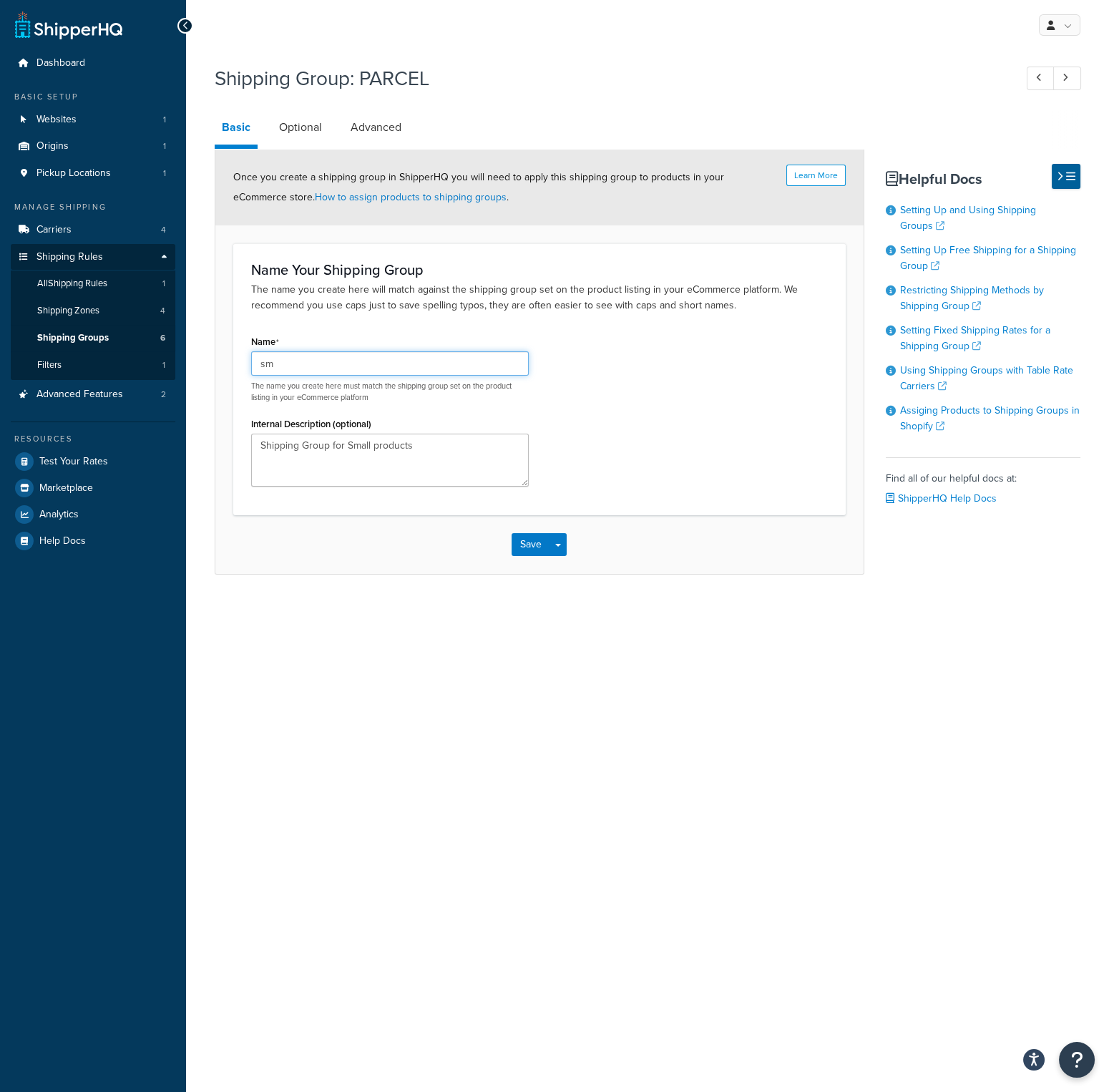 type on "s" 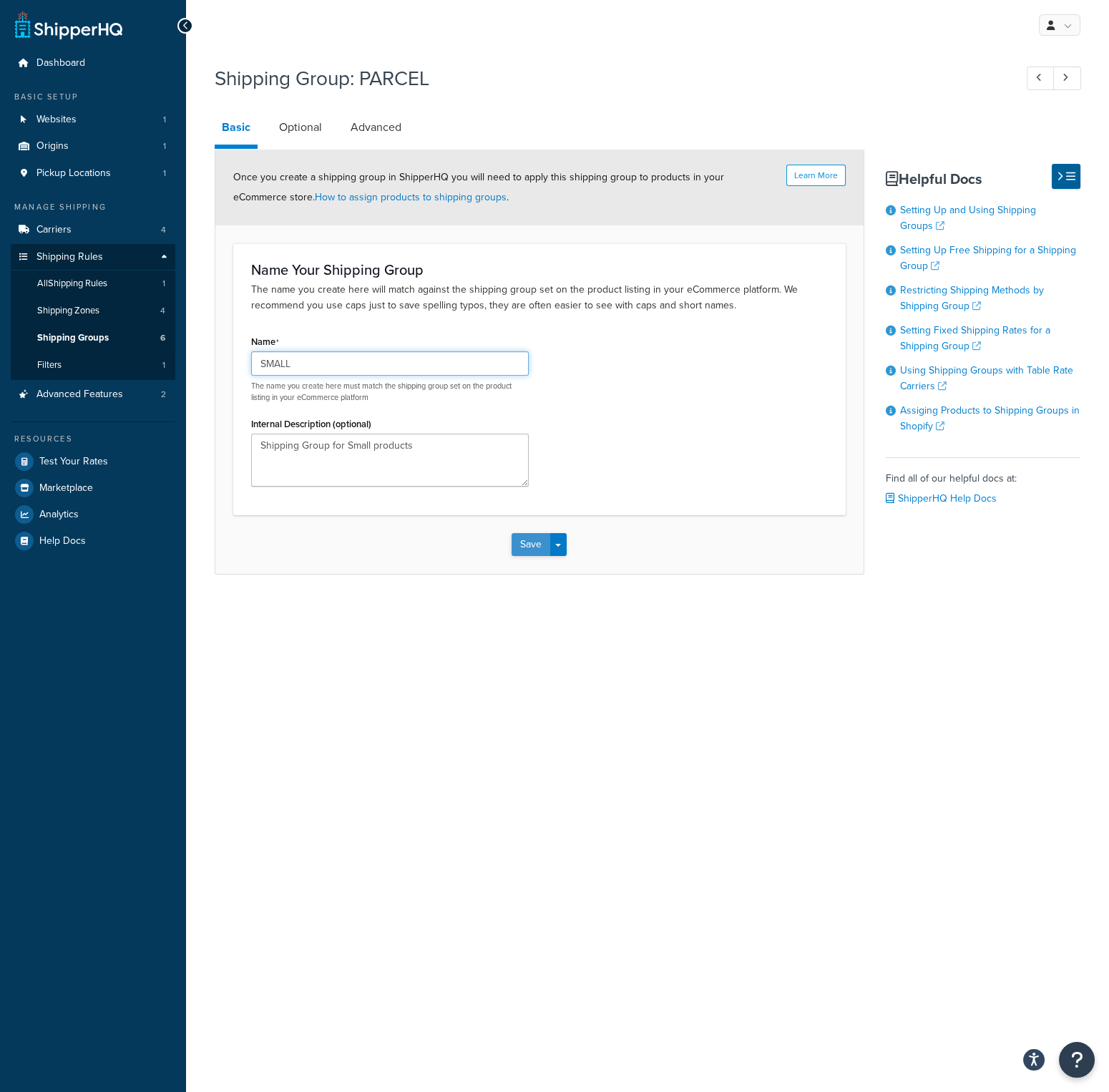type on "SMALL" 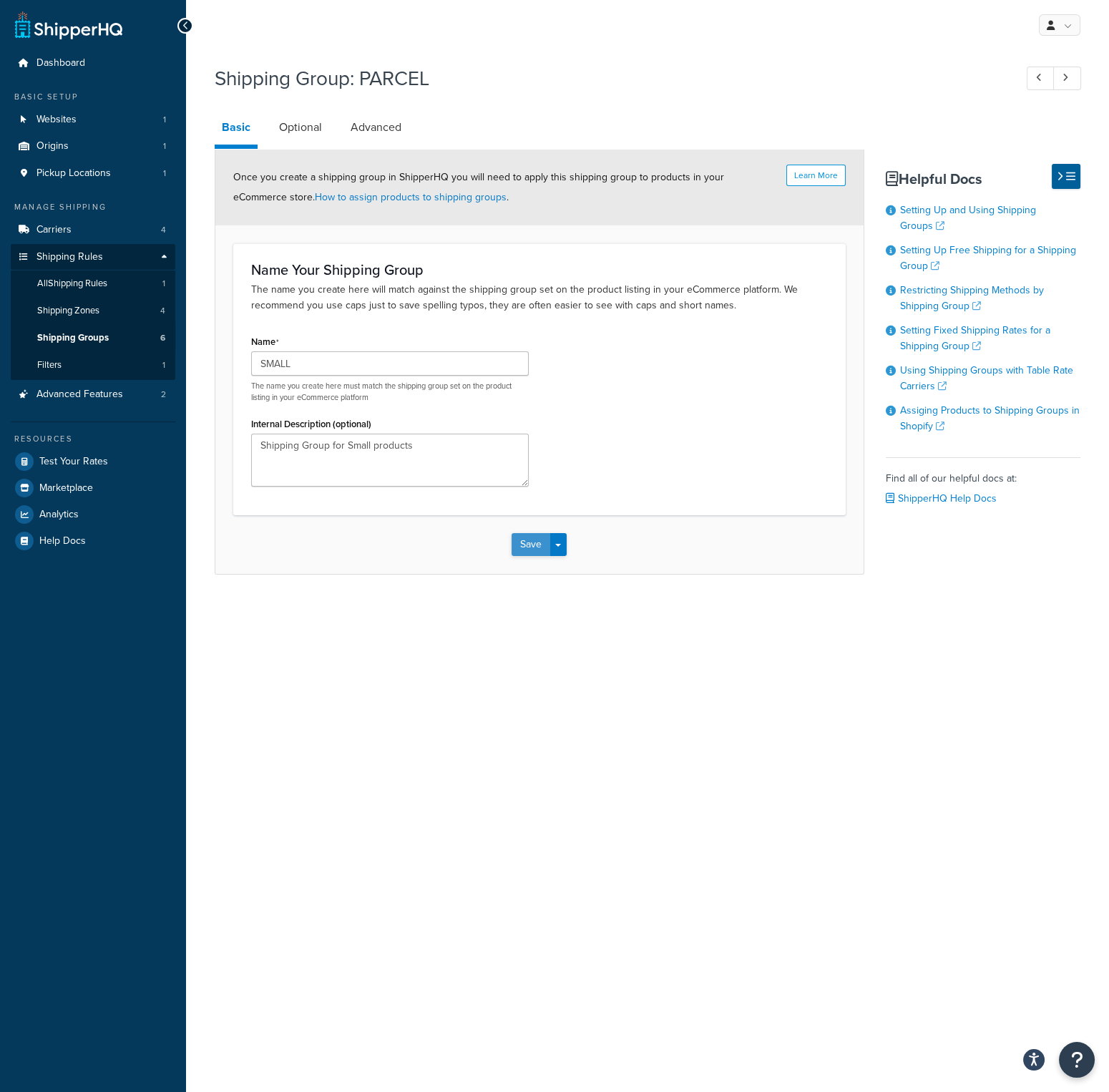 click on "Save" at bounding box center [531, 545] 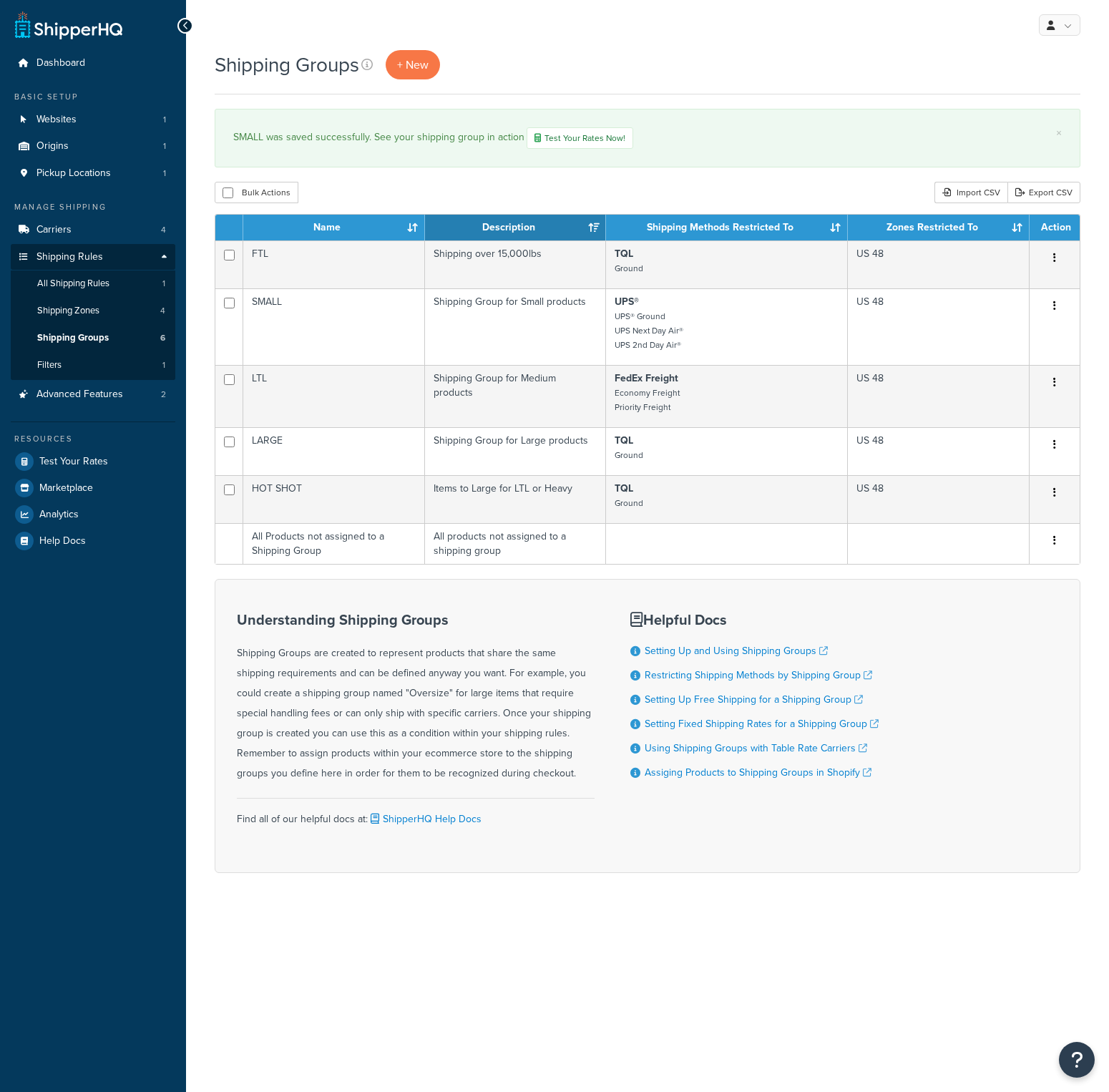 scroll, scrollTop: 0, scrollLeft: 0, axis: both 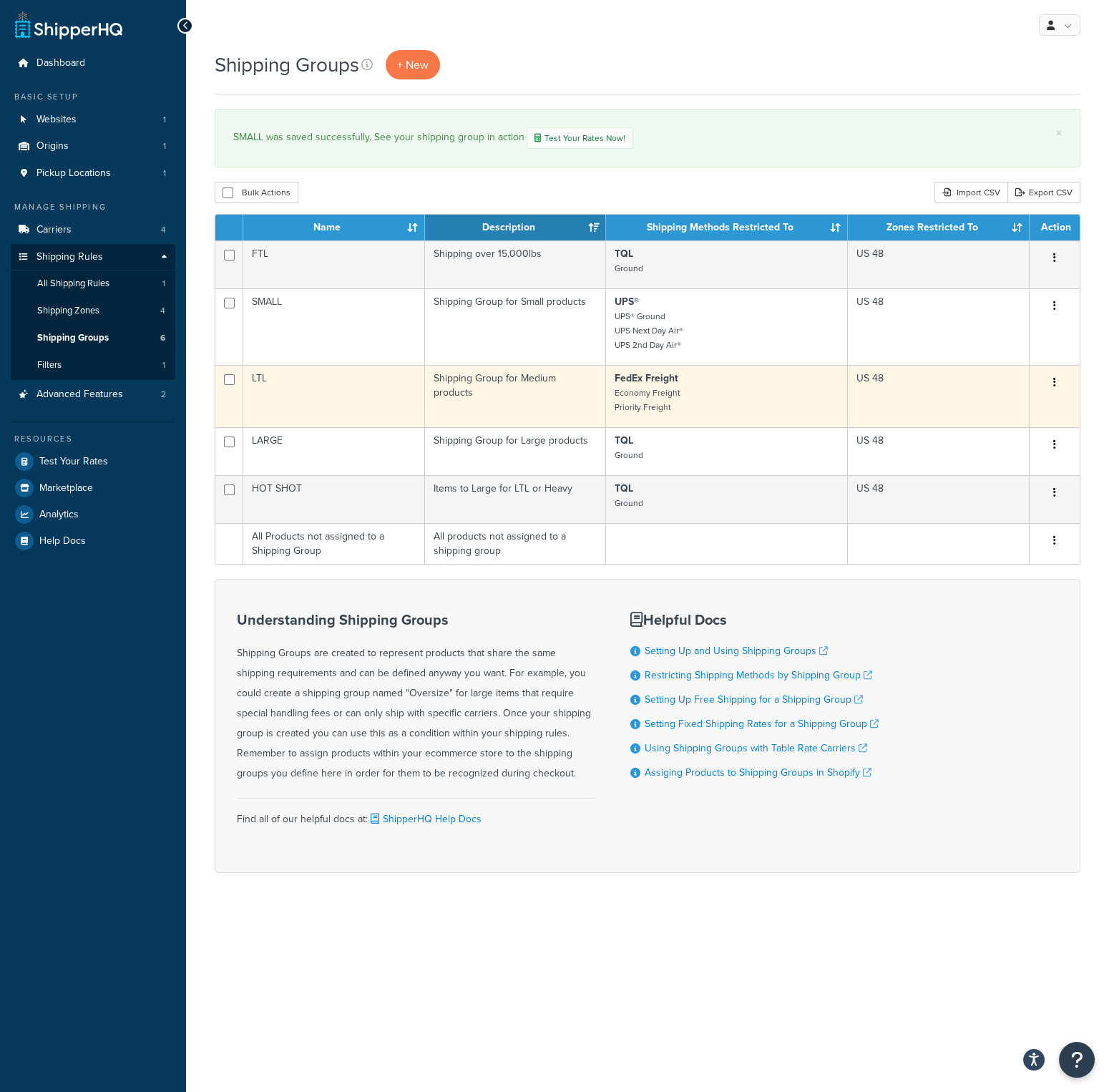 click on "LTL" at bounding box center (334, 396) 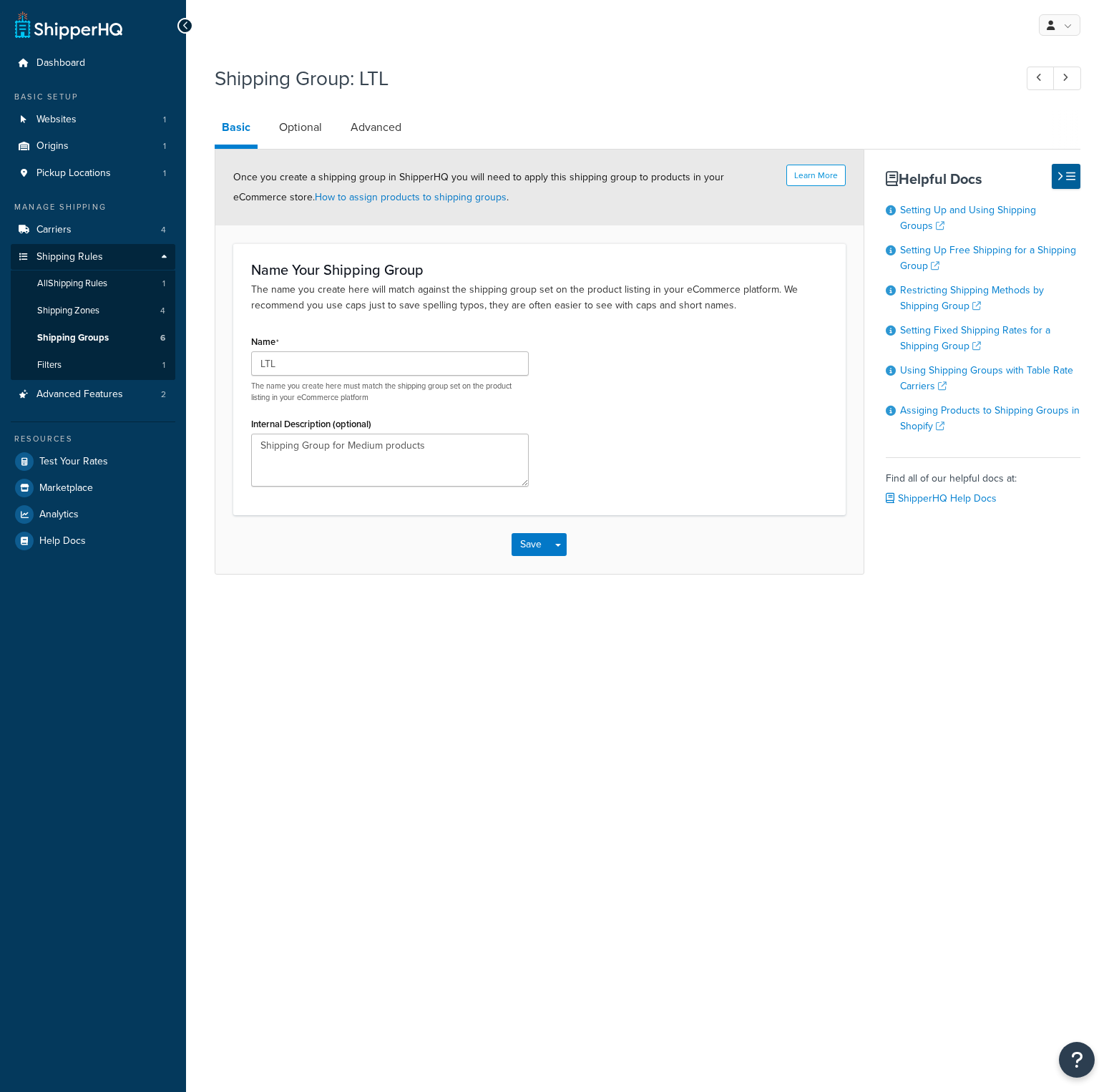 scroll, scrollTop: 0, scrollLeft: 0, axis: both 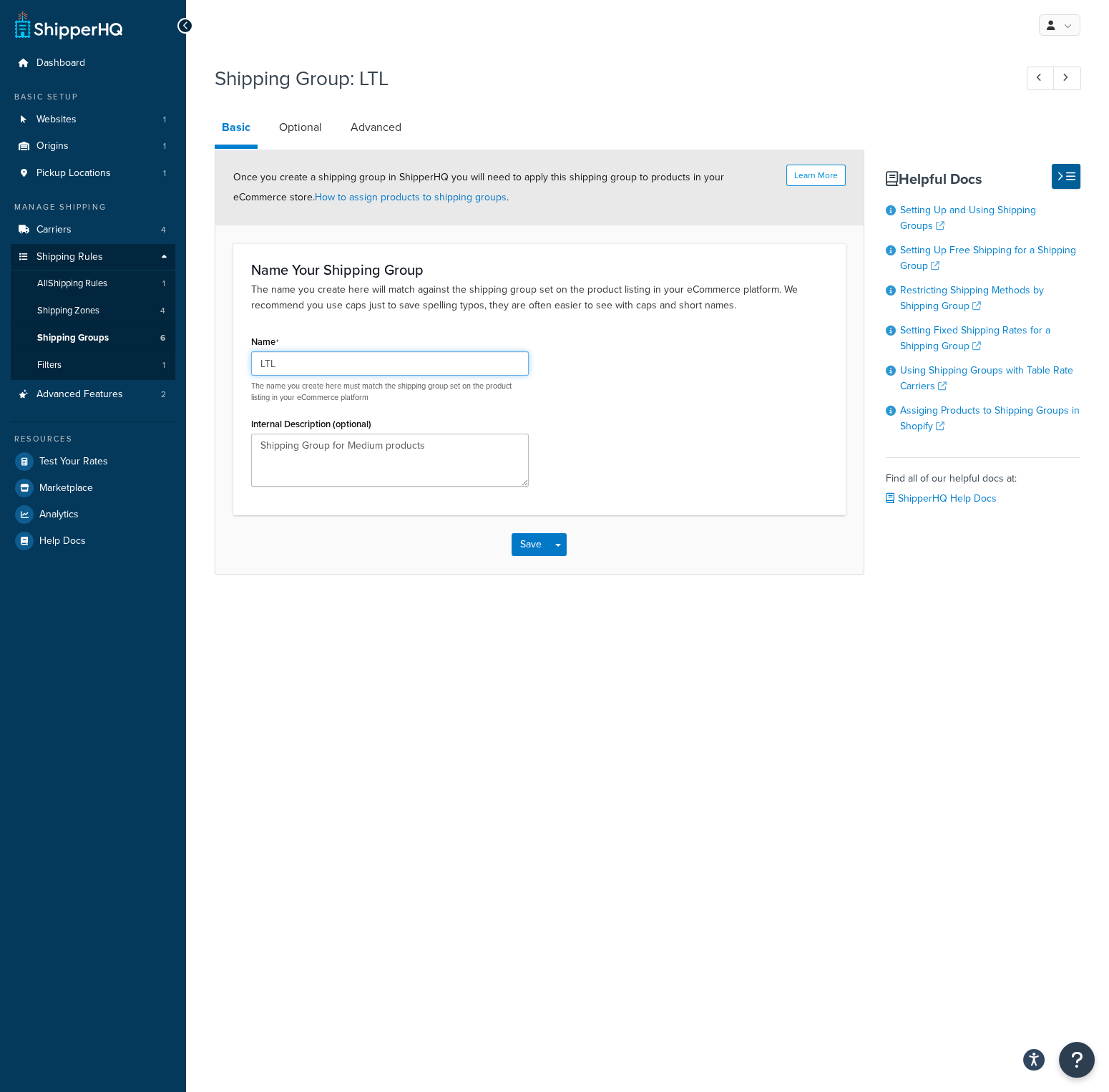 click on "LTL" at bounding box center [390, 364] 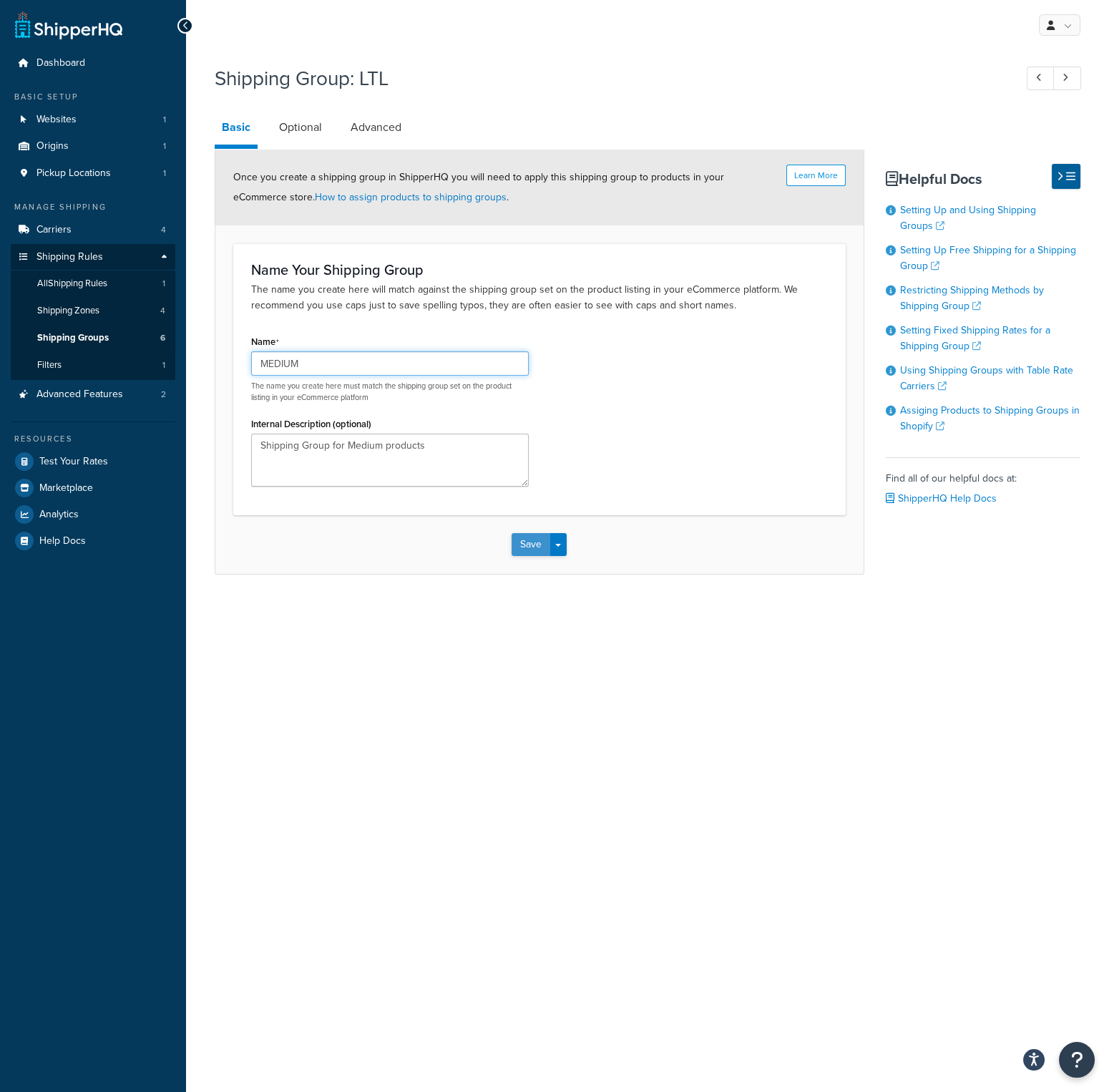 type on "MEDIUM" 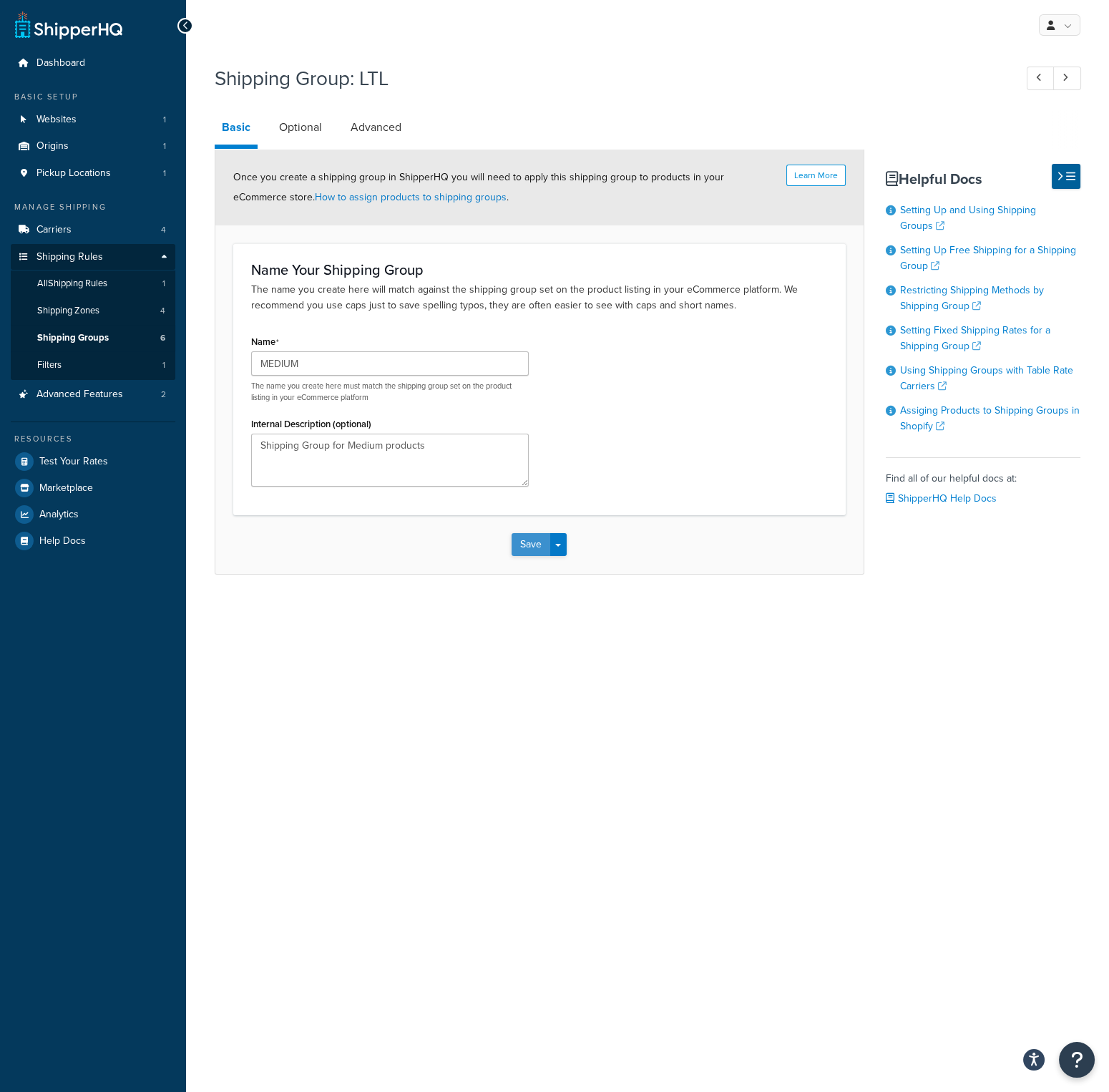 click on "Save" at bounding box center [531, 545] 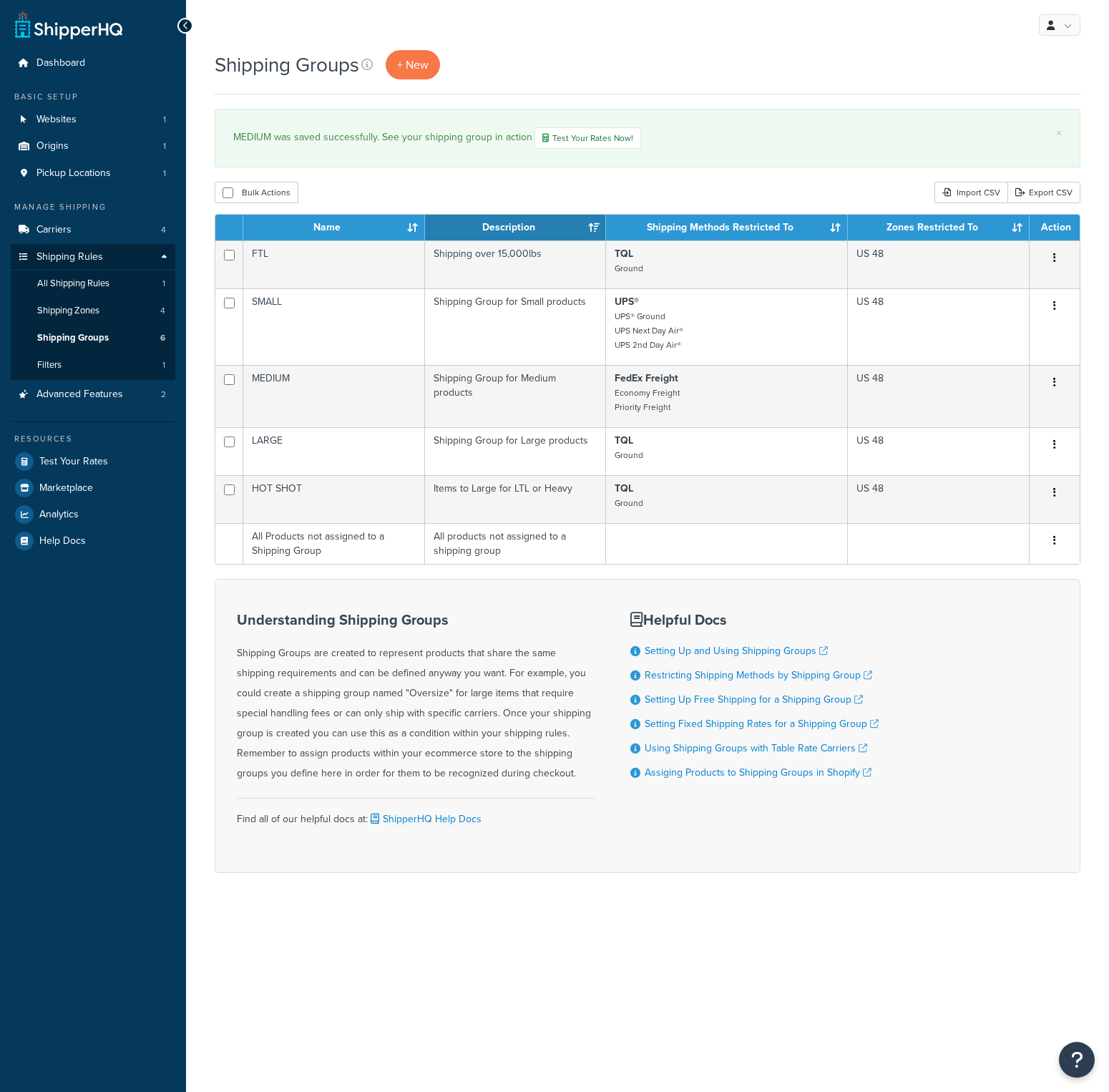 scroll, scrollTop: 0, scrollLeft: 0, axis: both 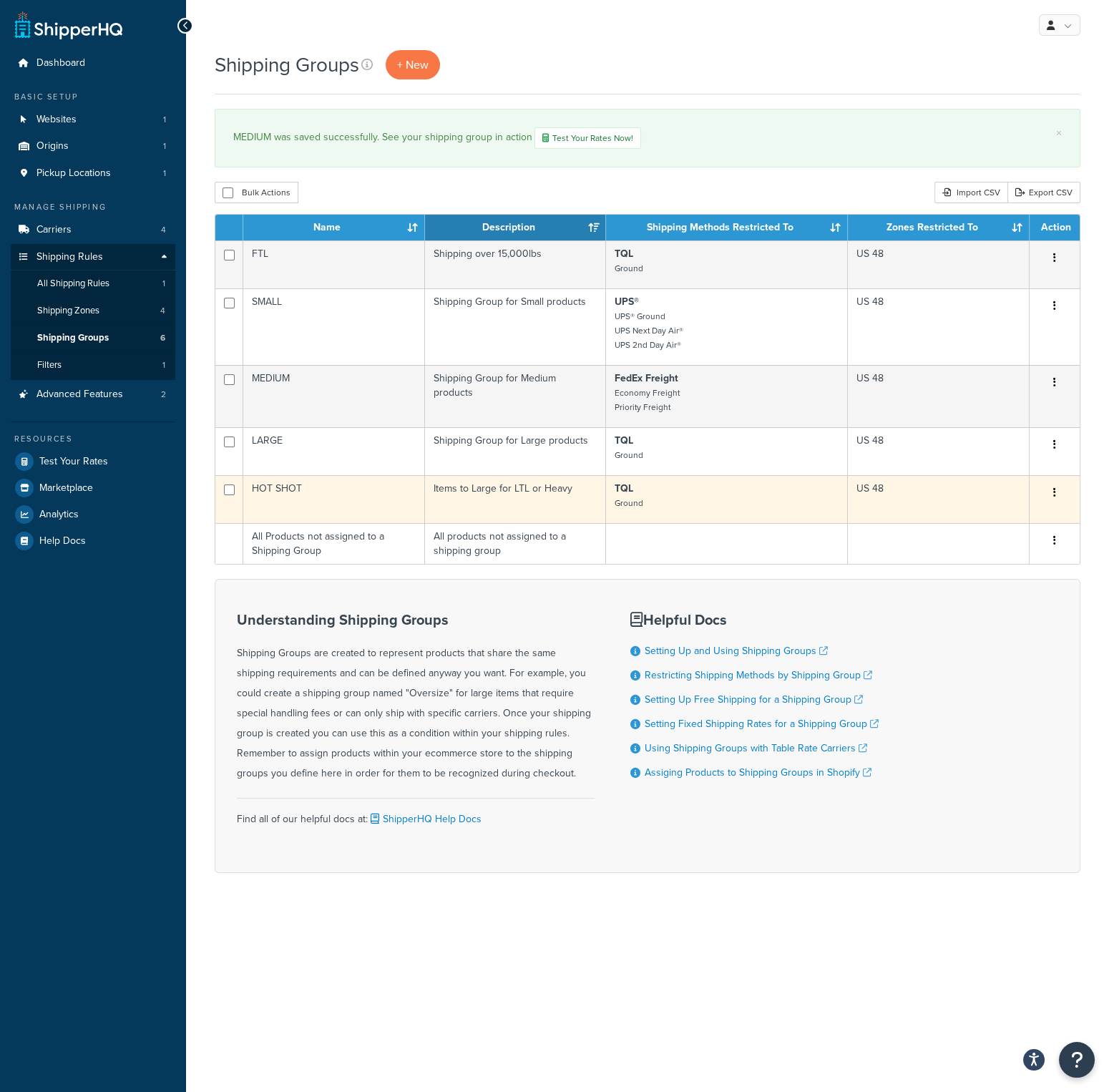click on "HOT SHOT" at bounding box center [334, 499] 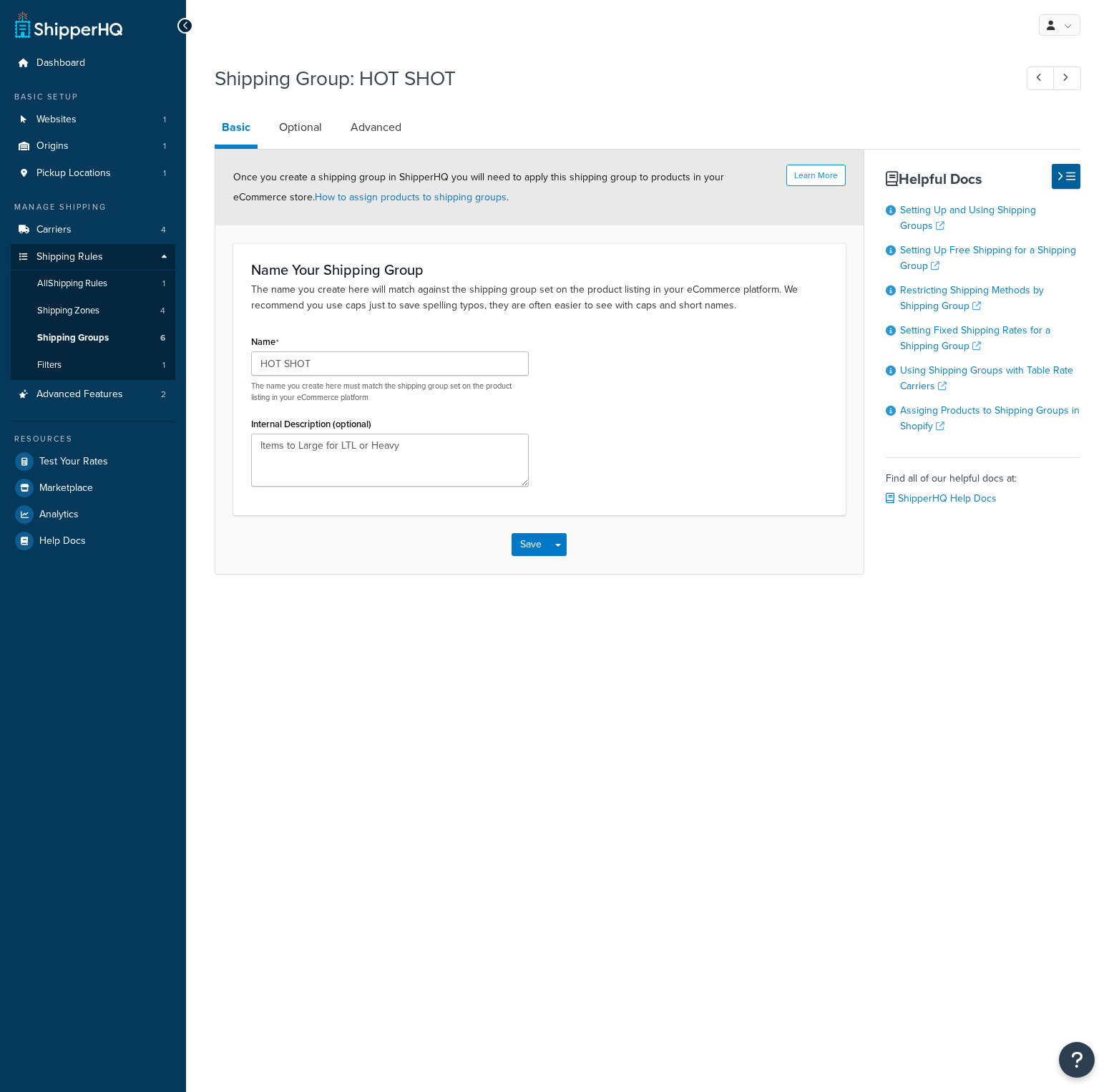 scroll, scrollTop: 0, scrollLeft: 0, axis: both 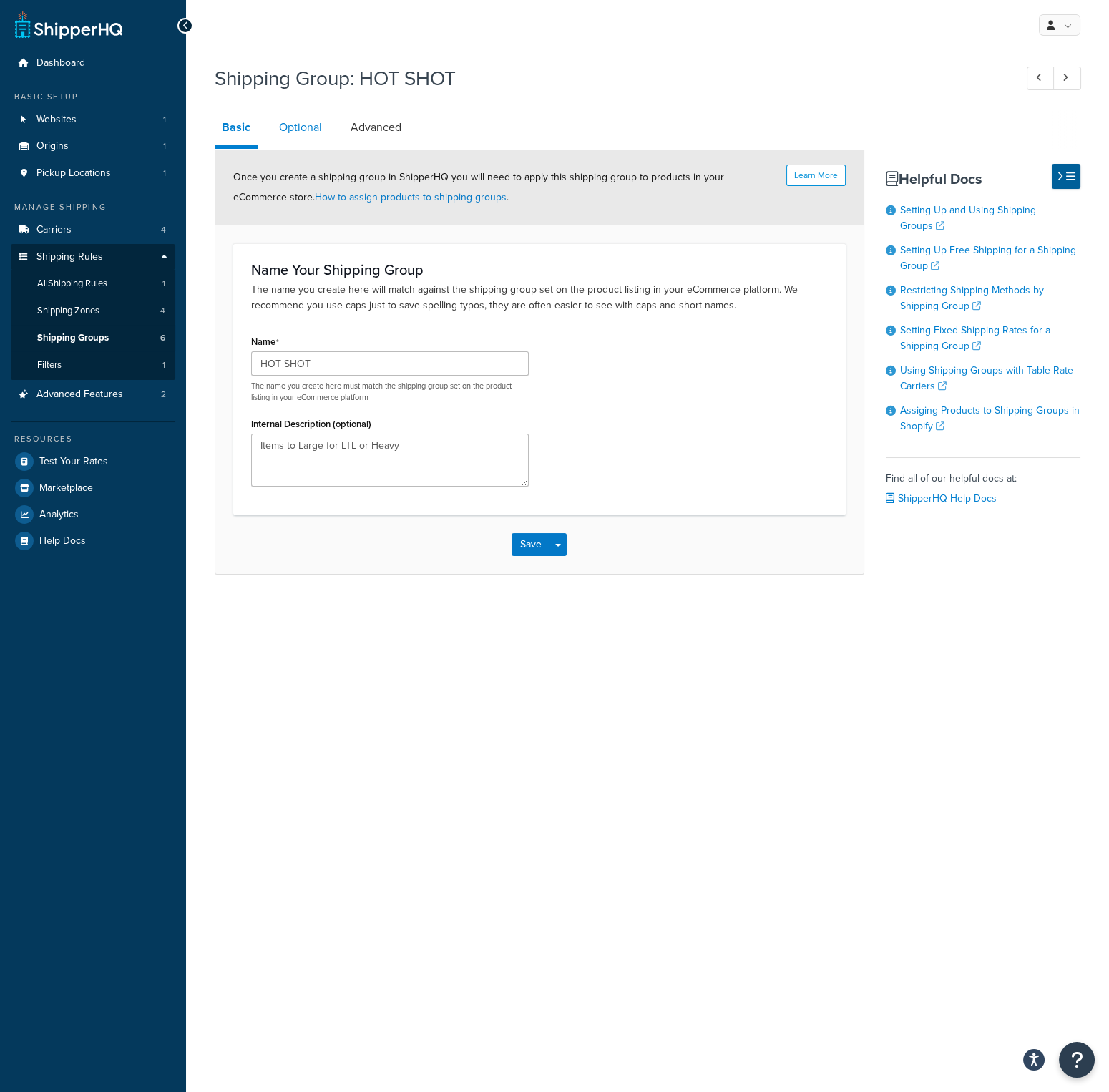 click on "Optional" at bounding box center [301, 127] 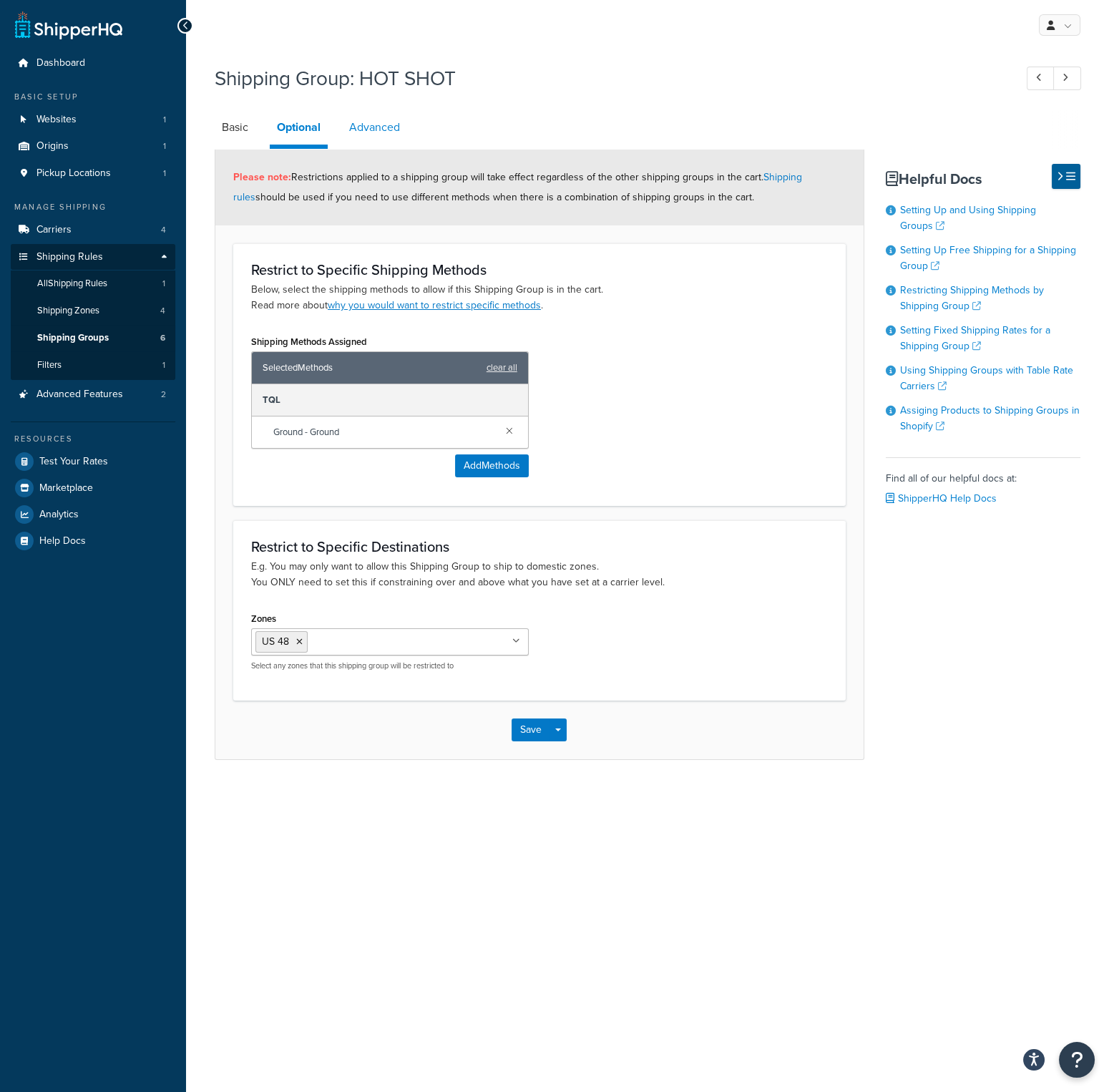 click on "Advanced" at bounding box center (374, 127) 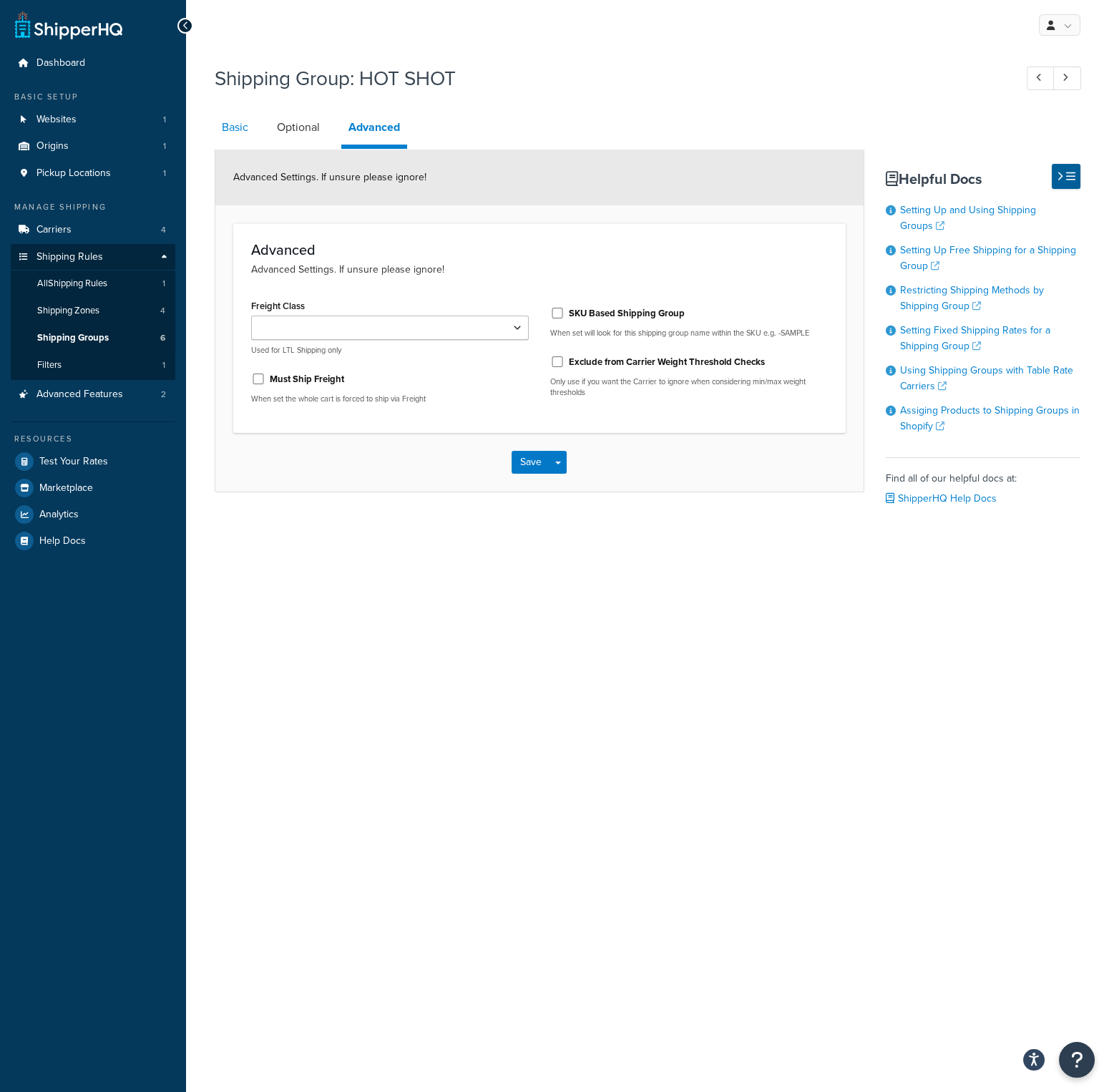 click on "Basic" at bounding box center (235, 127) 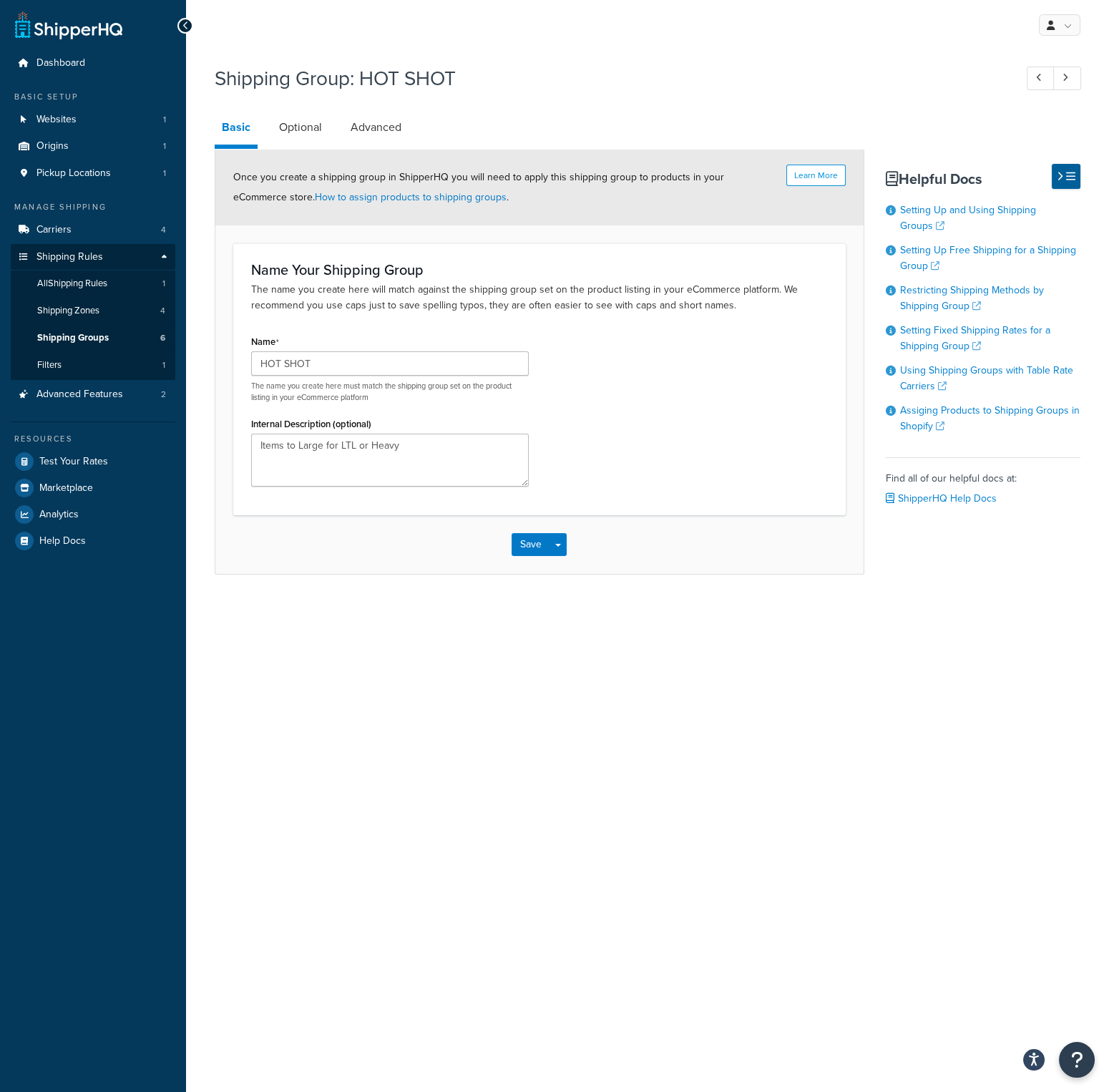 click at bounding box center (185, 26) 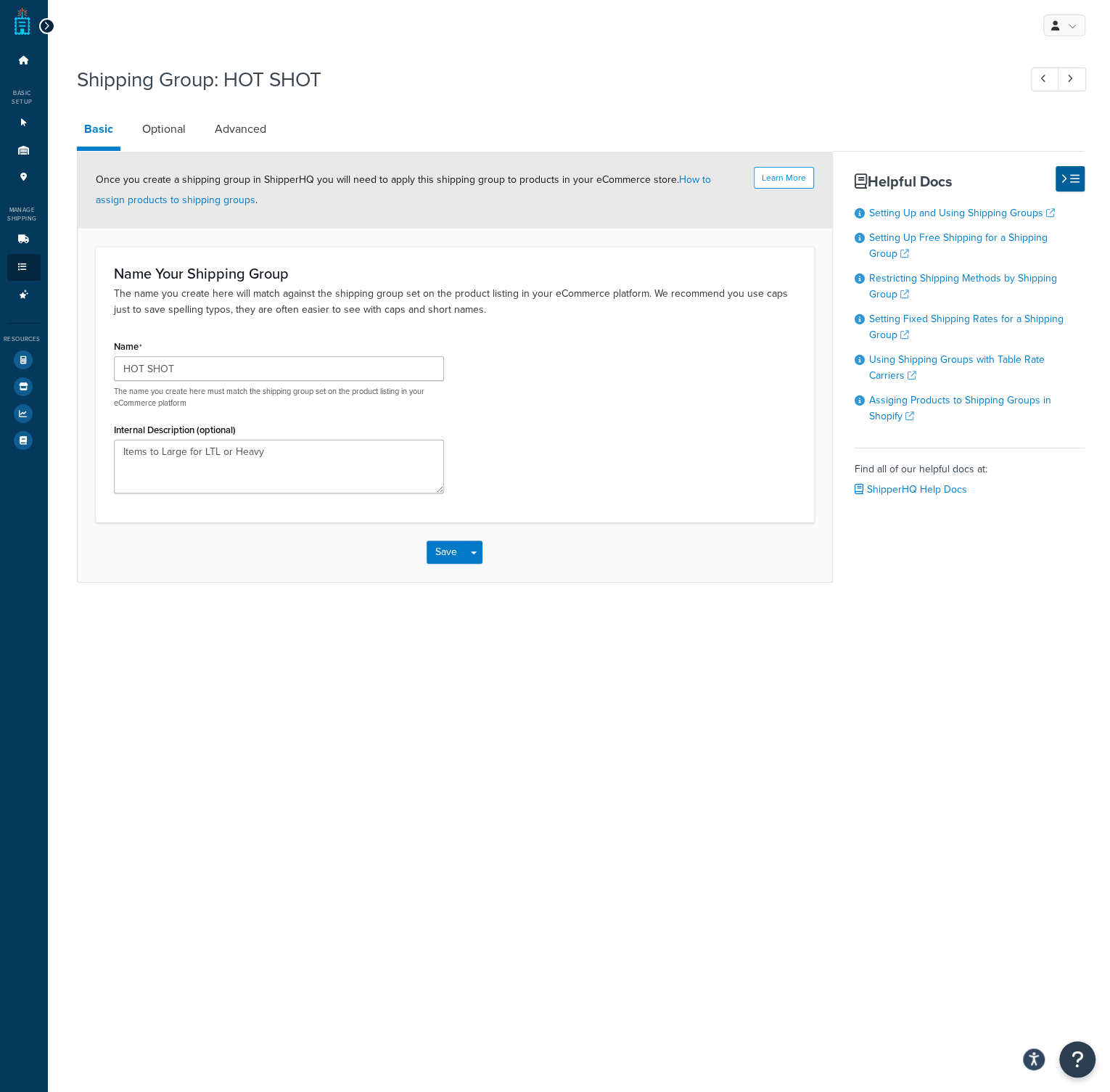 click at bounding box center (46, 26) 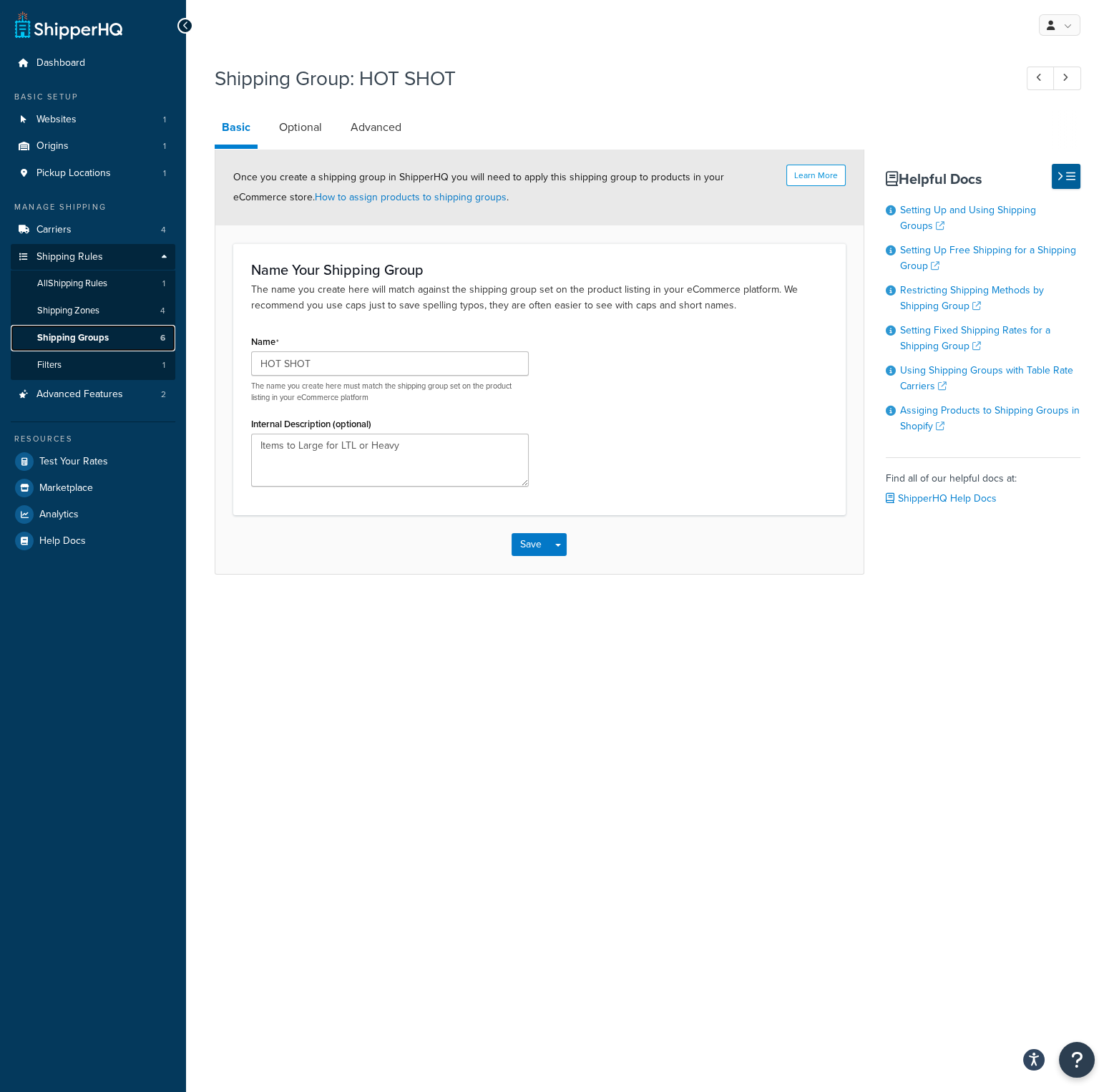 click on "Shipping Groups" at bounding box center [73, 338] 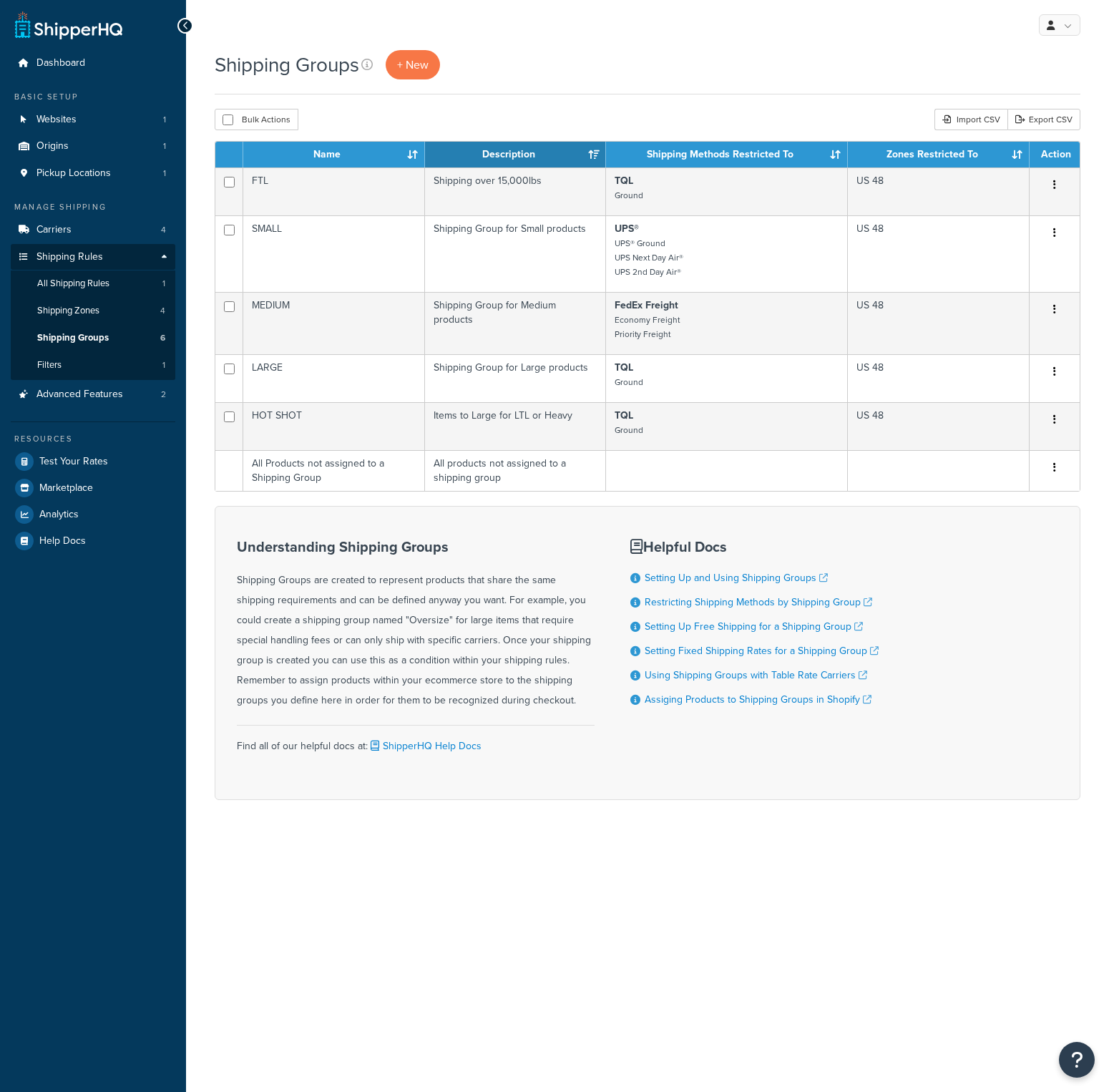 scroll, scrollTop: 0, scrollLeft: 0, axis: both 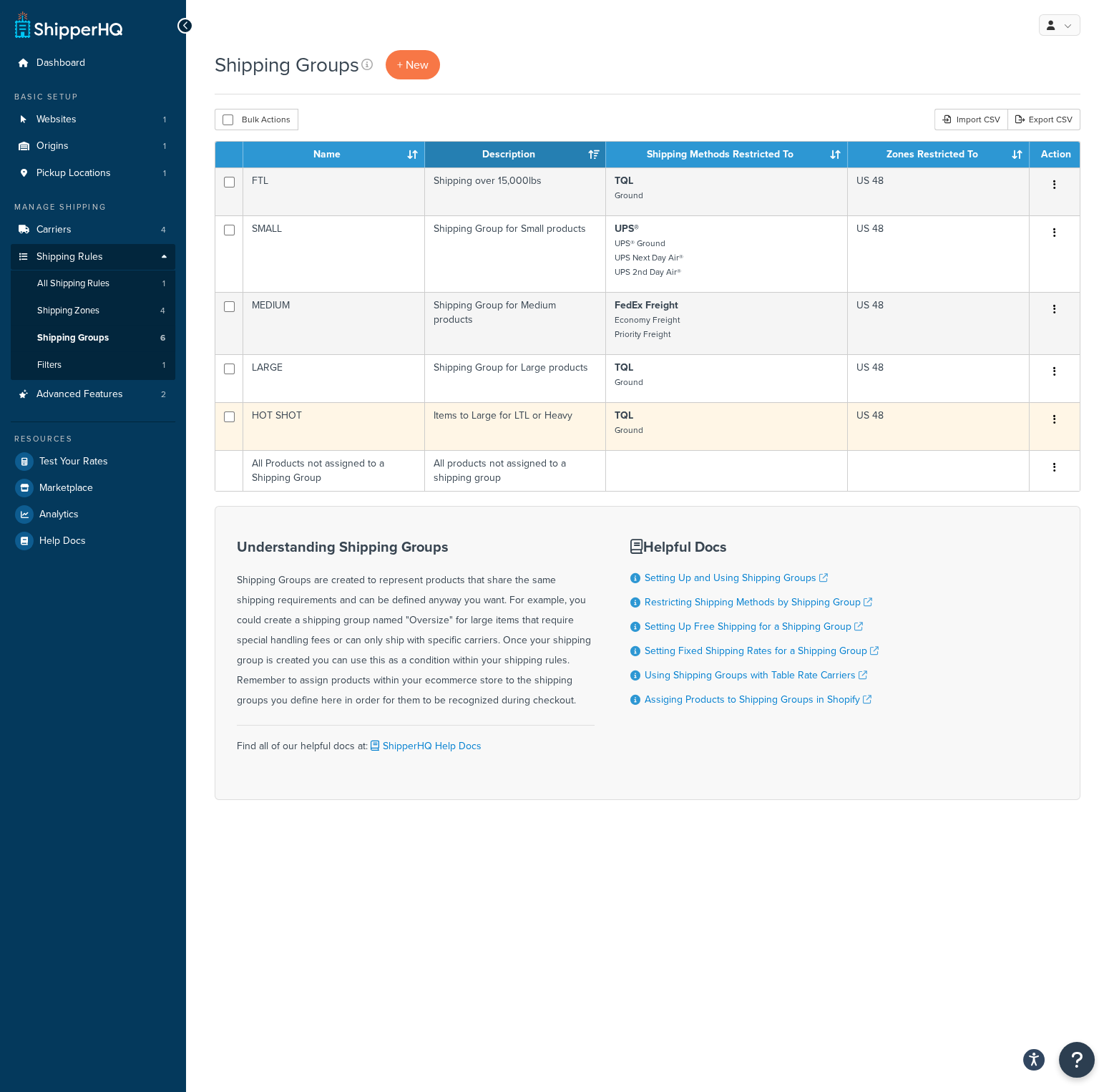 click on "HOT SHOT" at bounding box center [334, 426] 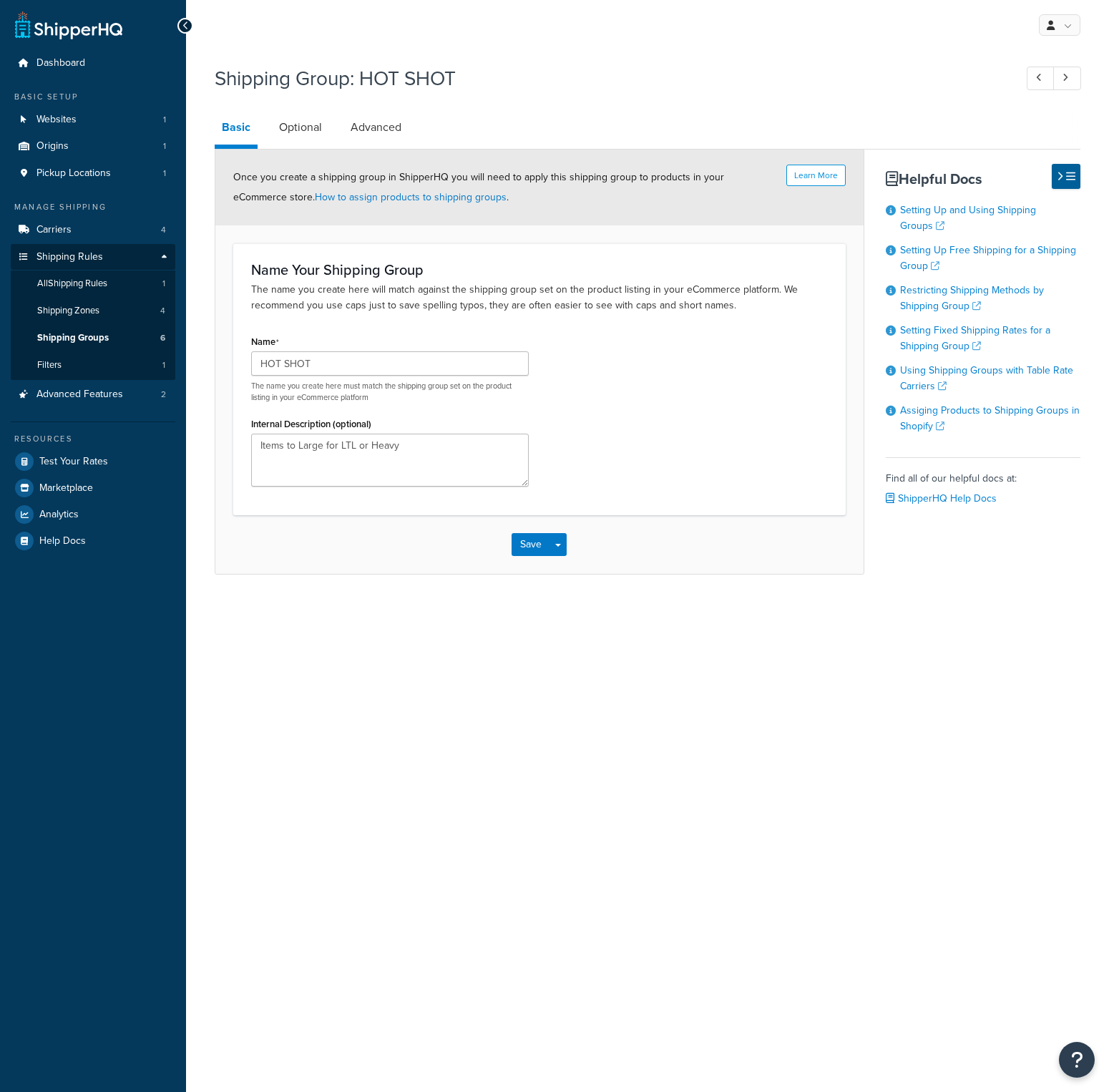 scroll, scrollTop: 0, scrollLeft: 0, axis: both 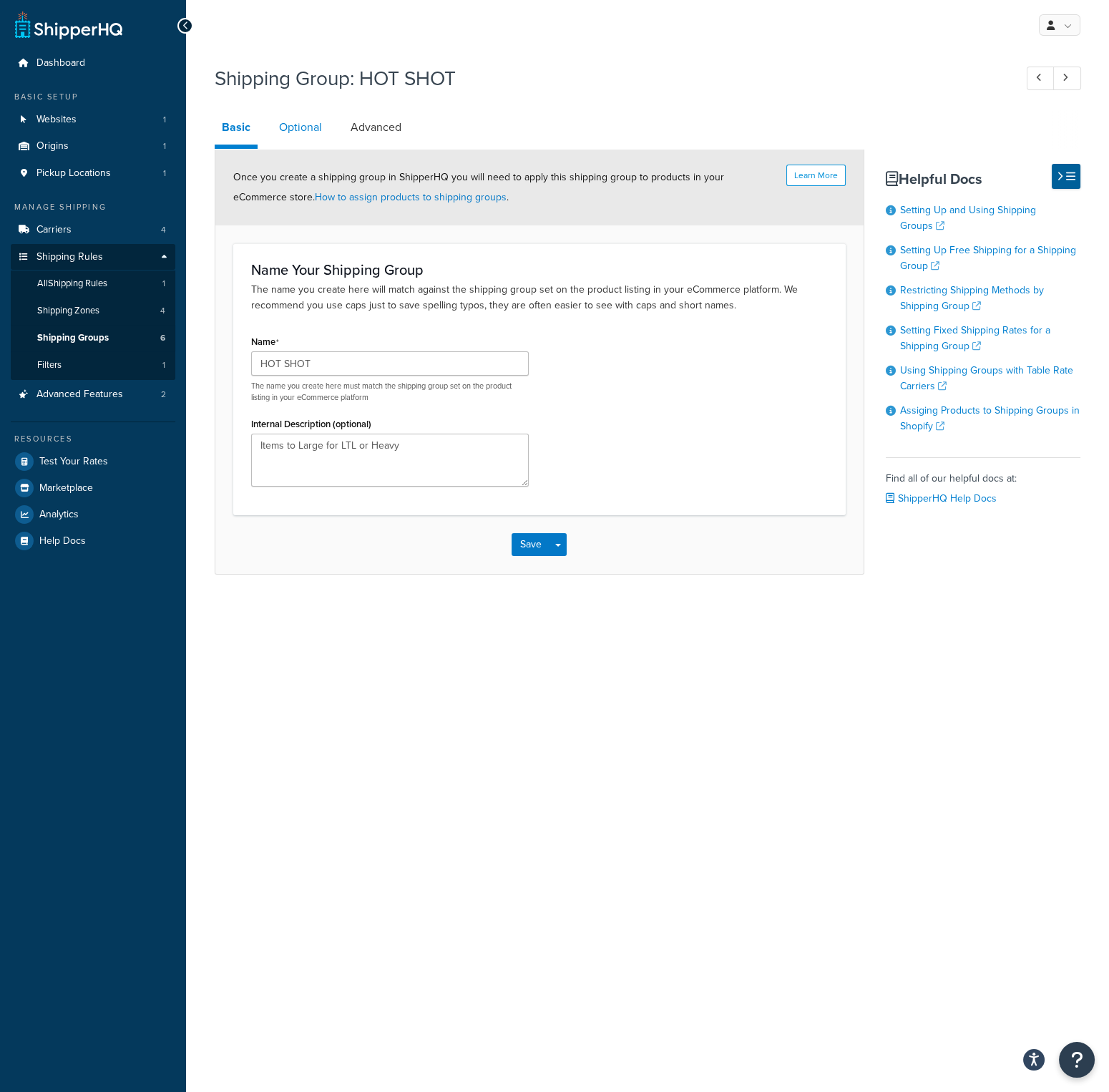 click on "Optional" at bounding box center [301, 127] 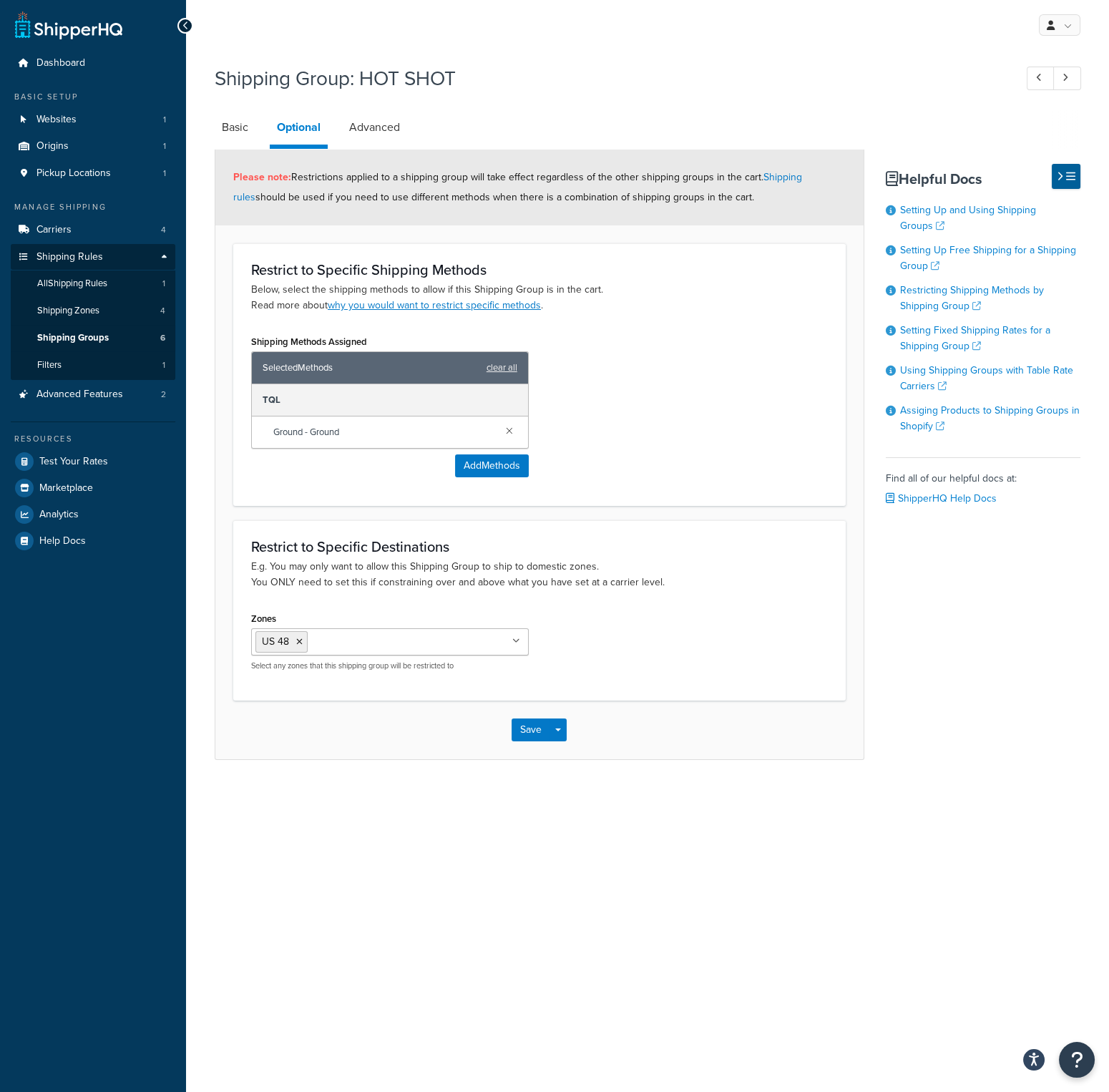 click on "Advanced" at bounding box center [381, 127] 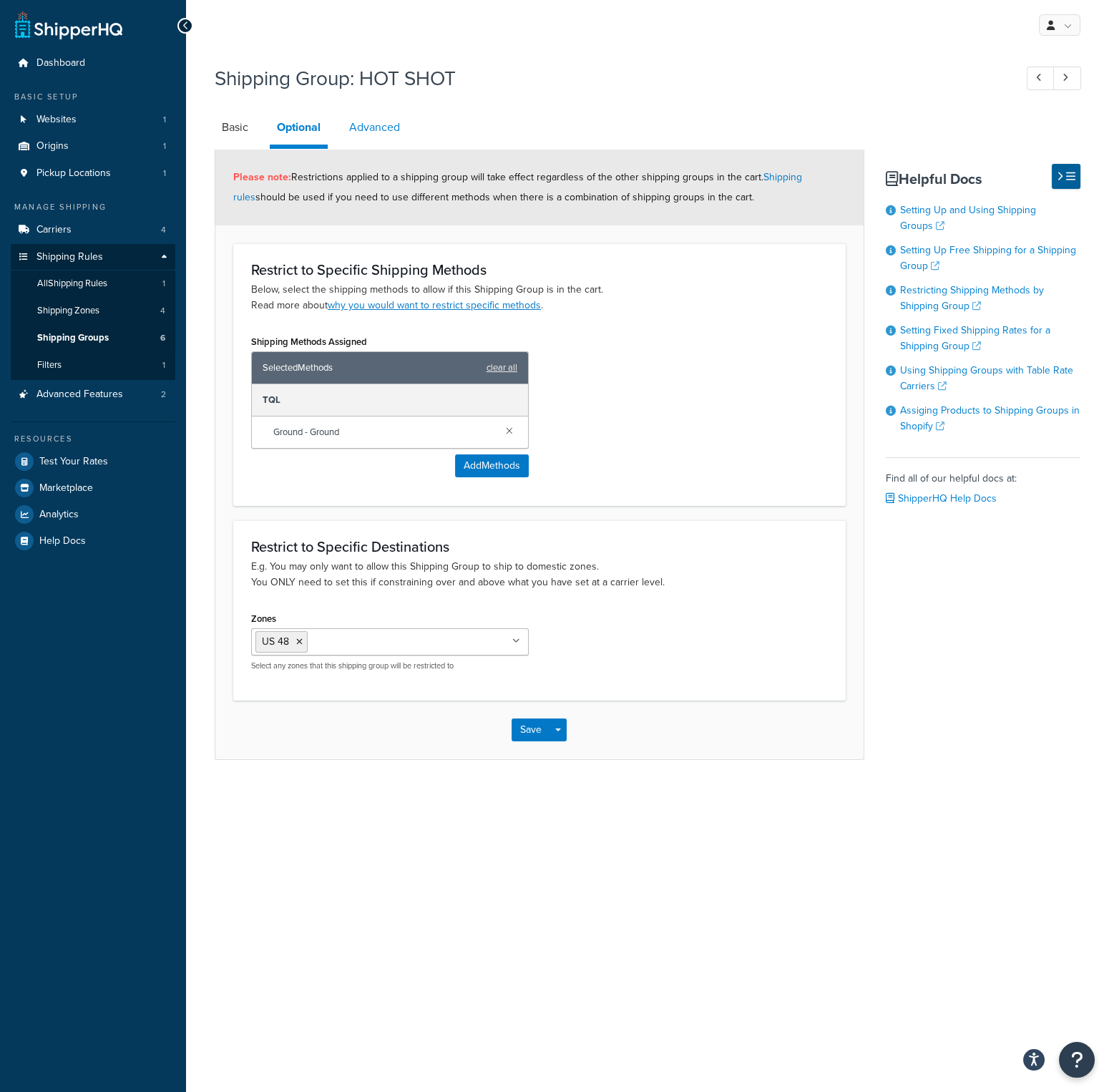 click on "Advanced" at bounding box center (374, 127) 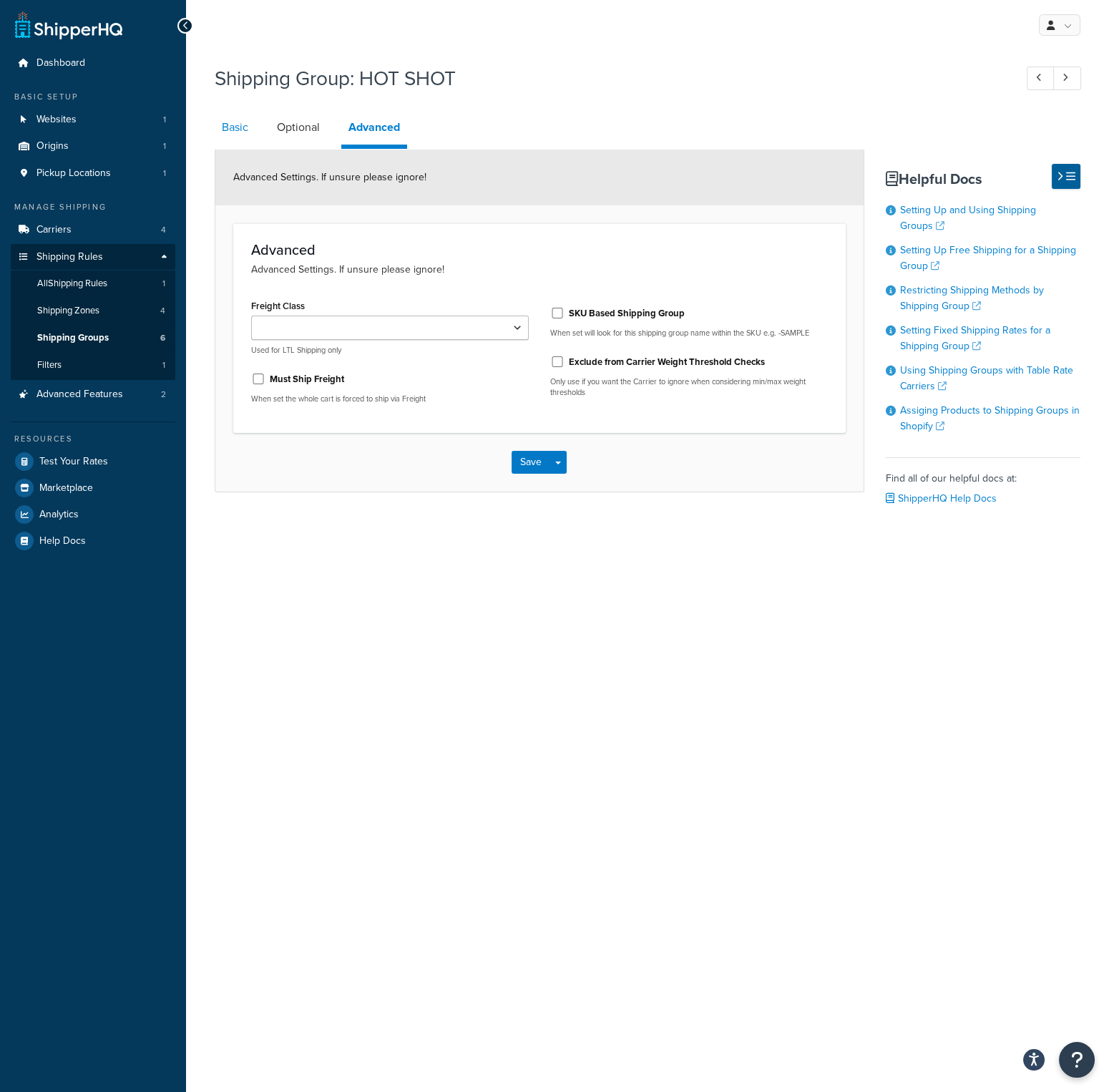 click on "Basic" at bounding box center [235, 127] 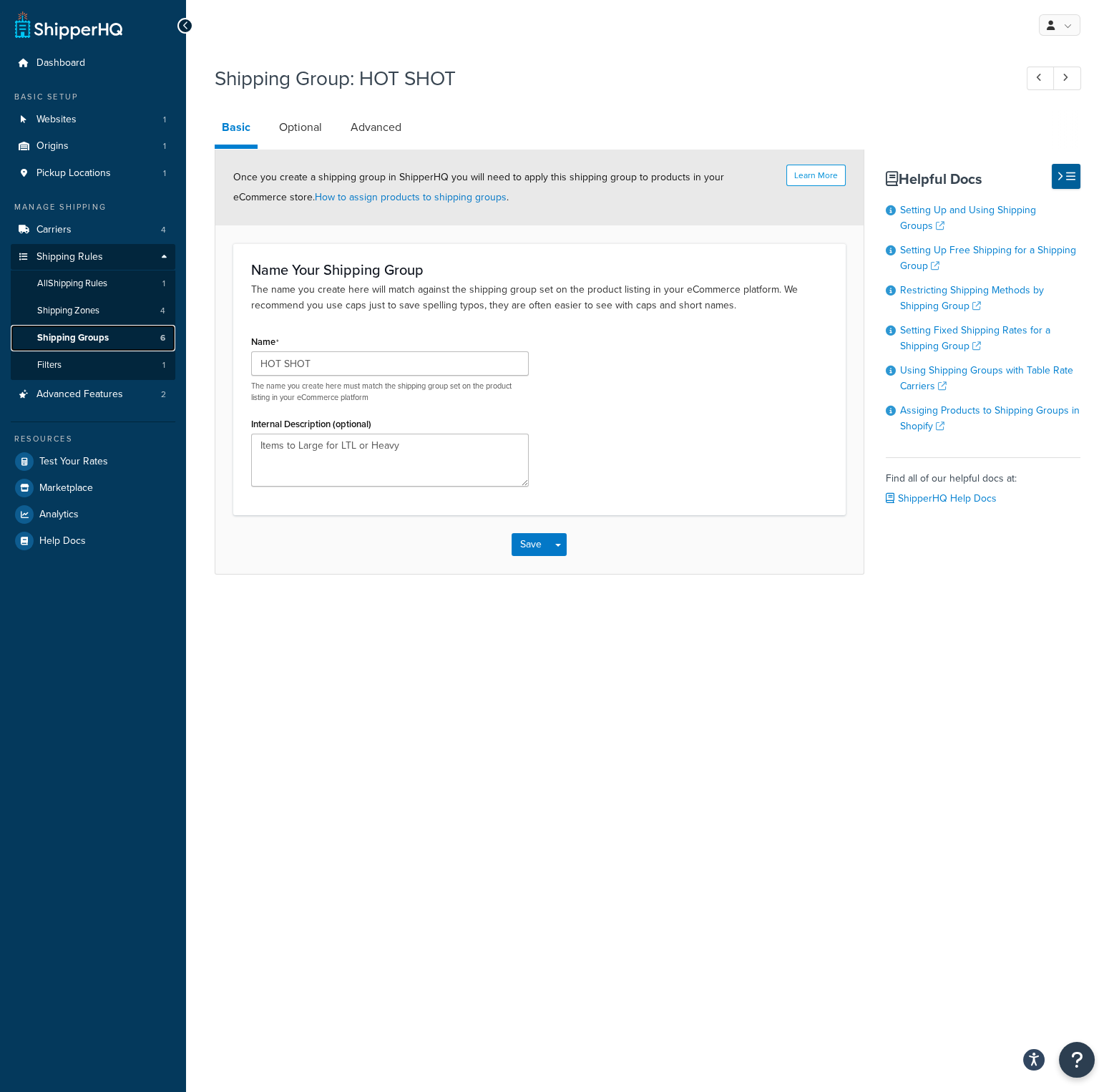 click on "Shipping Groups 6" at bounding box center [93, 338] 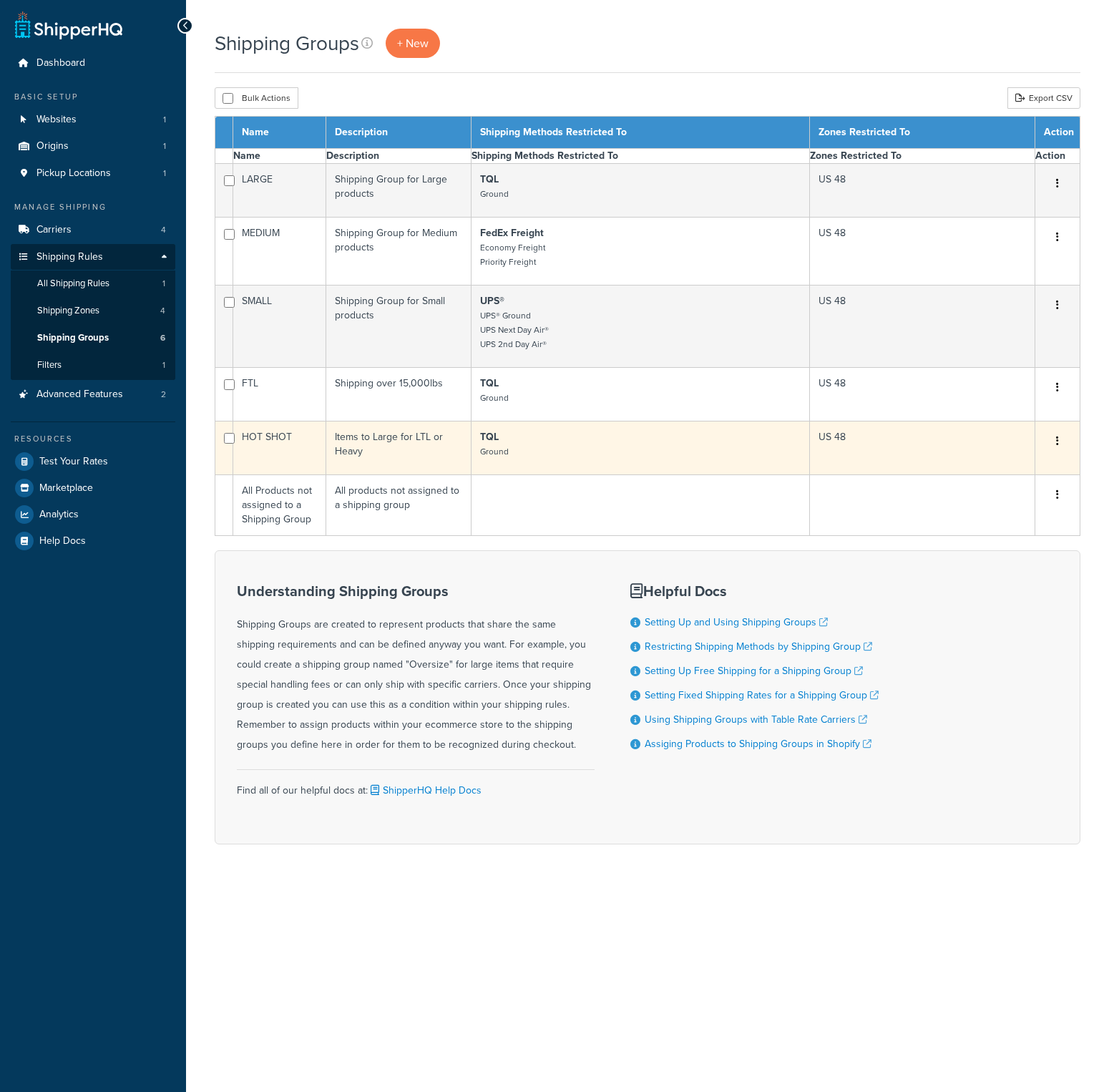 scroll, scrollTop: 0, scrollLeft: 0, axis: both 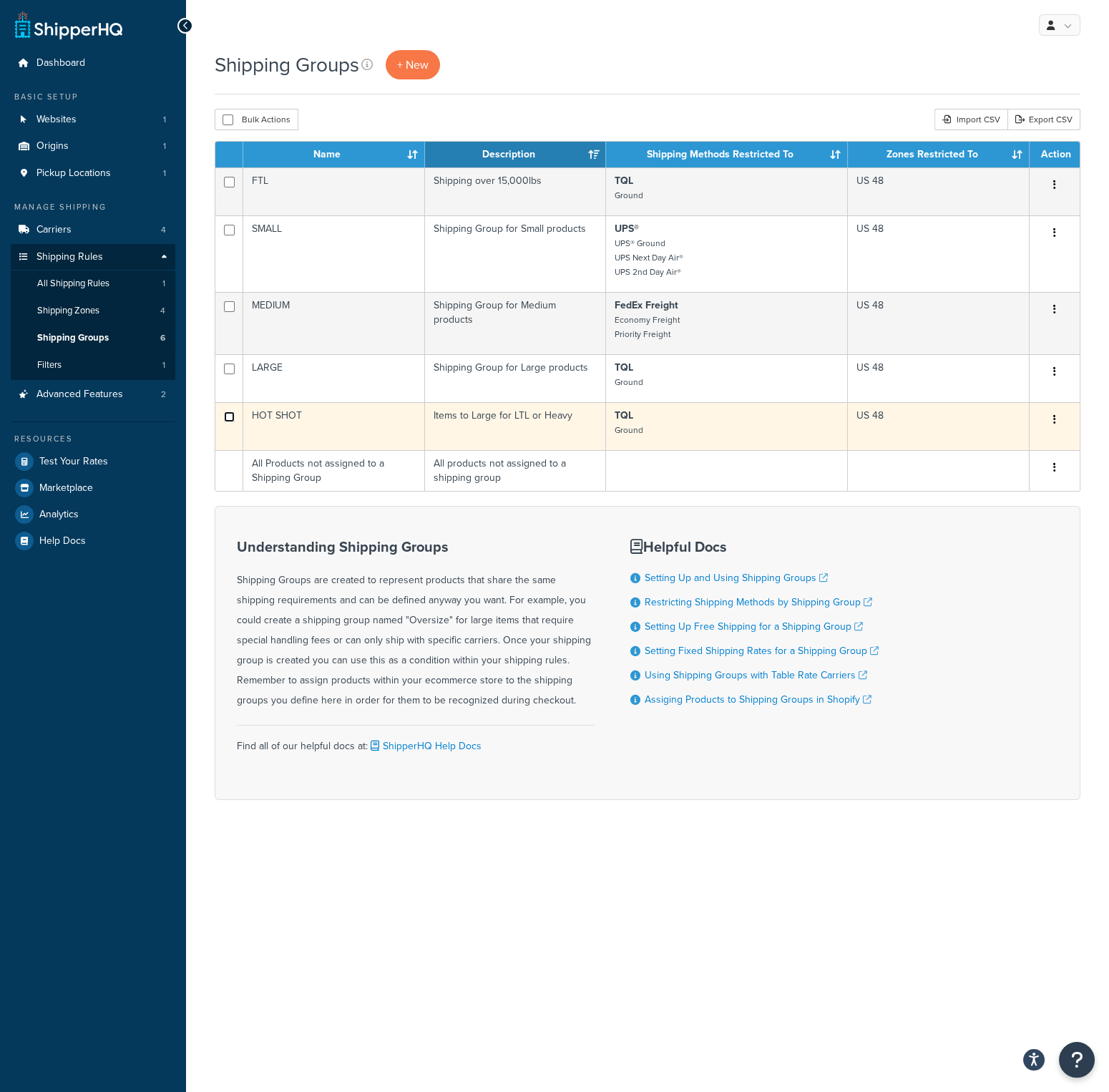 click at bounding box center (229, 182) 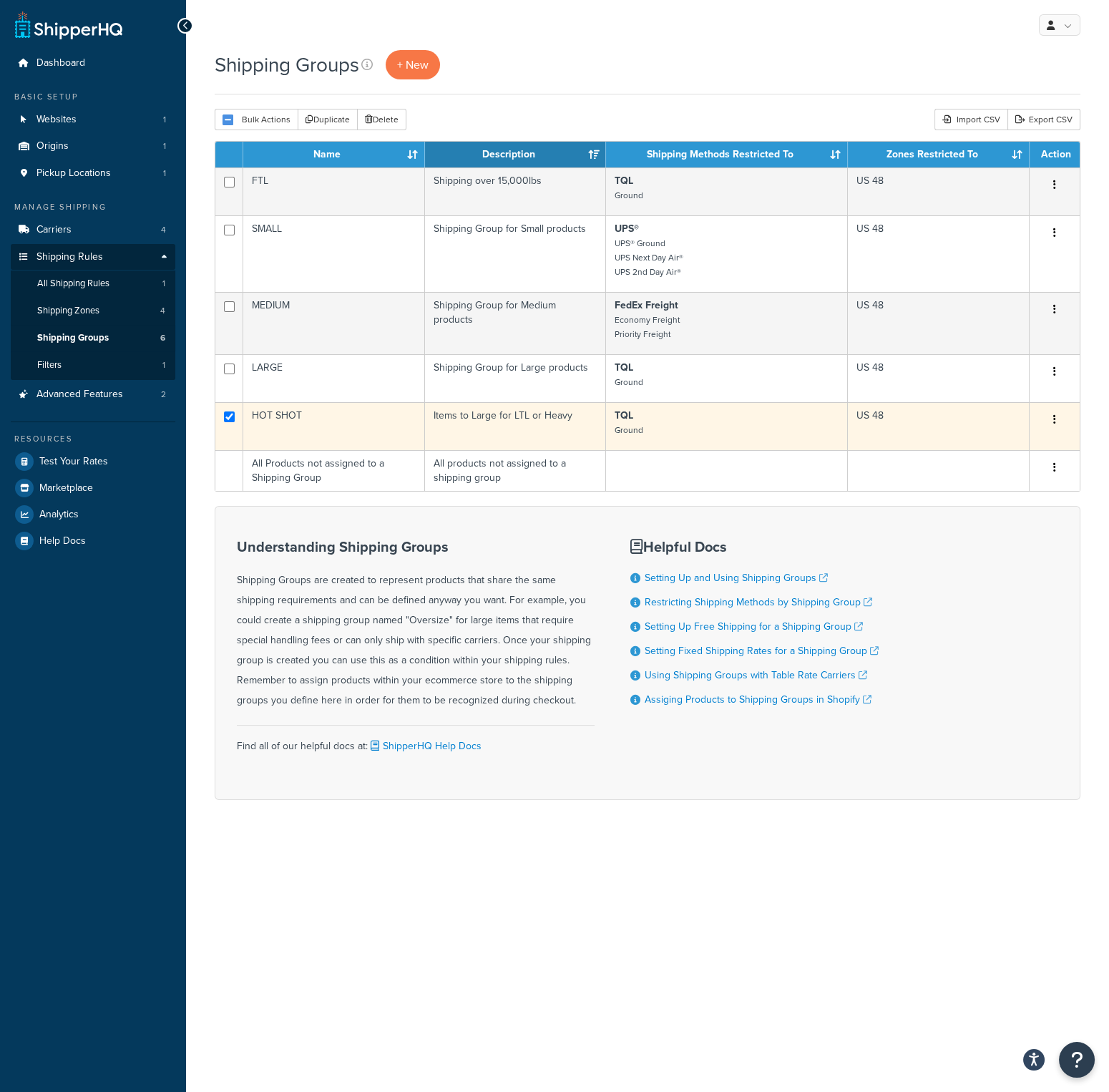 click at bounding box center (1055, 420) 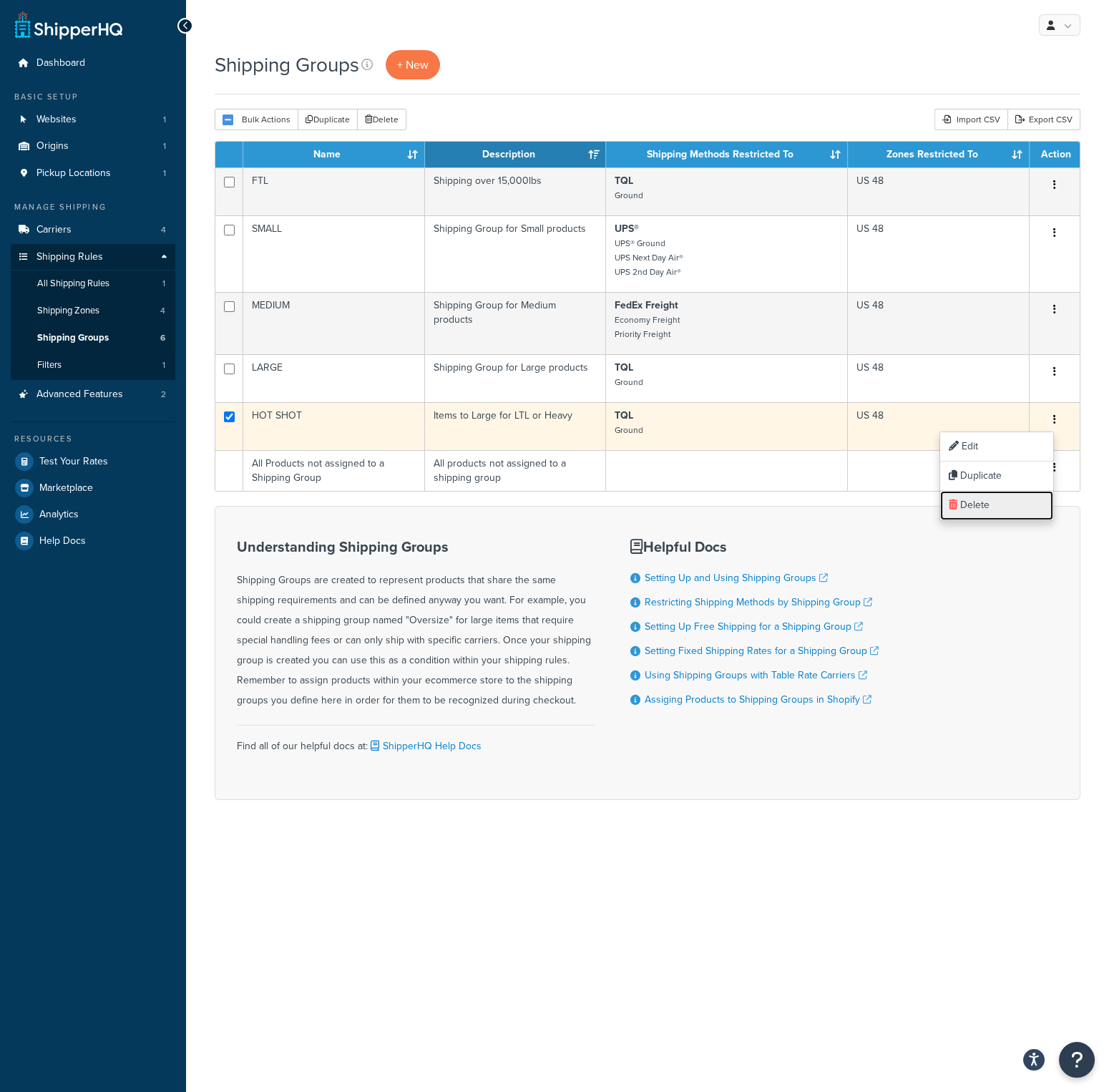click on "Delete" at bounding box center (997, 505) 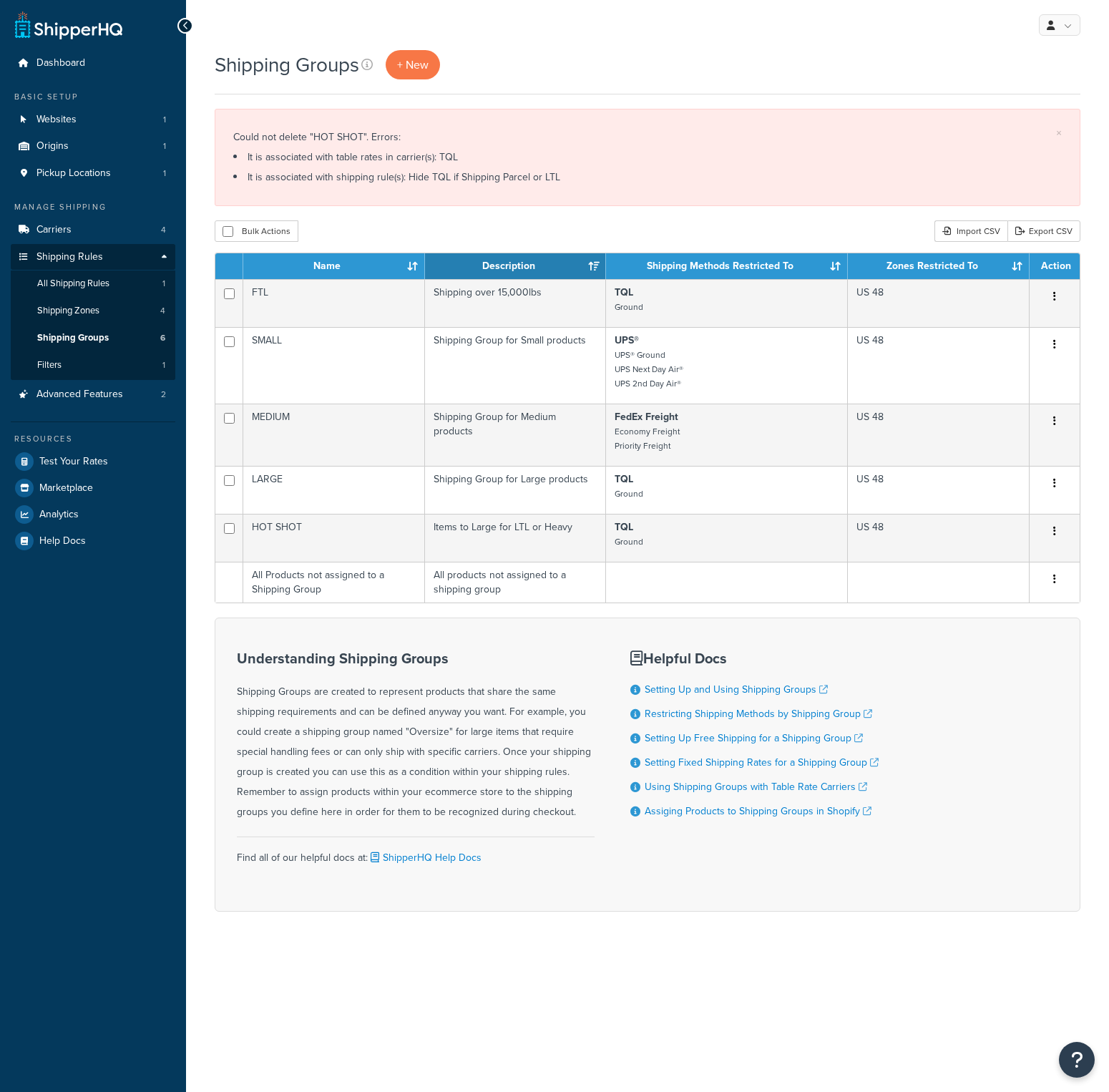 scroll, scrollTop: 0, scrollLeft: 0, axis: both 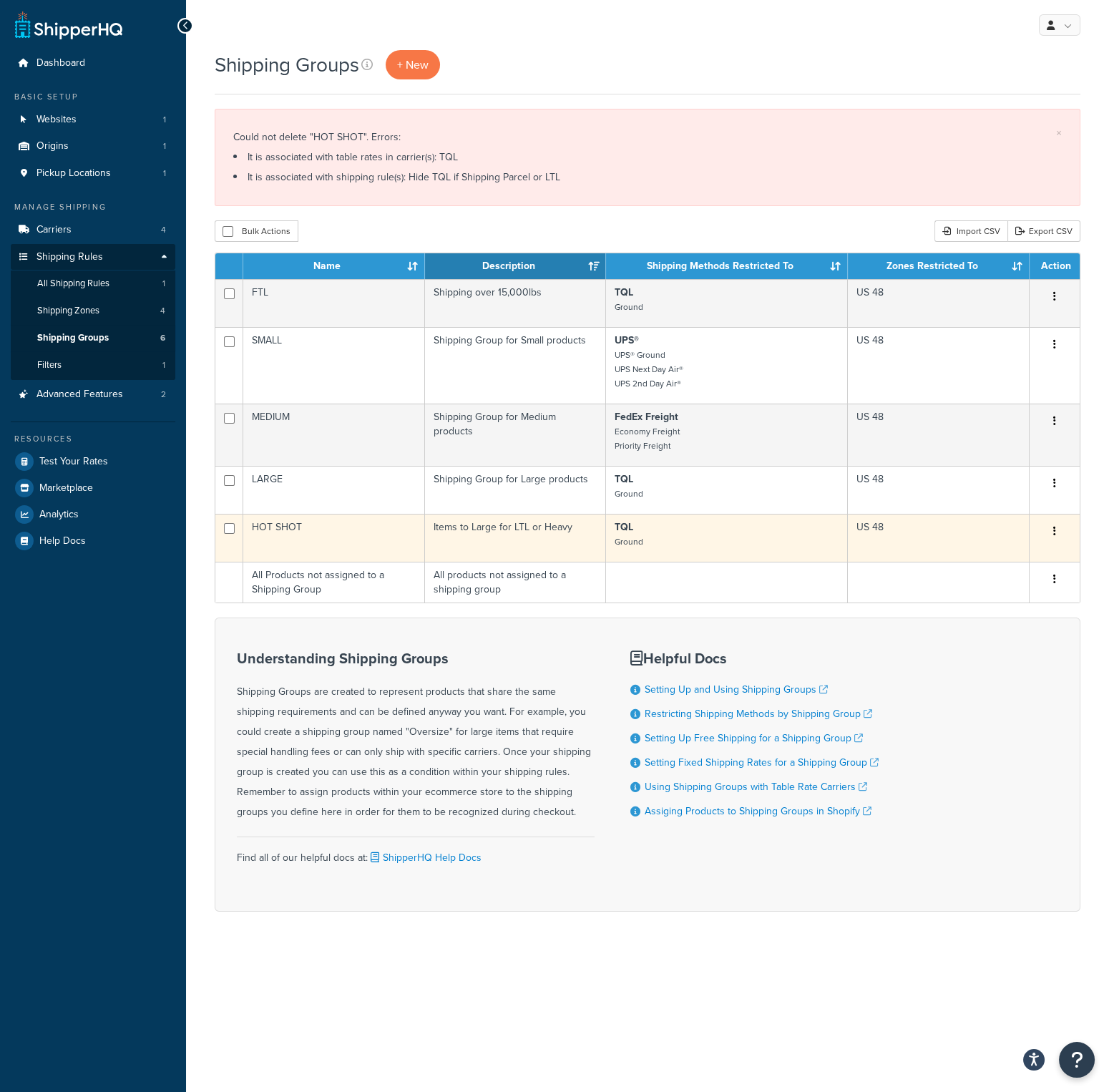 click at bounding box center [1055, 531] 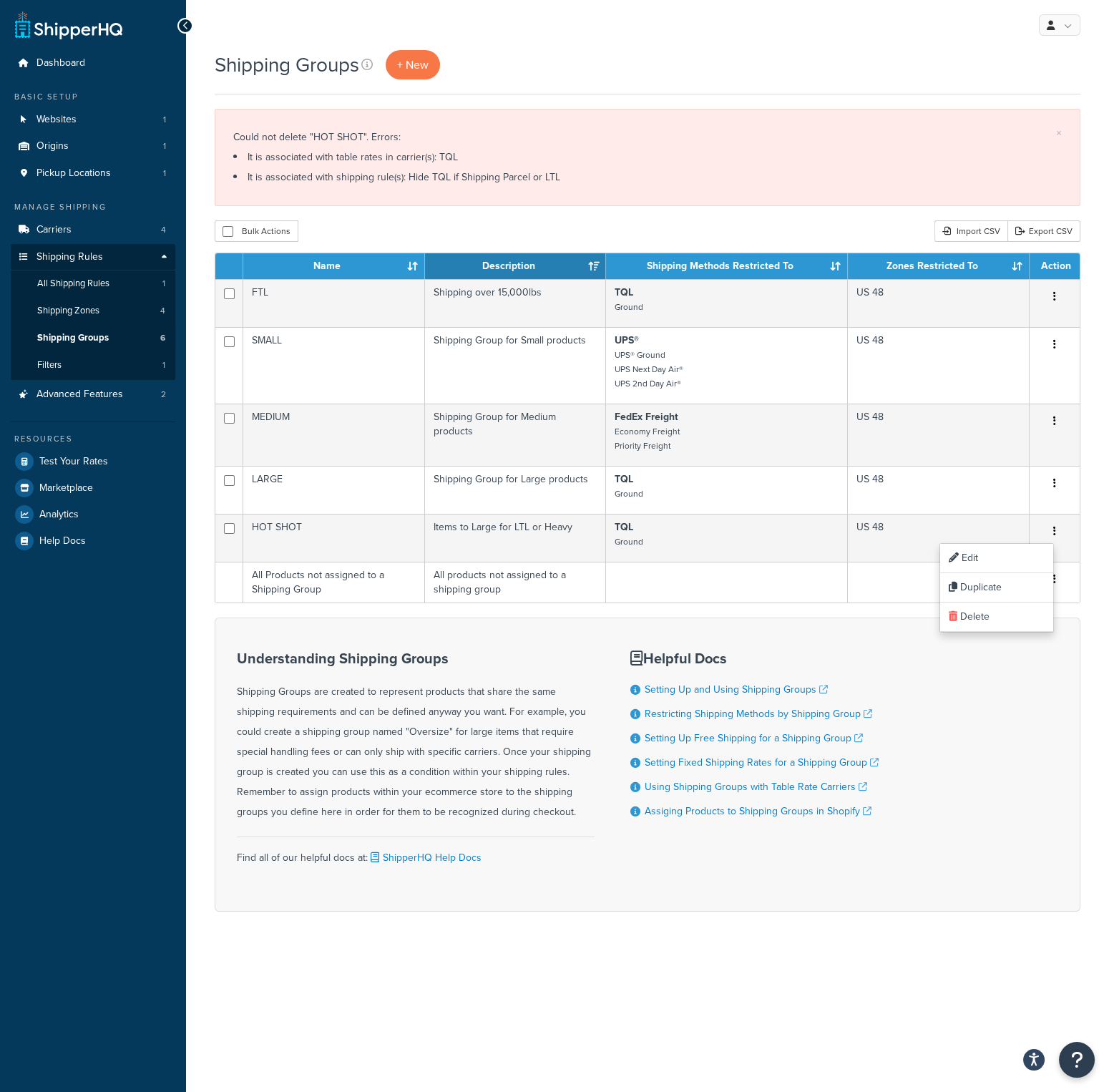 click on "Understanding Shipping Groups
Shipping Groups are created to represent products that share the same shipping requirements and can be defined anyway you want. For example, you could create a shipping group named "Oversize" for large items that require special handling fees or can only ship with specific carriers. Once your shipping group is created you can use this as a condition within your shipping rules. Remember to assign products within your ecommerce store to the shipping groups you define here in order for them to be recognized during checkout.
Find all of our helpful docs at:
ShipperHQ Help Docs
Helpful Docs
Setting Up and Using Shipping Groups
Restricting Shipping Methods by Shipping Group
Setting Up Free Shipping for a Shipping Group" at bounding box center (648, 764) 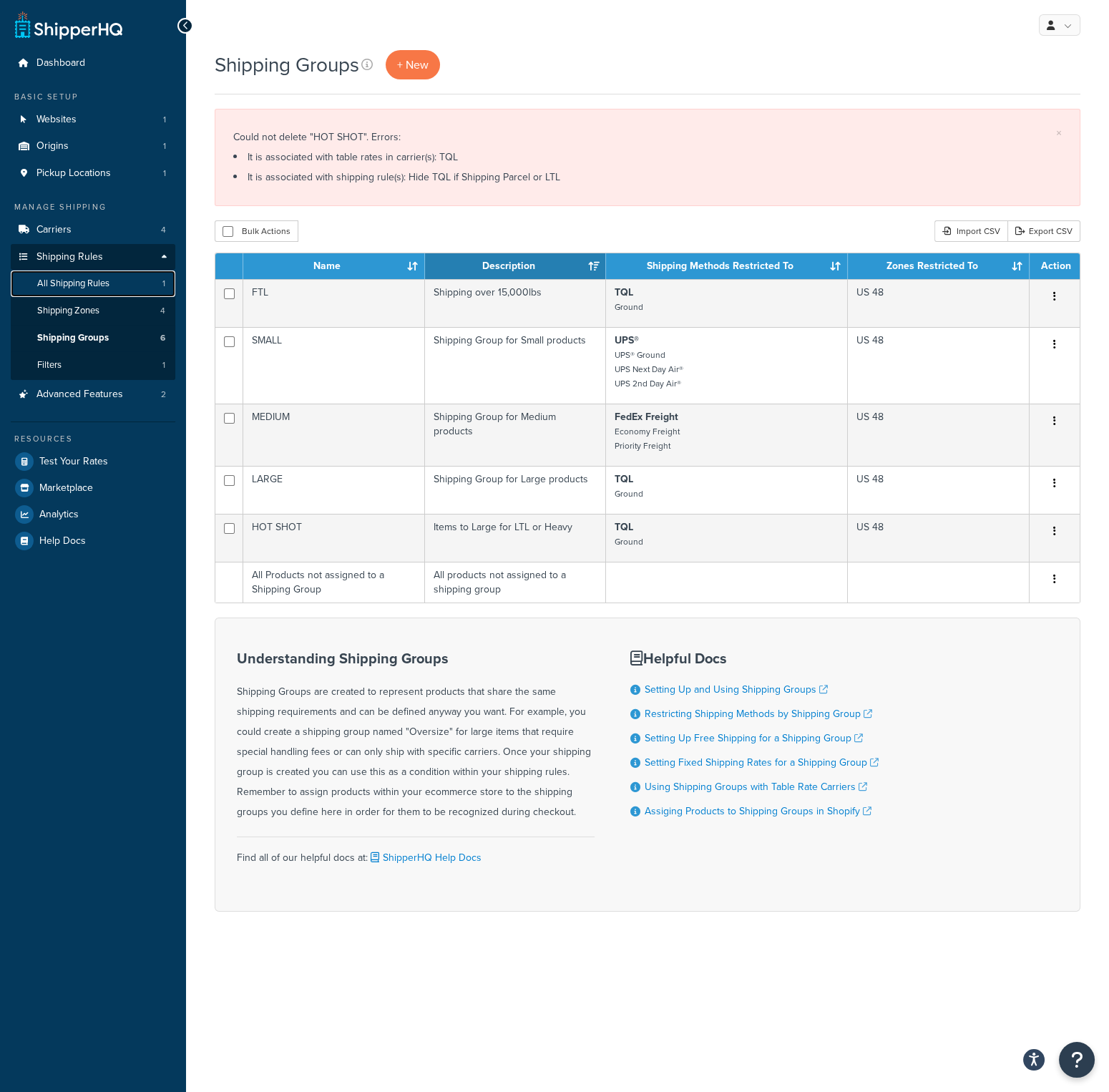 click on "All Shipping Rules" at bounding box center (73, 283) 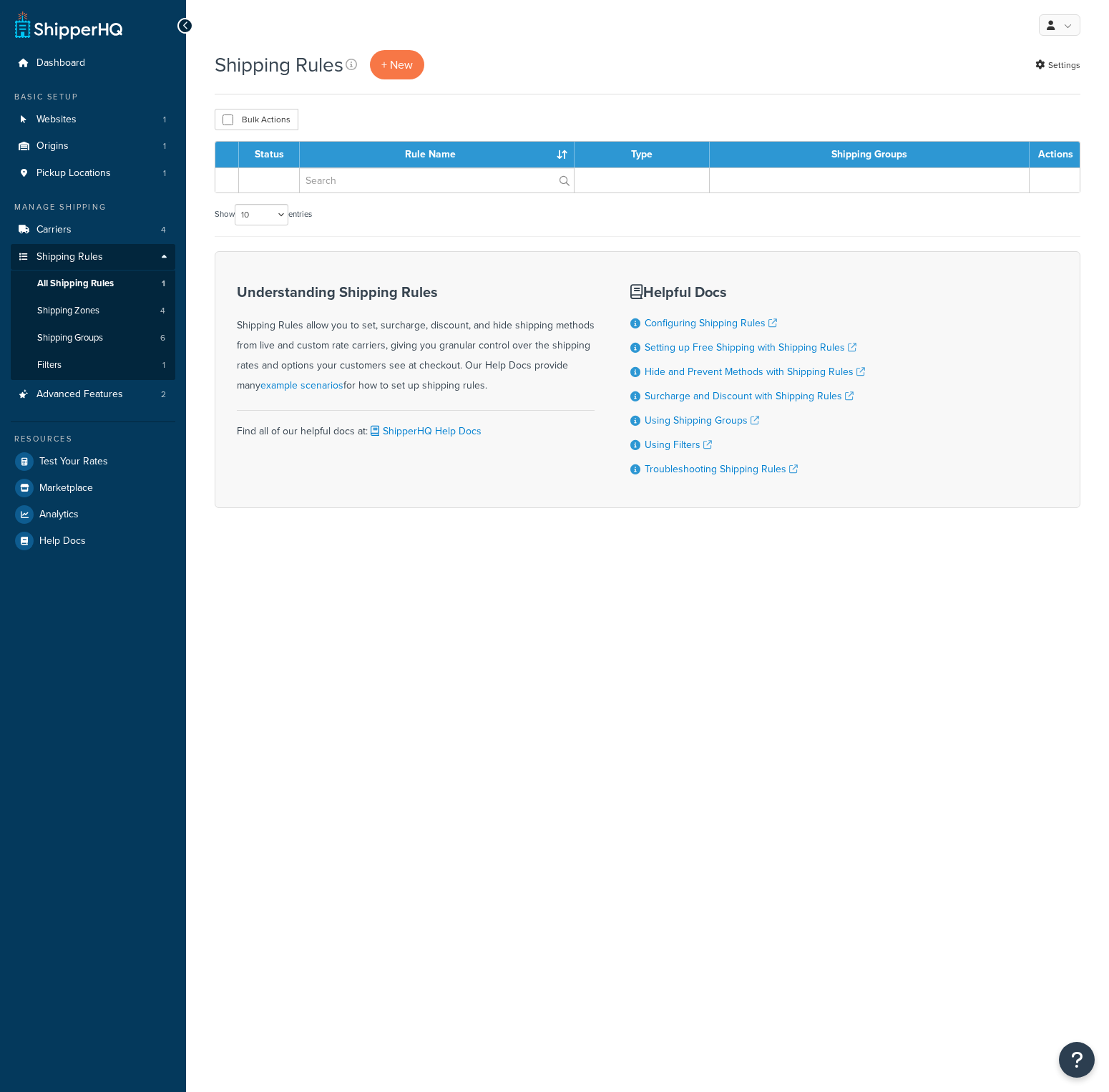 scroll, scrollTop: 0, scrollLeft: 0, axis: both 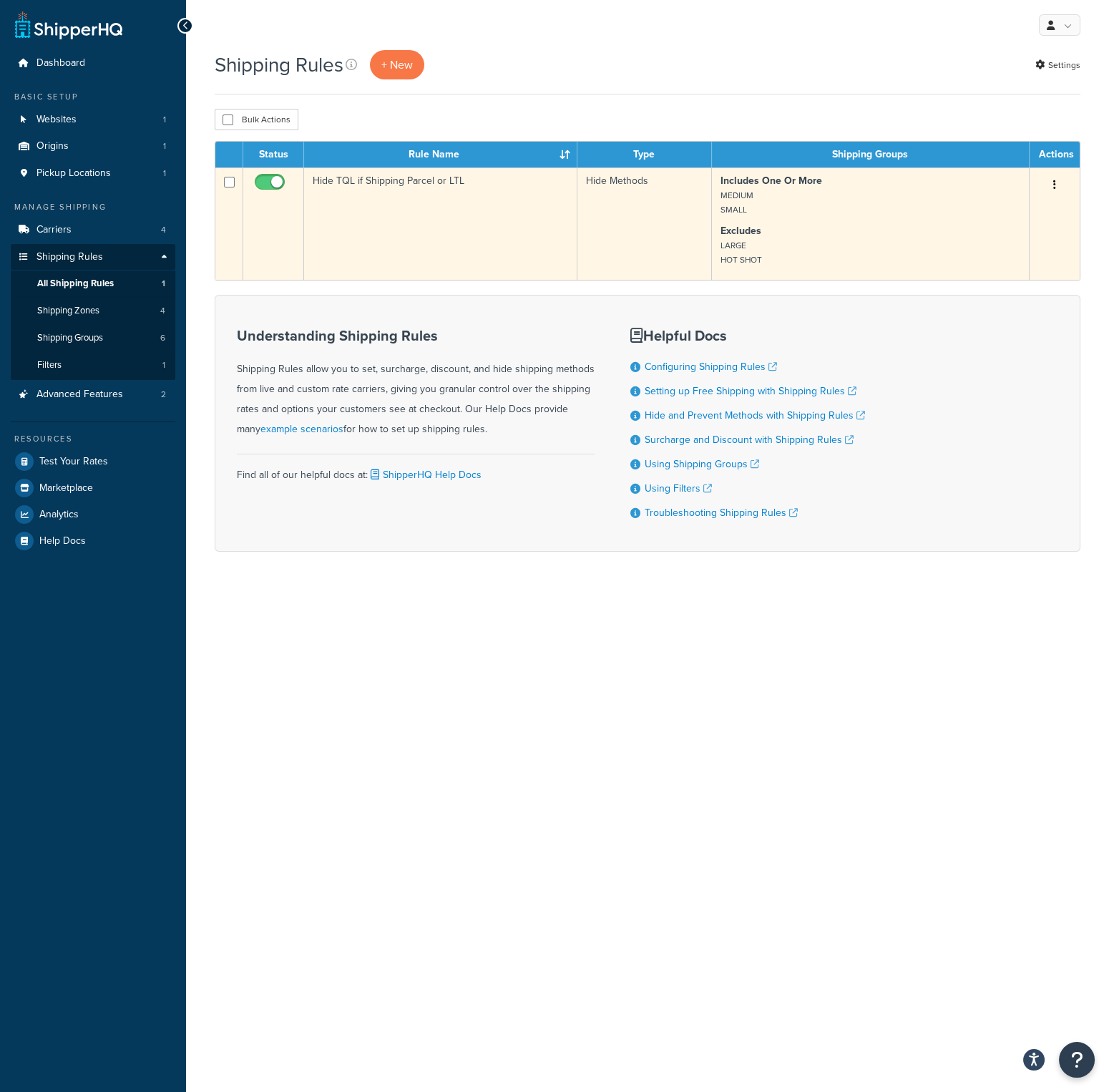 click on "Hide TQL if Shipping Parcel or LTL" at bounding box center [441, 223] 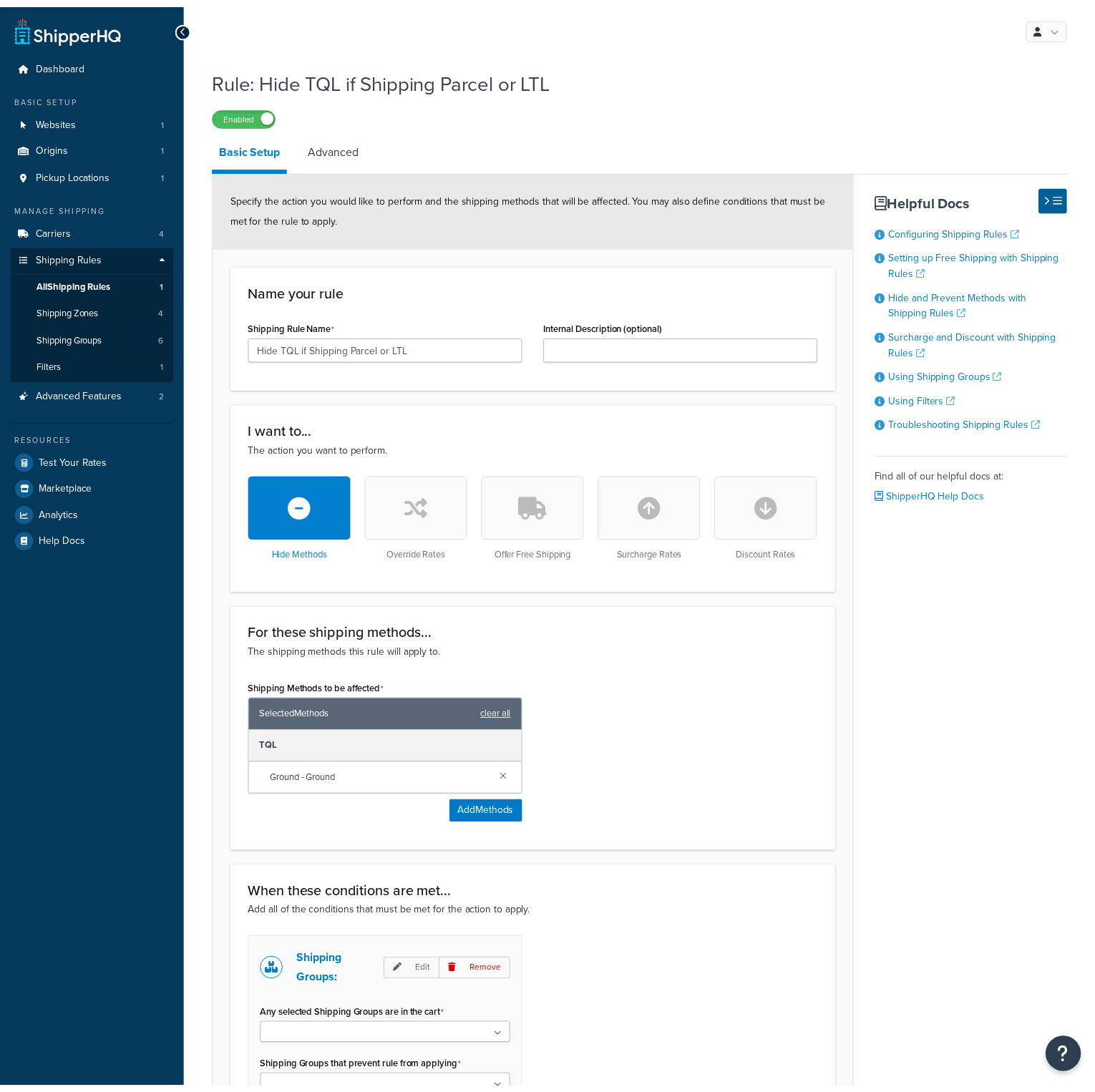scroll, scrollTop: 0, scrollLeft: 0, axis: both 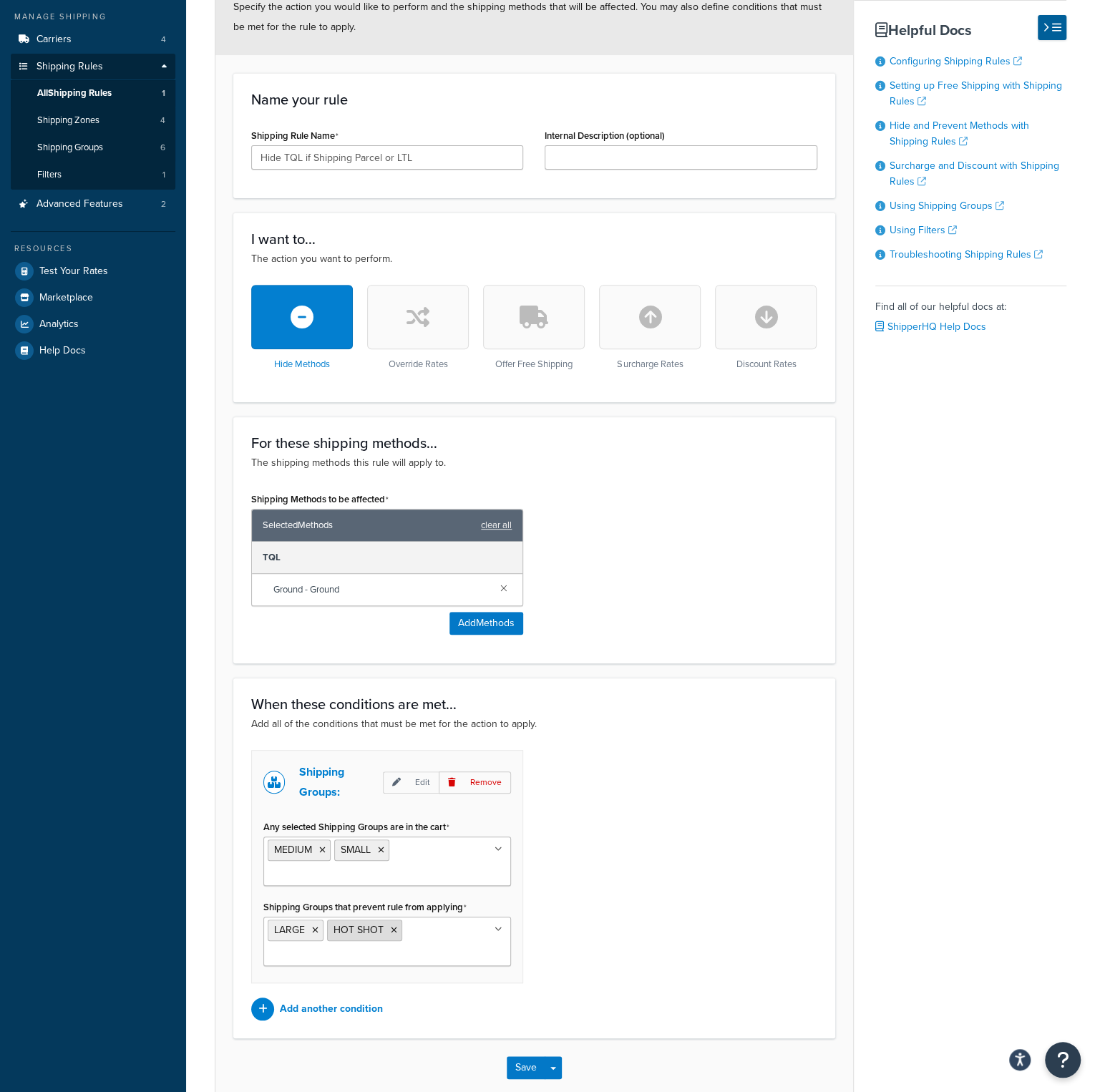 click at bounding box center [394, 930] 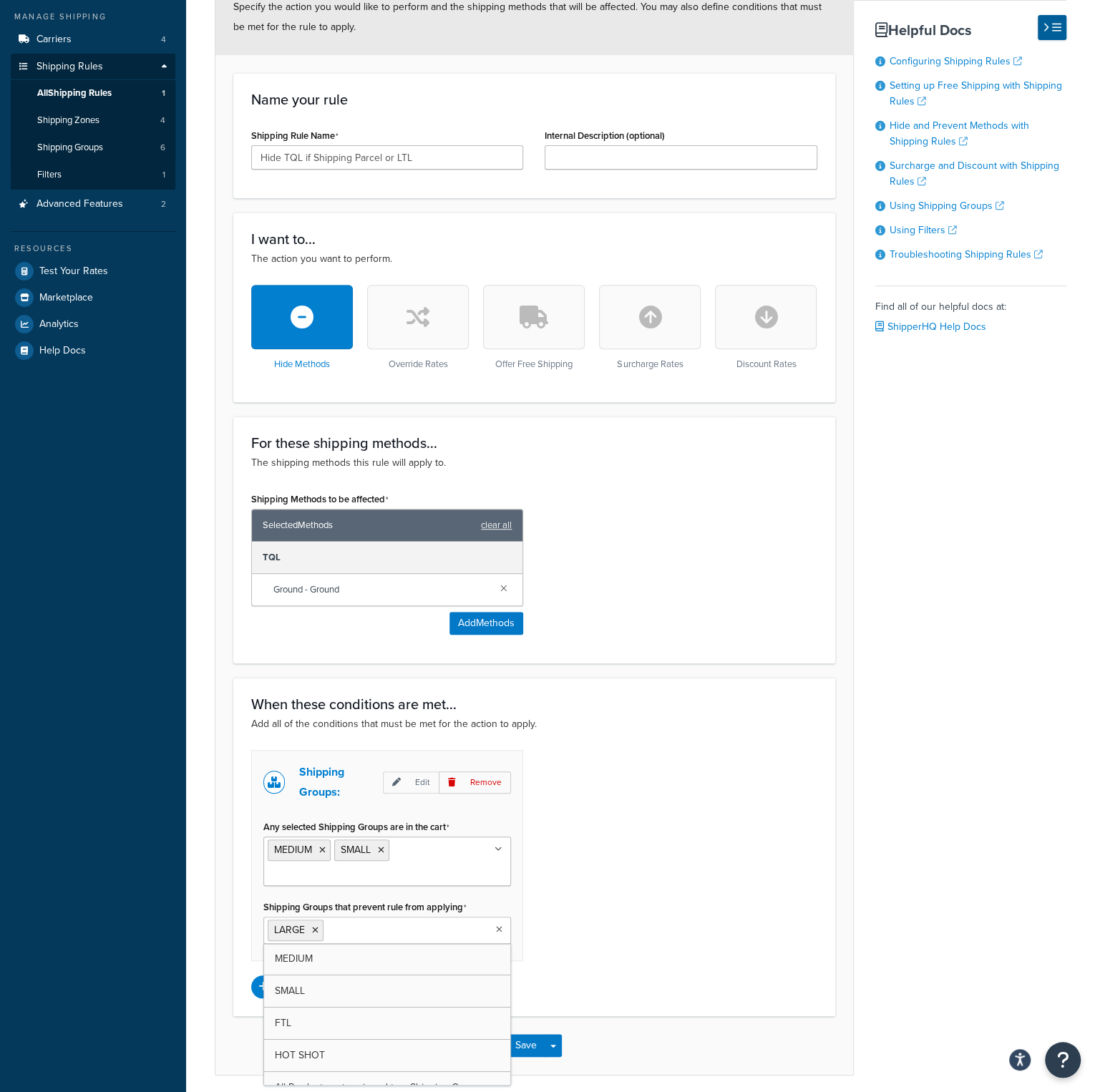 click on "Shipping Groups: Edit Remove Any selected Shipping Groups are in the cart   MEDIUM   SMALL   LARGE FTL HOT SHOT All Products not assigned to a Shipping Group Shipping Groups that prevent rule from applying   LARGE   MEDIUM SMALL FTL HOT SHOT All Products not assigned to a Shipping Group Add another condition" at bounding box center (534, 874) 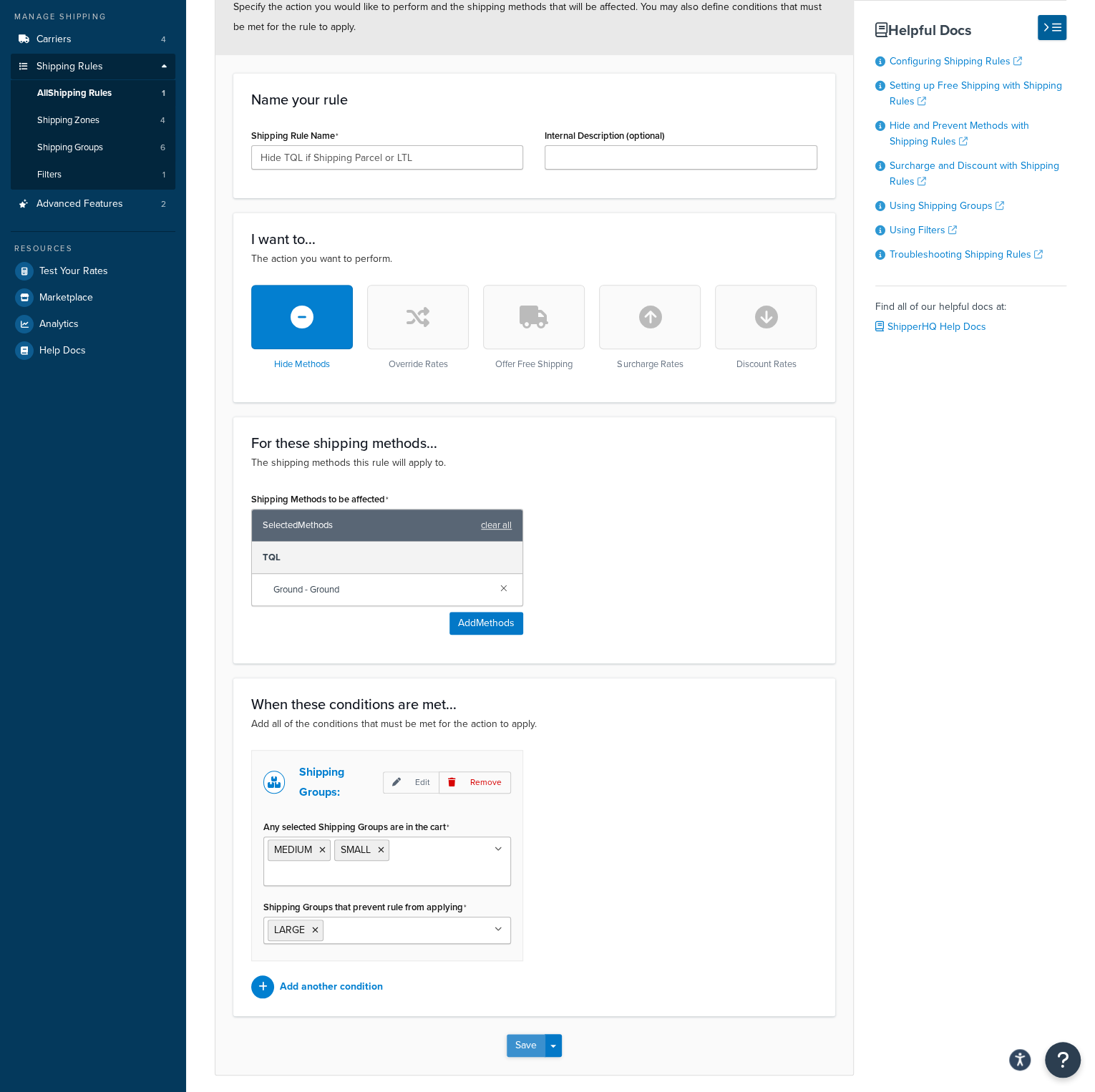click on "Save" at bounding box center (526, 1045) 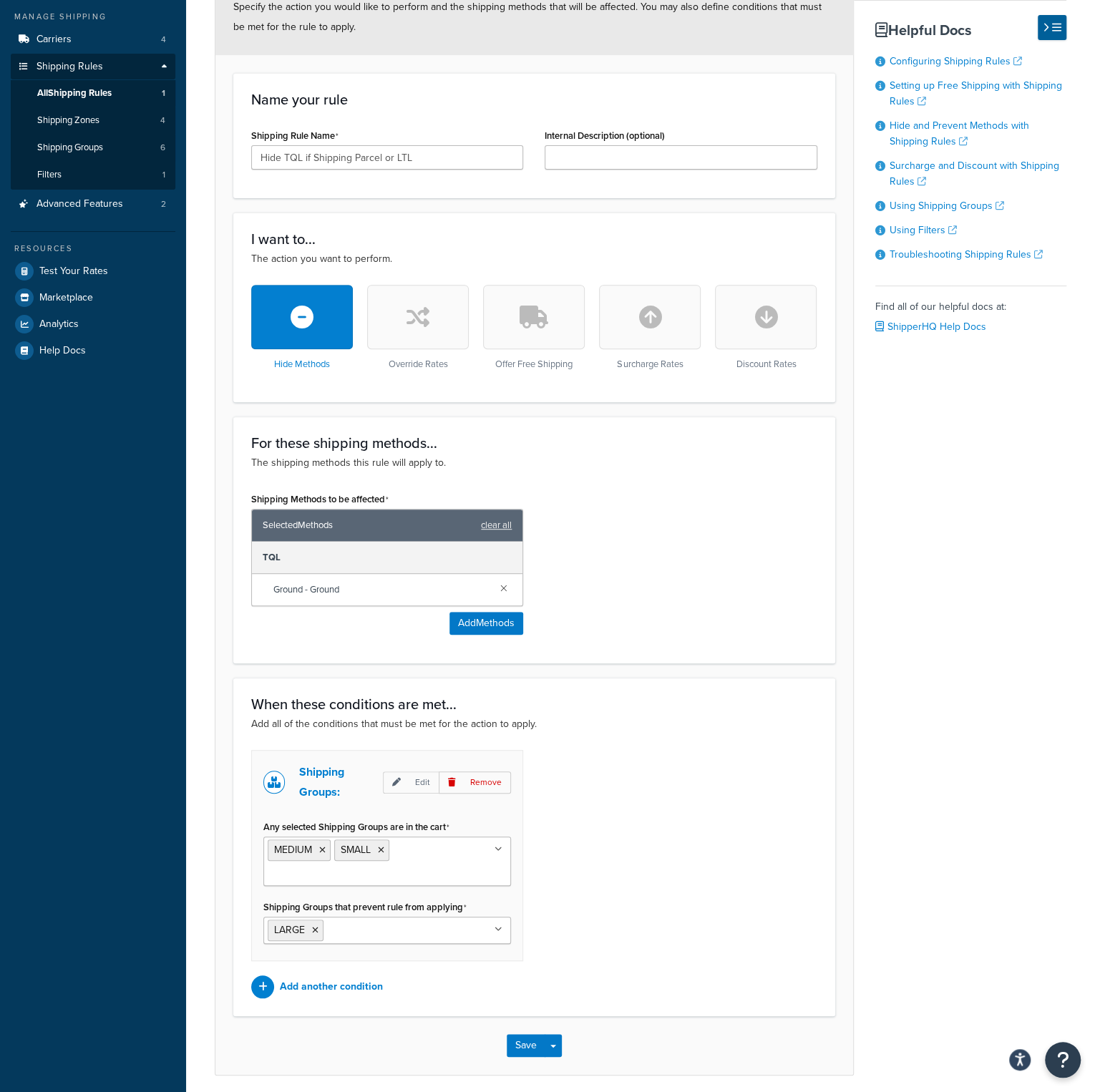 scroll, scrollTop: 0, scrollLeft: 0, axis: both 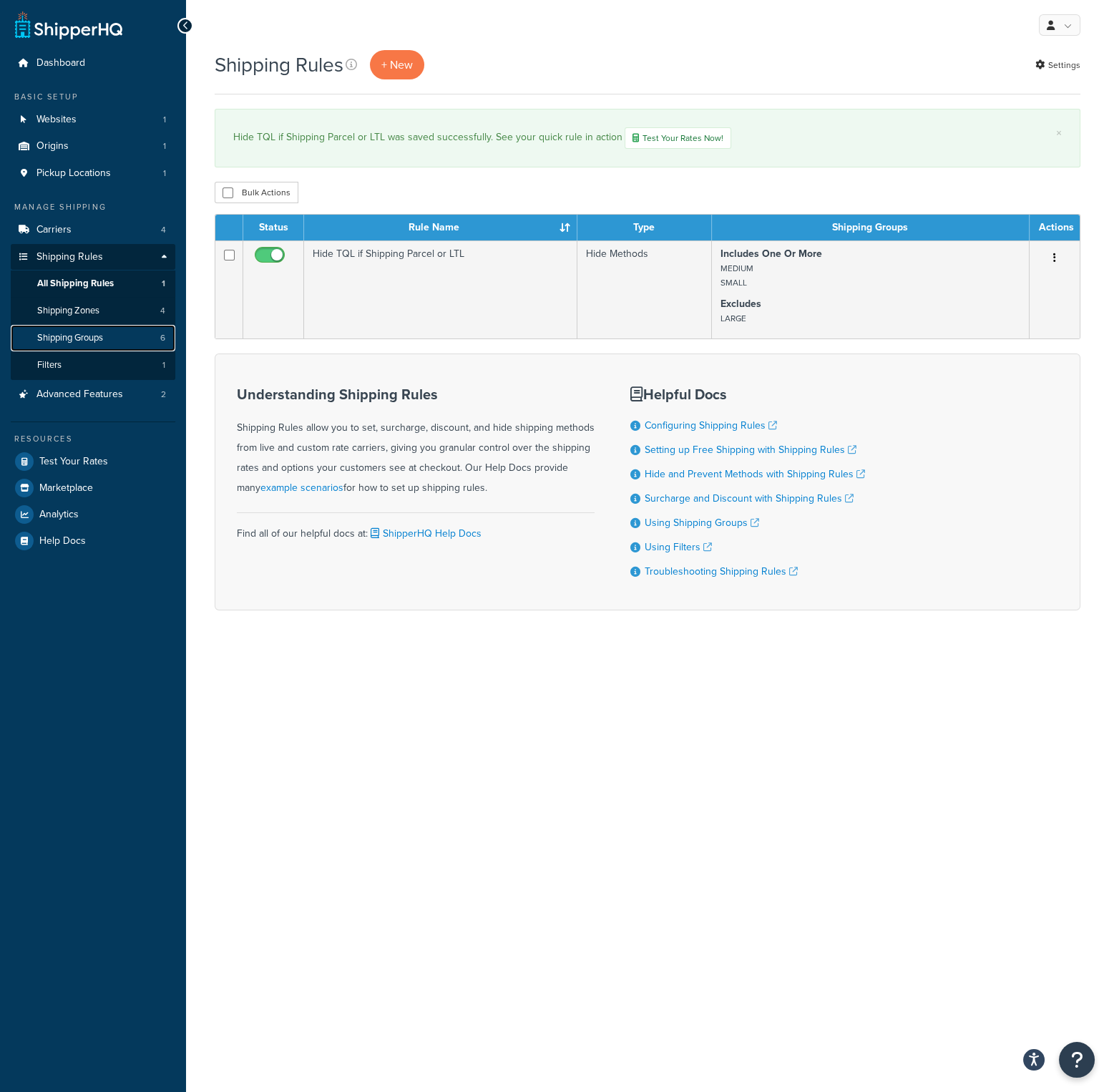 click on "Shipping Groups" at bounding box center [70, 338] 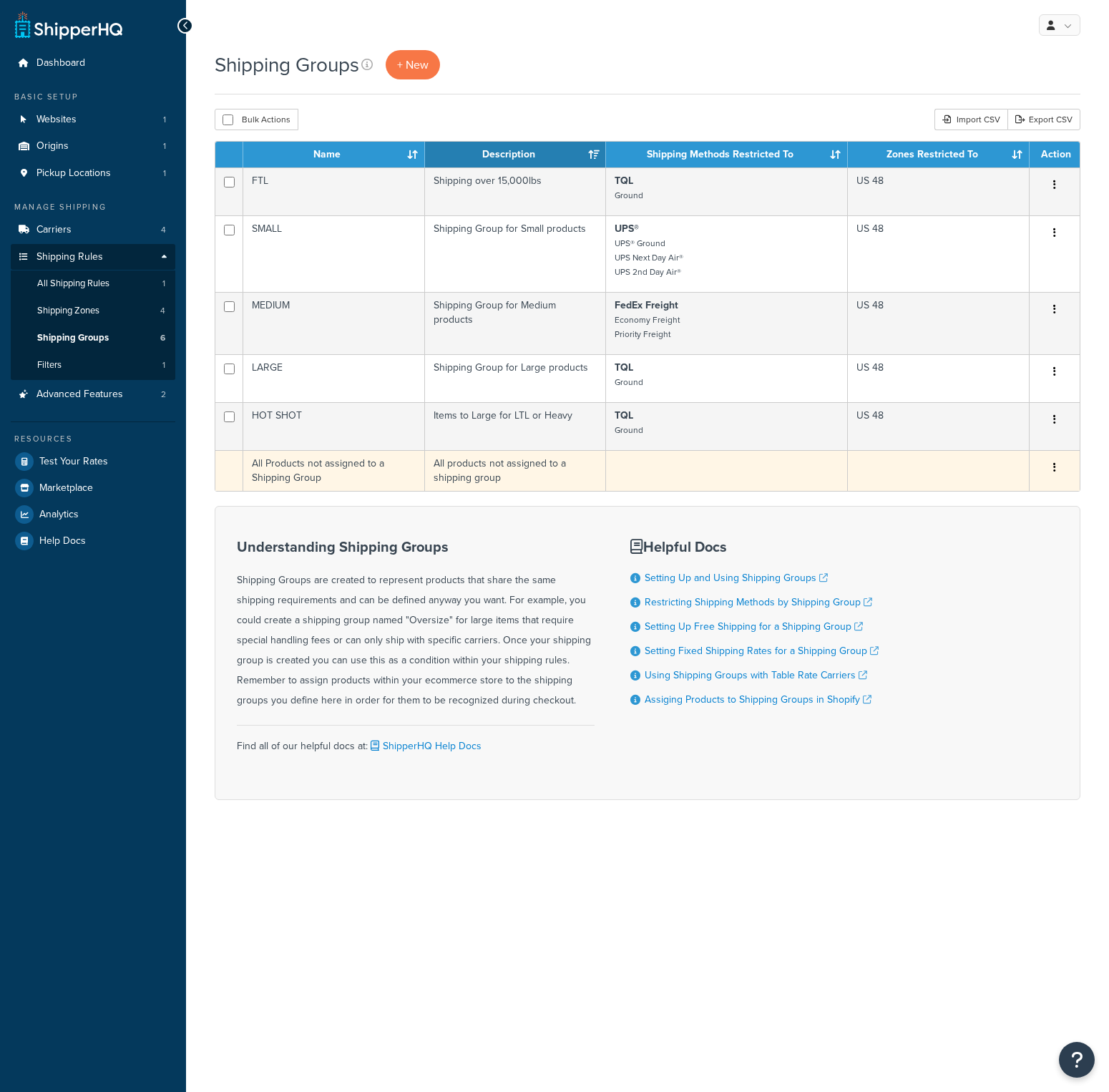 scroll, scrollTop: 0, scrollLeft: 0, axis: both 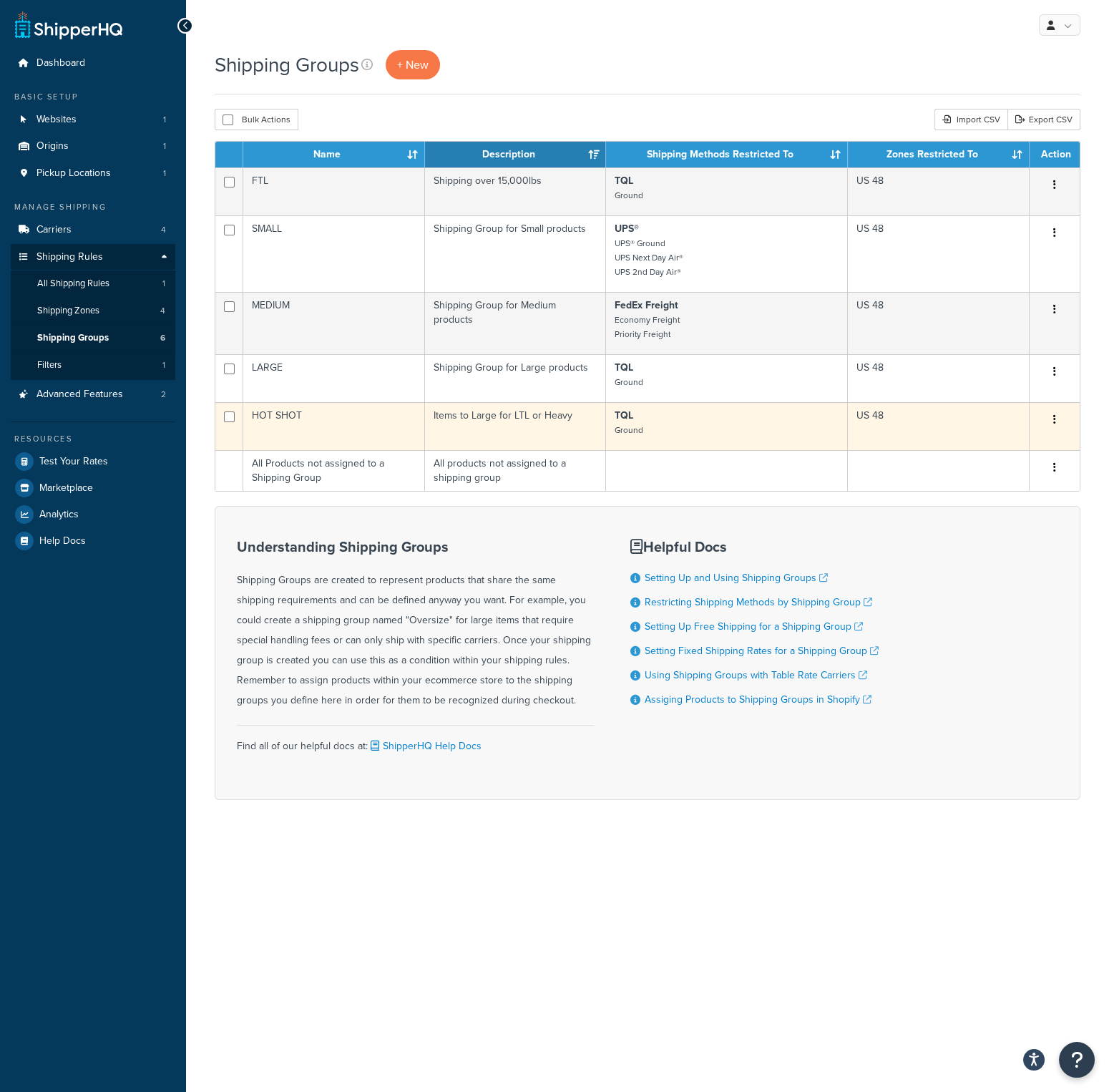 click at bounding box center (1055, 420) 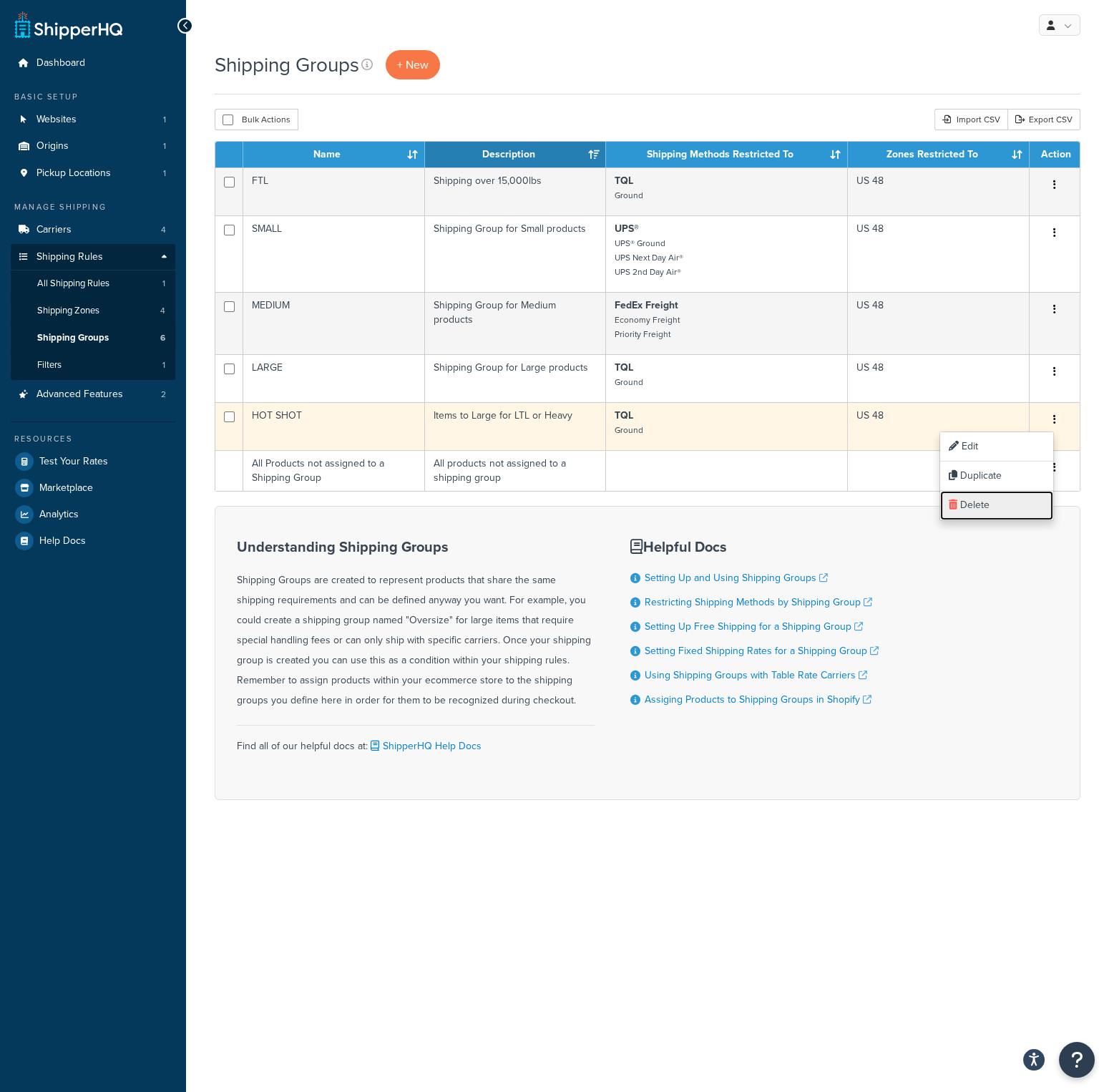 click on "Delete" at bounding box center [997, 505] 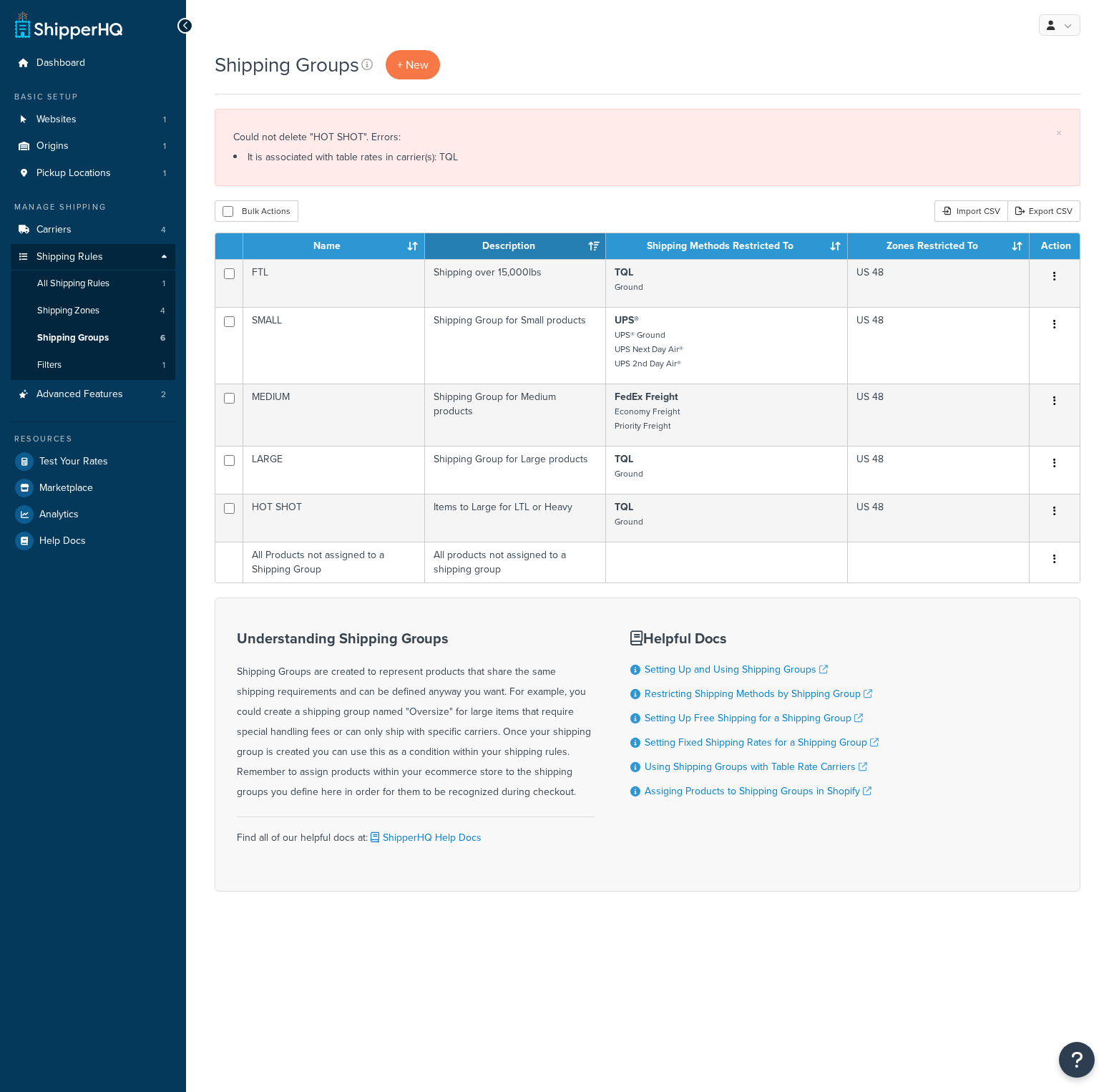 scroll, scrollTop: 0, scrollLeft: 0, axis: both 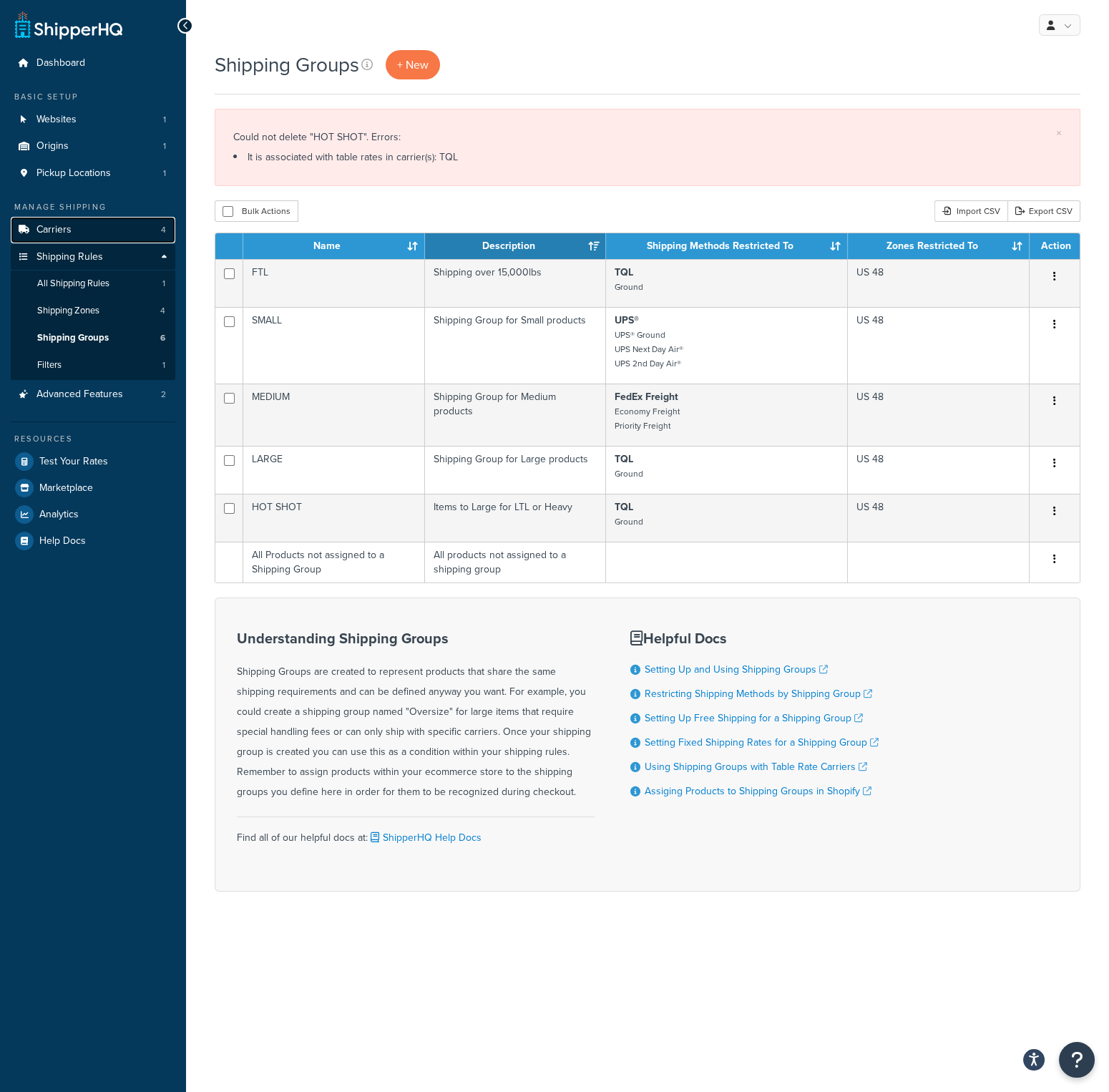 click on "Carriers
4" at bounding box center (93, 230) 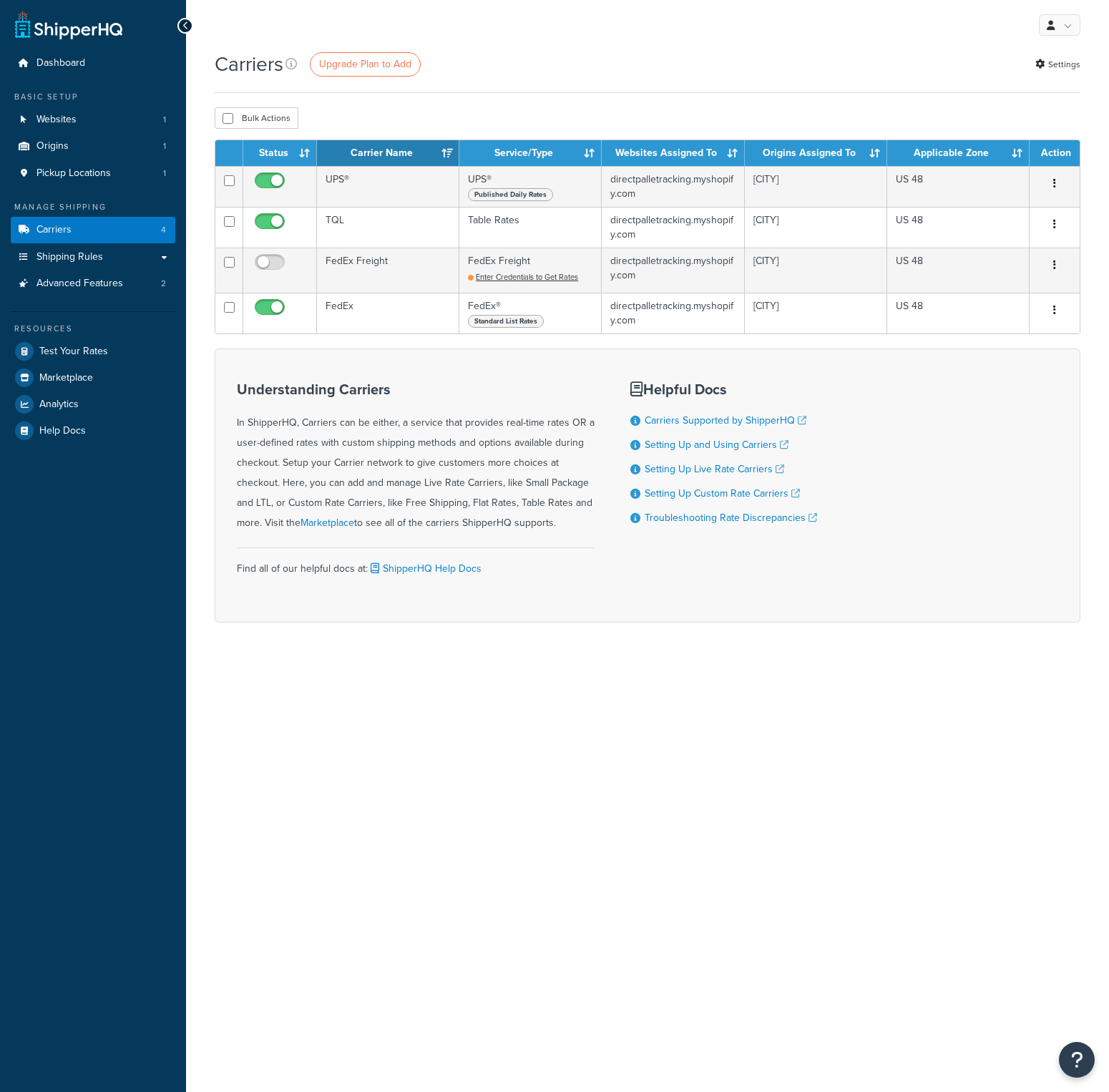 scroll, scrollTop: 0, scrollLeft: 0, axis: both 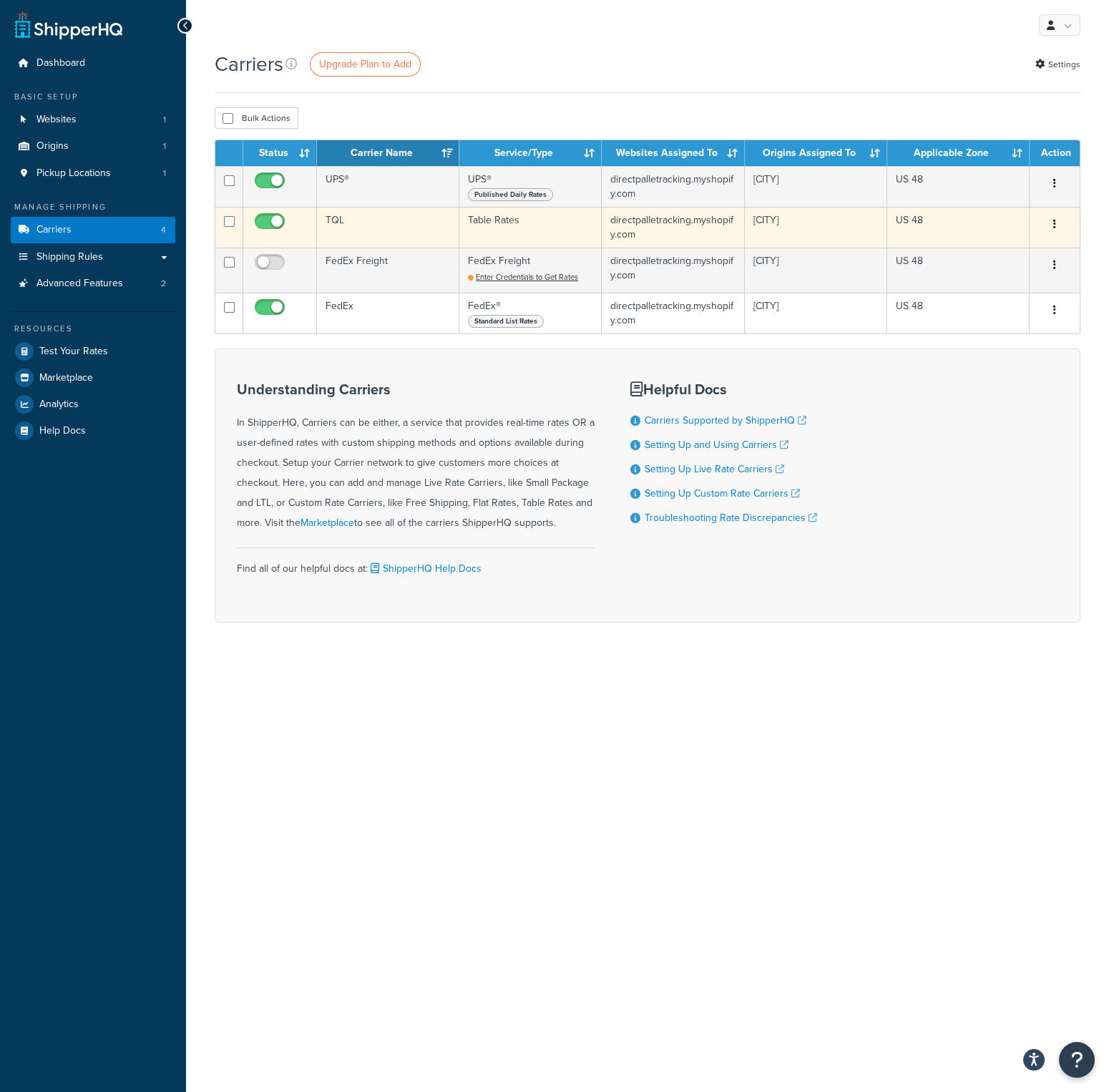 click on "TQL" at bounding box center (388, 227) 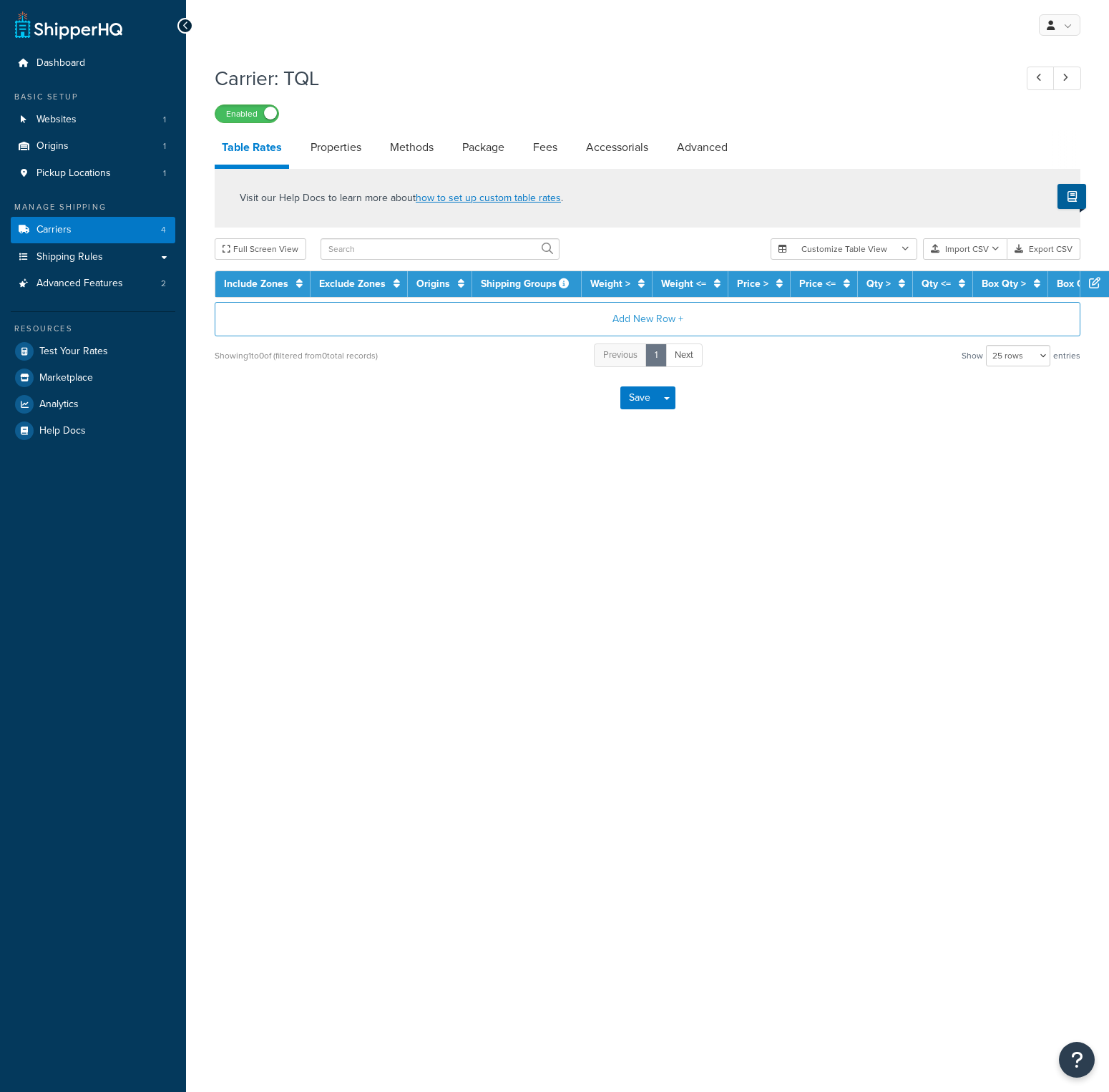 select on "25" 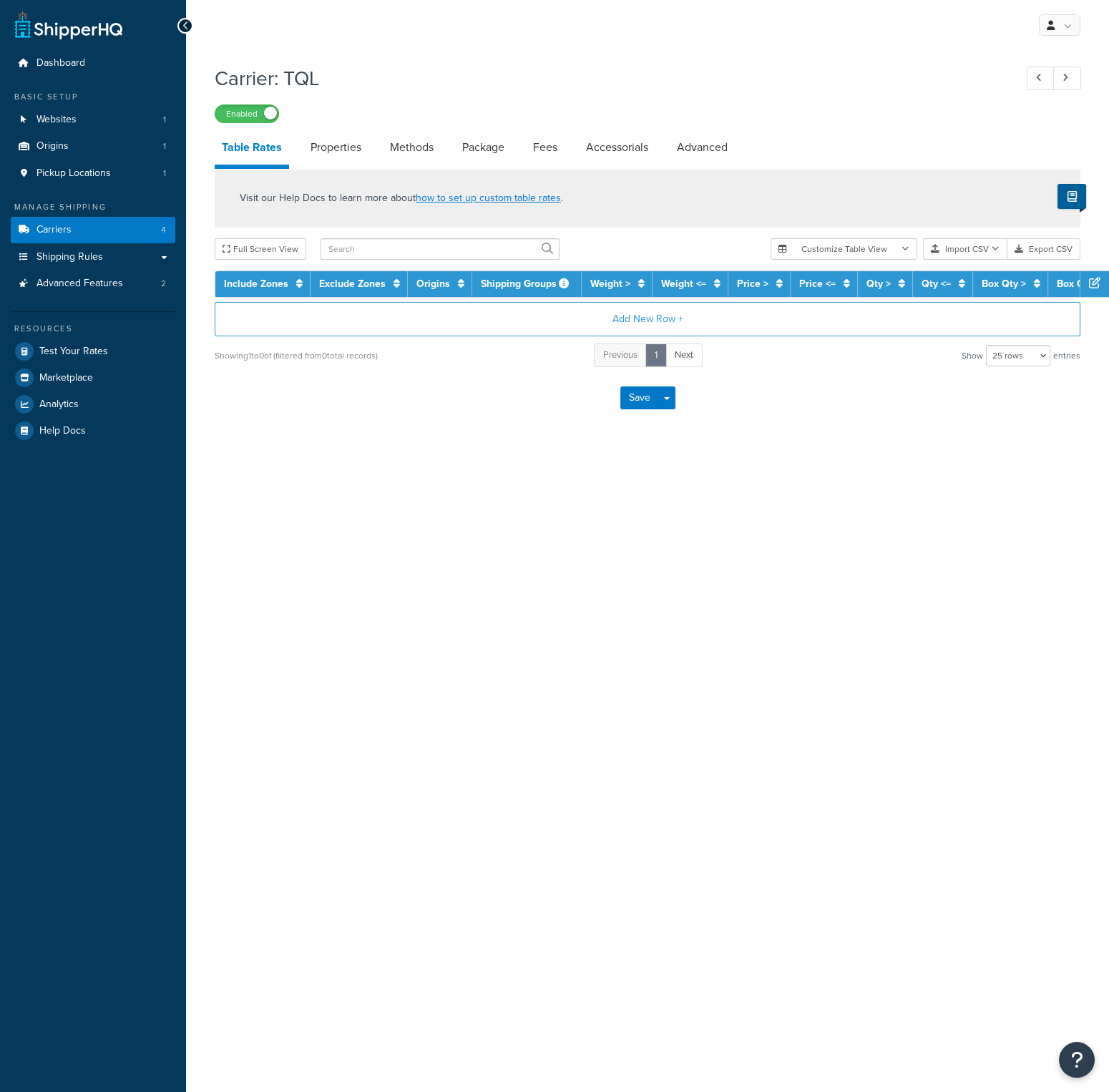 scroll, scrollTop: 0, scrollLeft: 0, axis: both 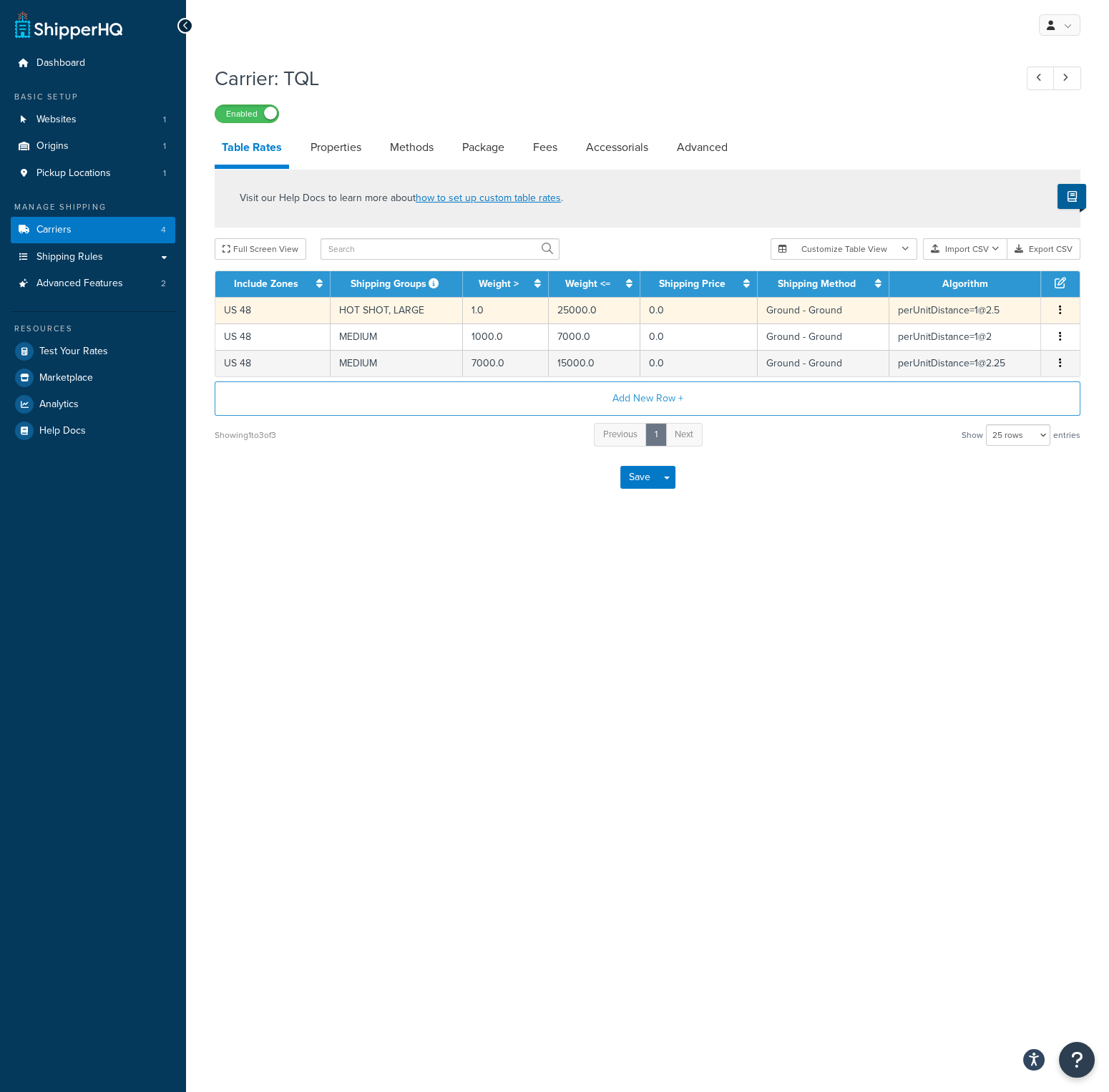 click on "HOT SHOT, LARGE" at bounding box center [396, 310] 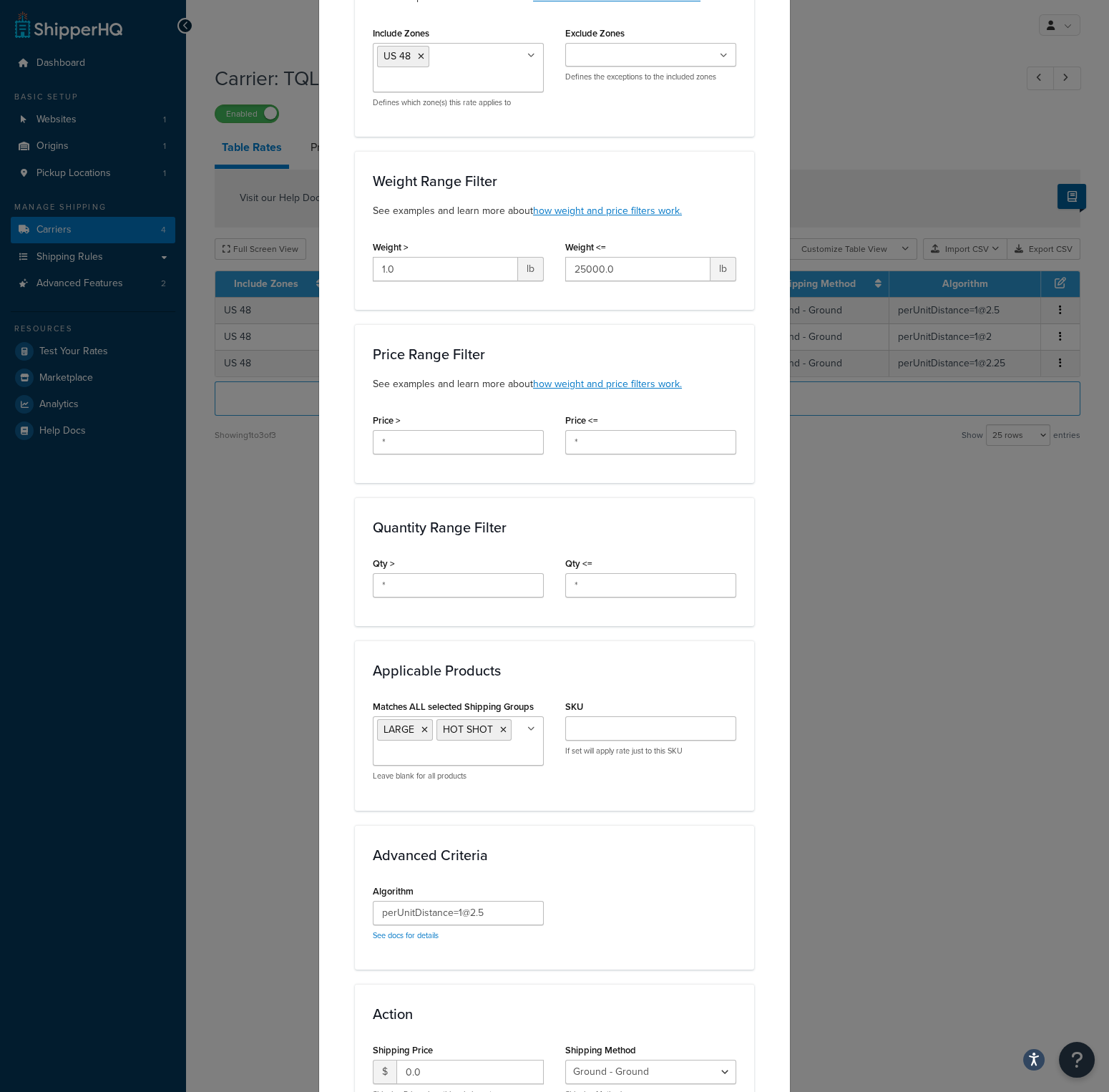 scroll, scrollTop: 190, scrollLeft: 0, axis: vertical 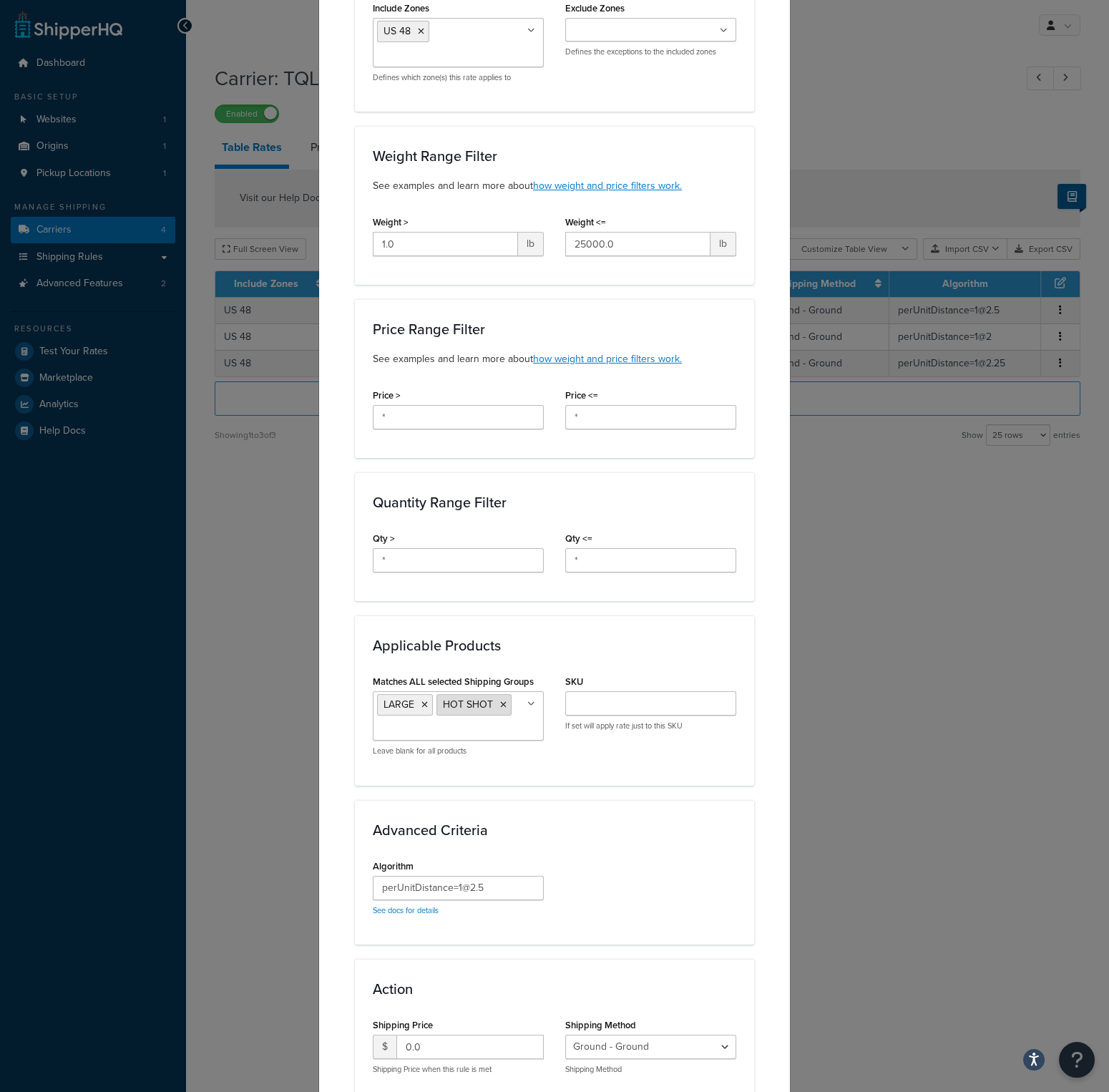 click at bounding box center [503, 705] 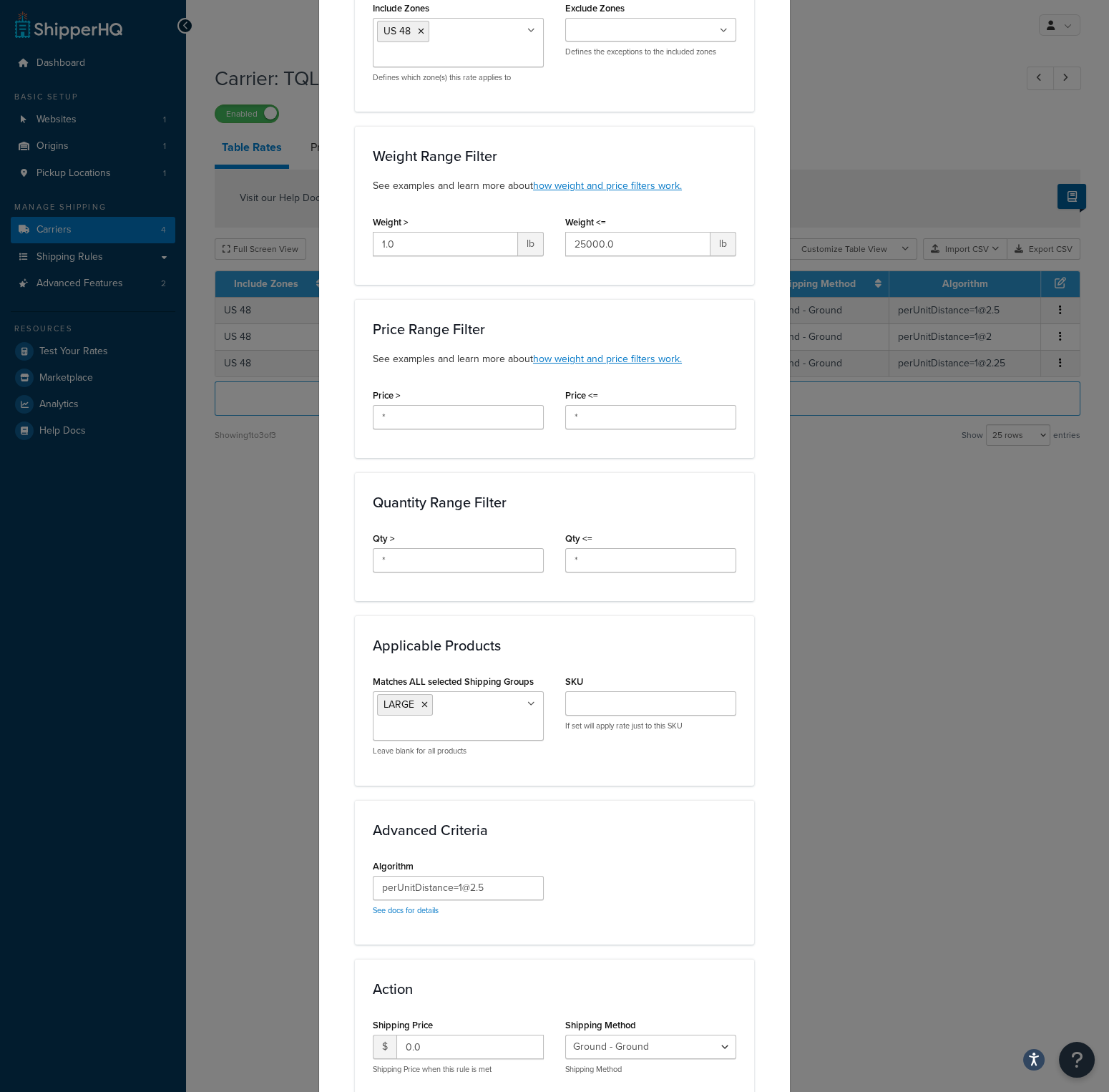 click on "Advanced Criteria" 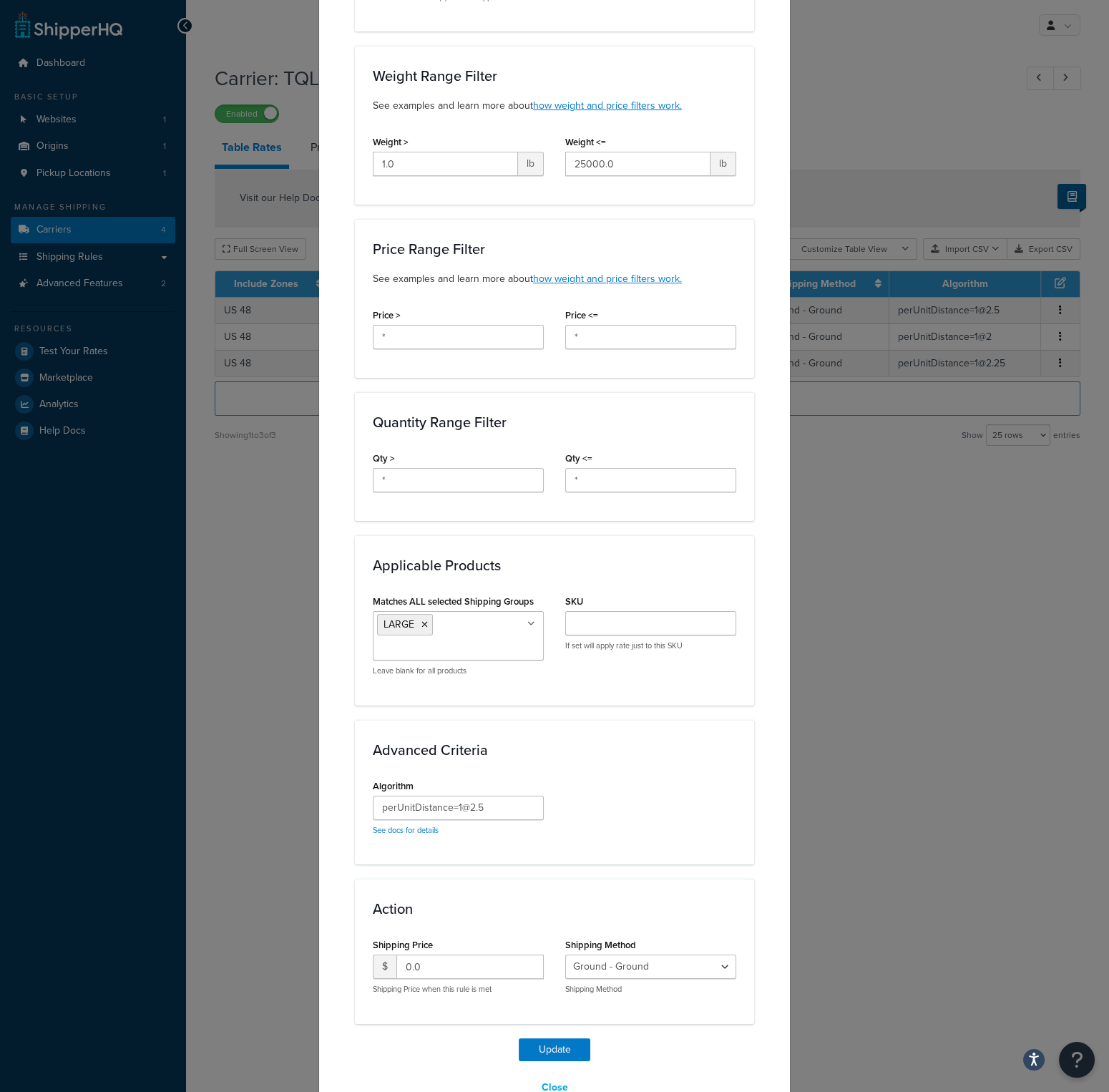 scroll, scrollTop: 304, scrollLeft: 0, axis: vertical 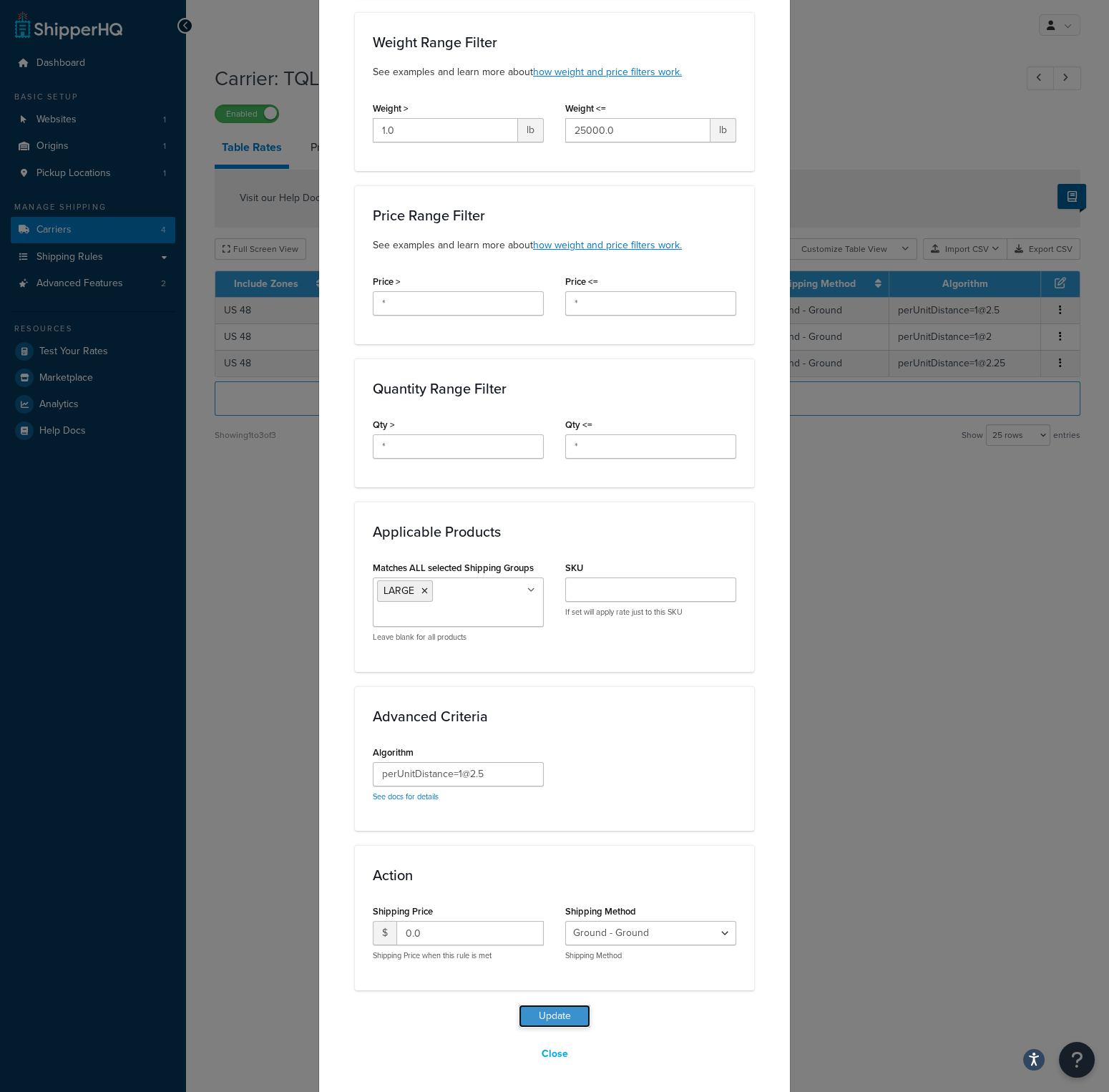 click on "Update" at bounding box center (554, 1016) 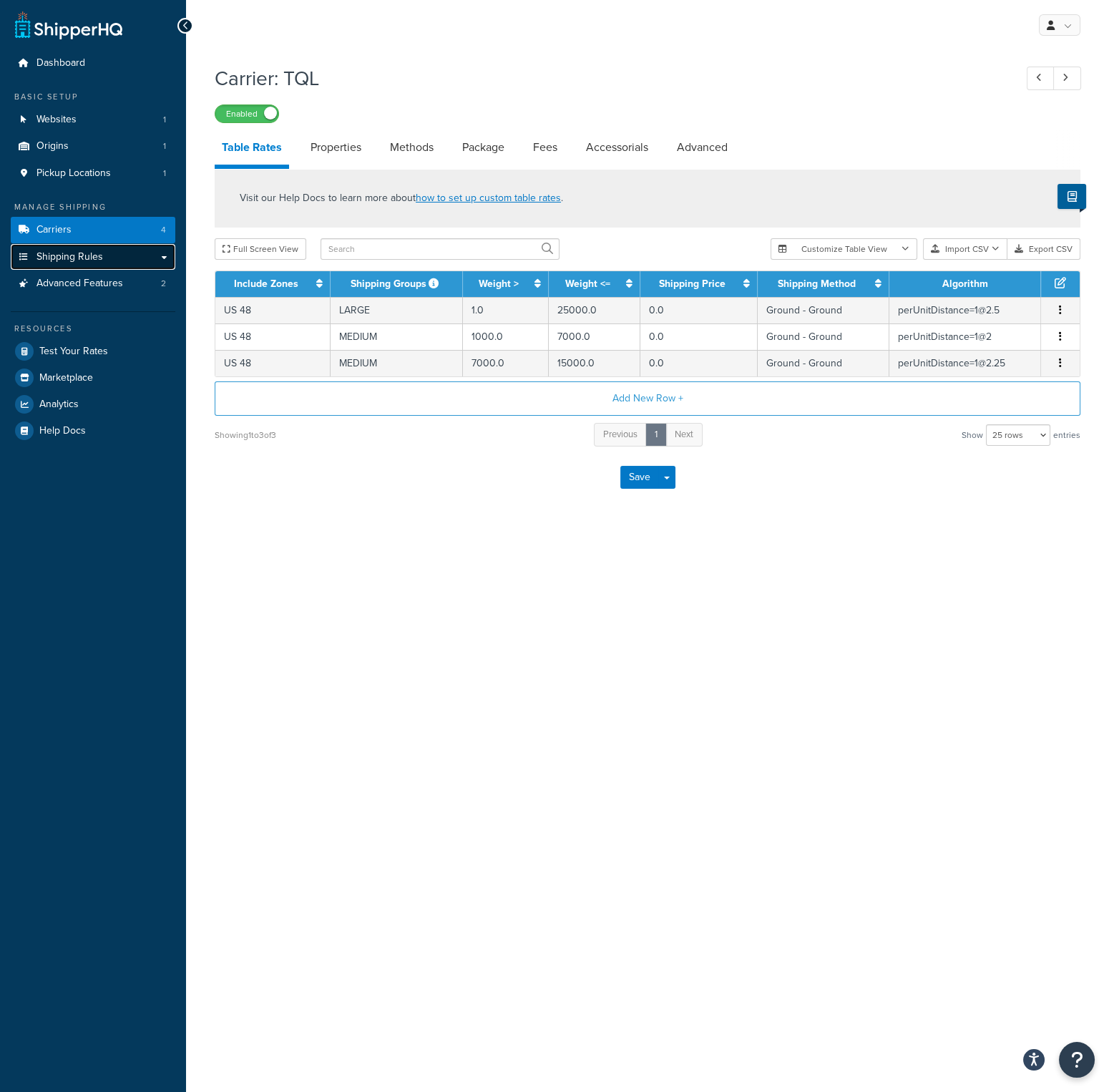 click on "Shipping Rules" at bounding box center (69, 257) 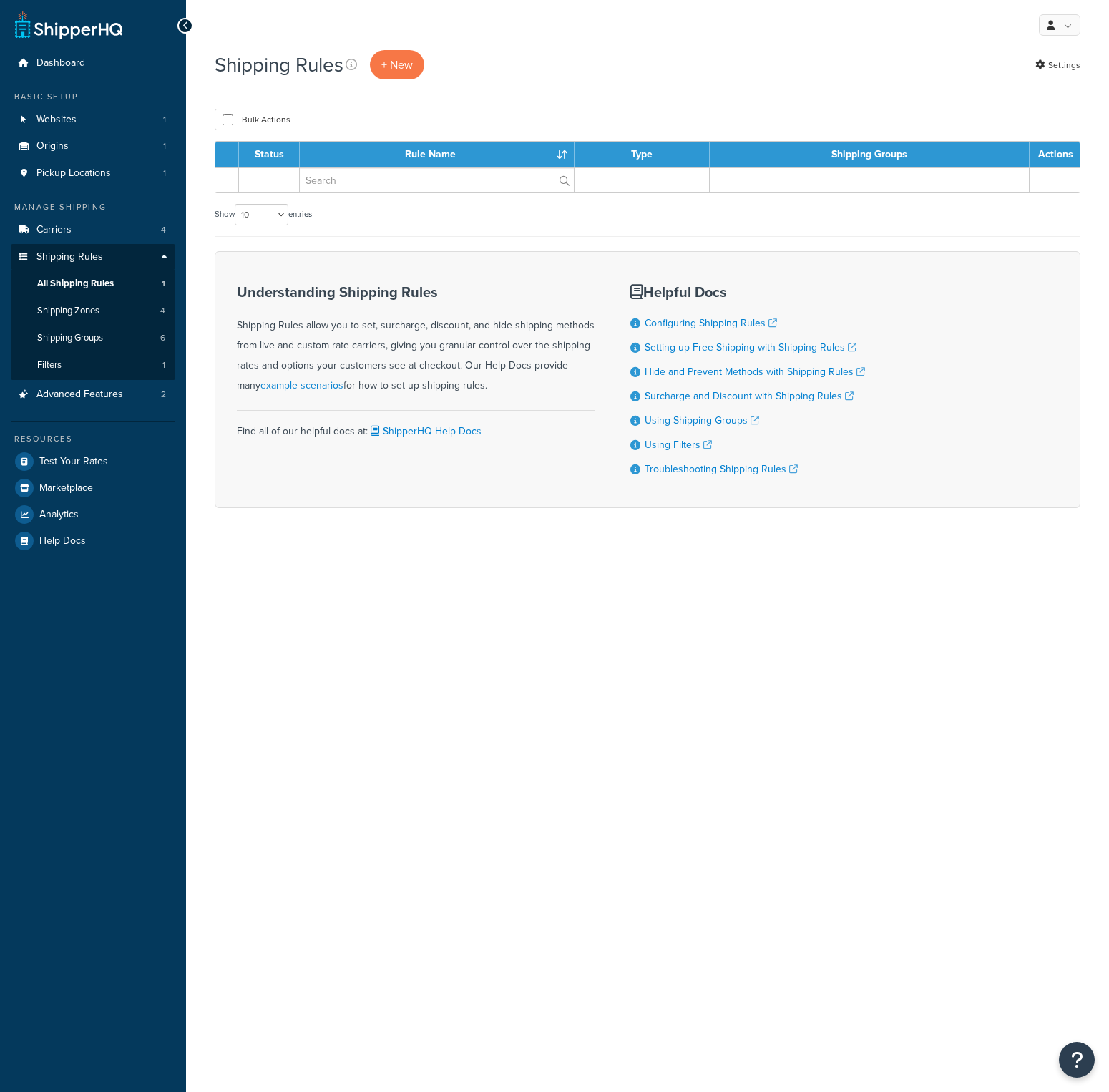 scroll, scrollTop: 0, scrollLeft: 0, axis: both 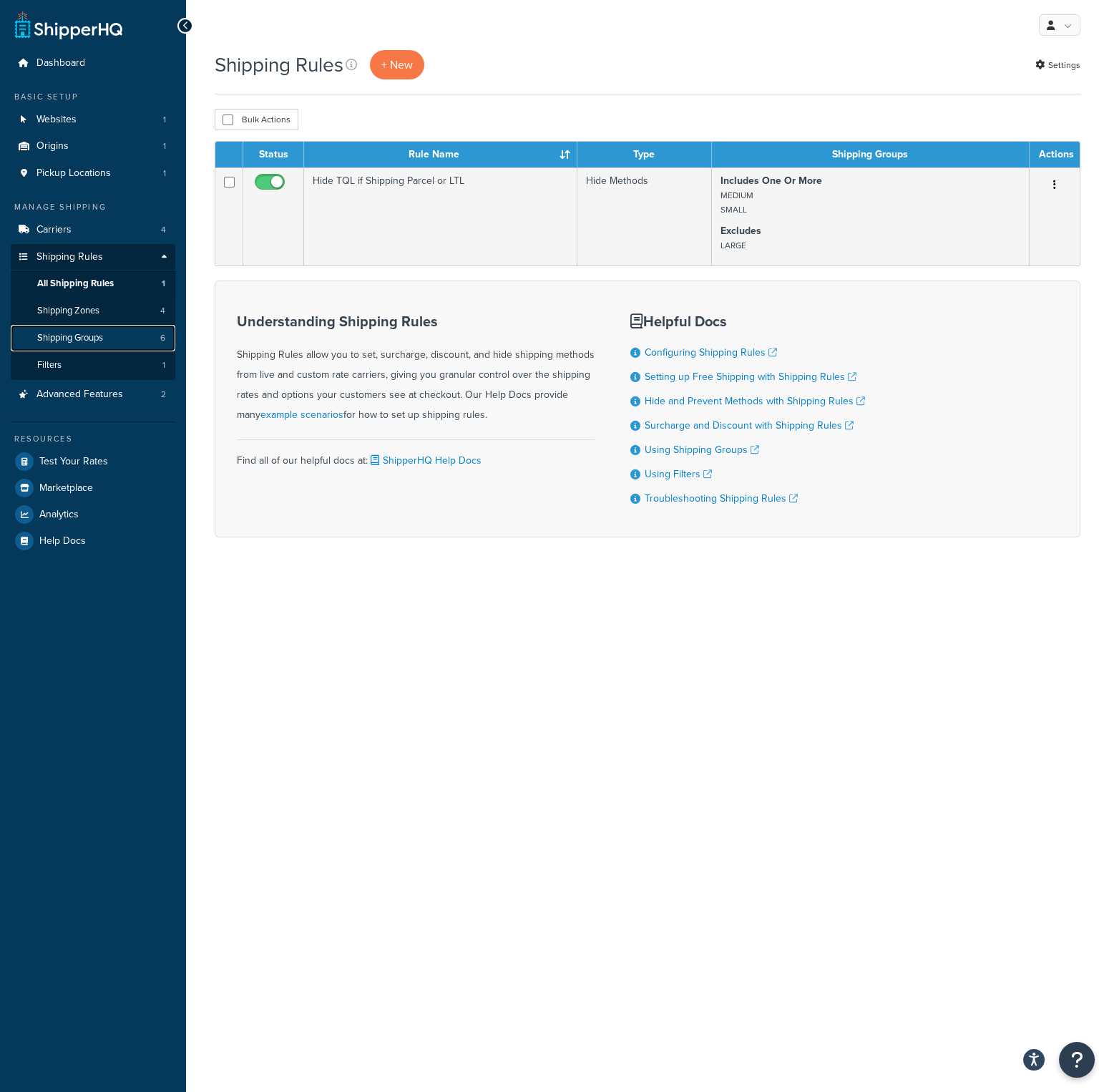 click on "Shipping Groups
6" at bounding box center (93, 338) 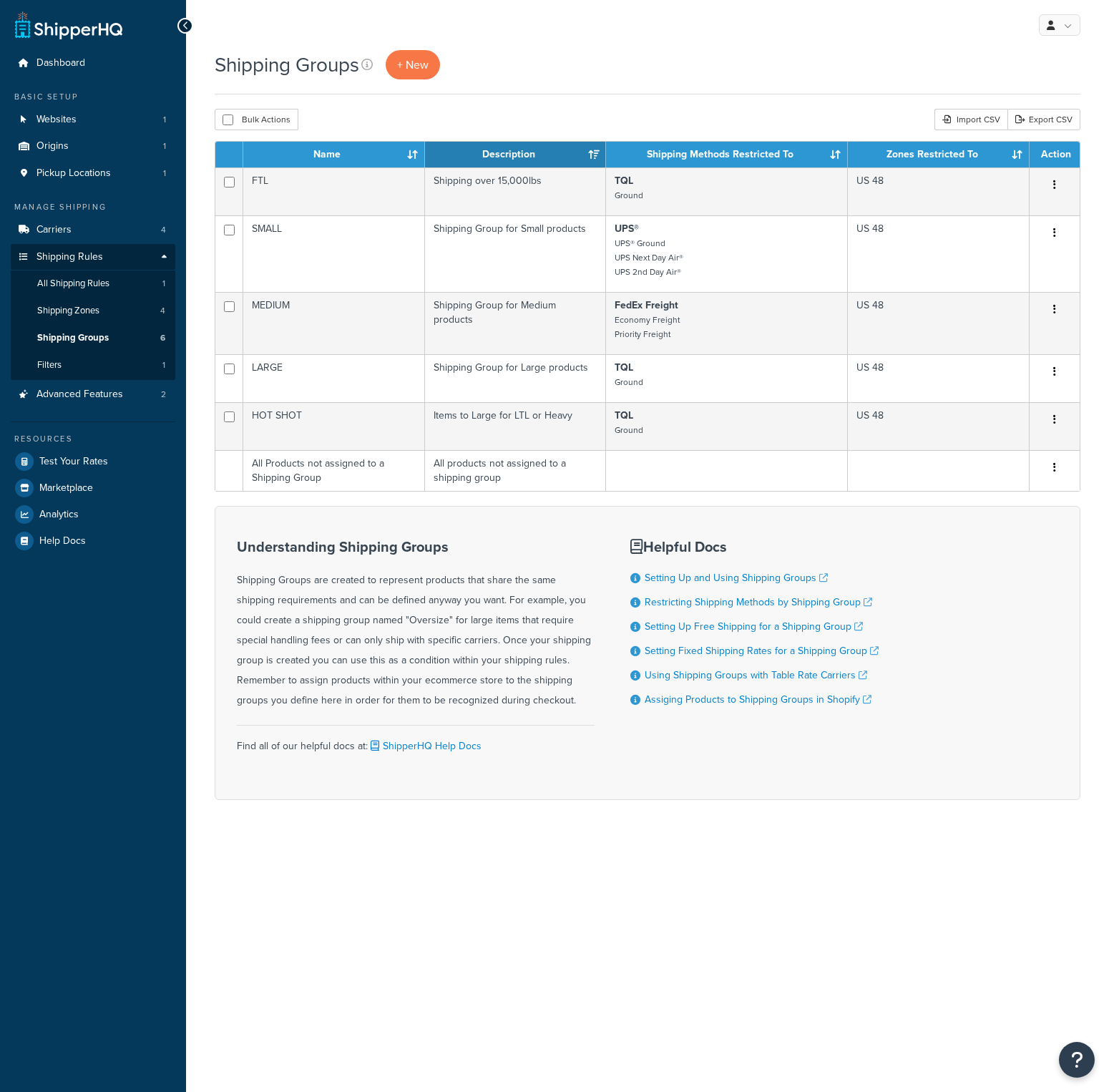 scroll, scrollTop: 0, scrollLeft: 0, axis: both 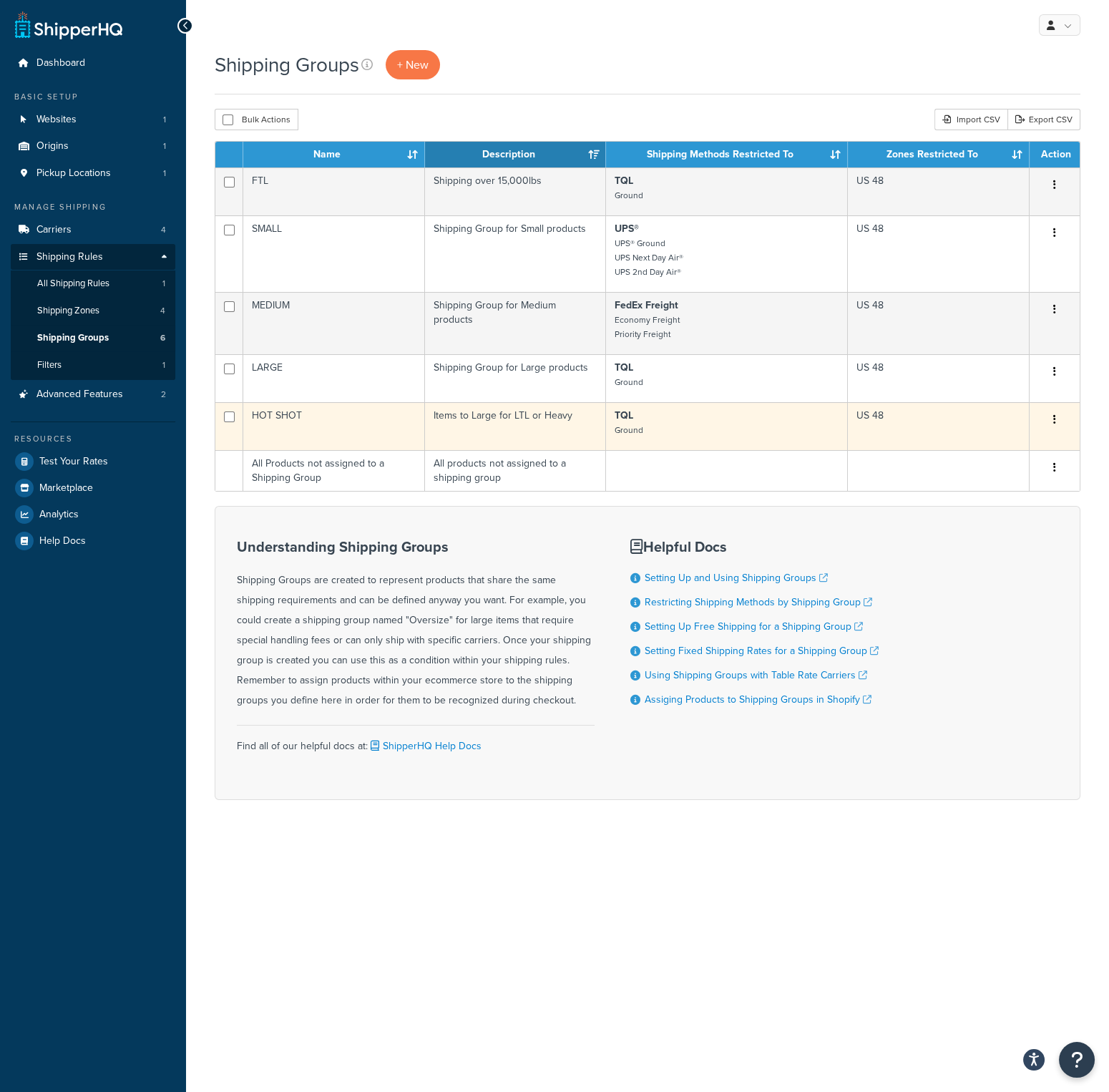 click at bounding box center [1055, 420] 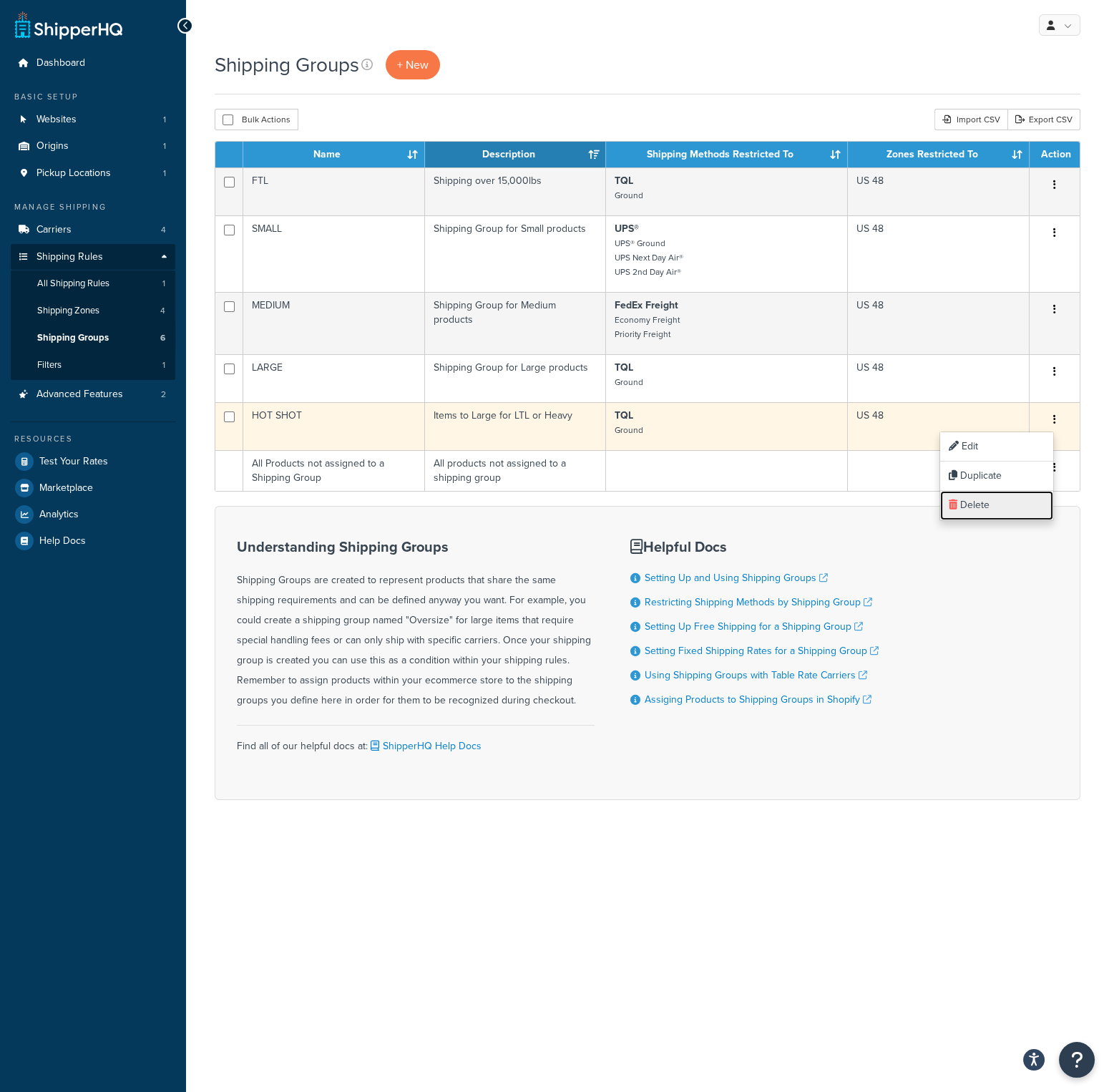 click on "Delete" at bounding box center [997, 505] 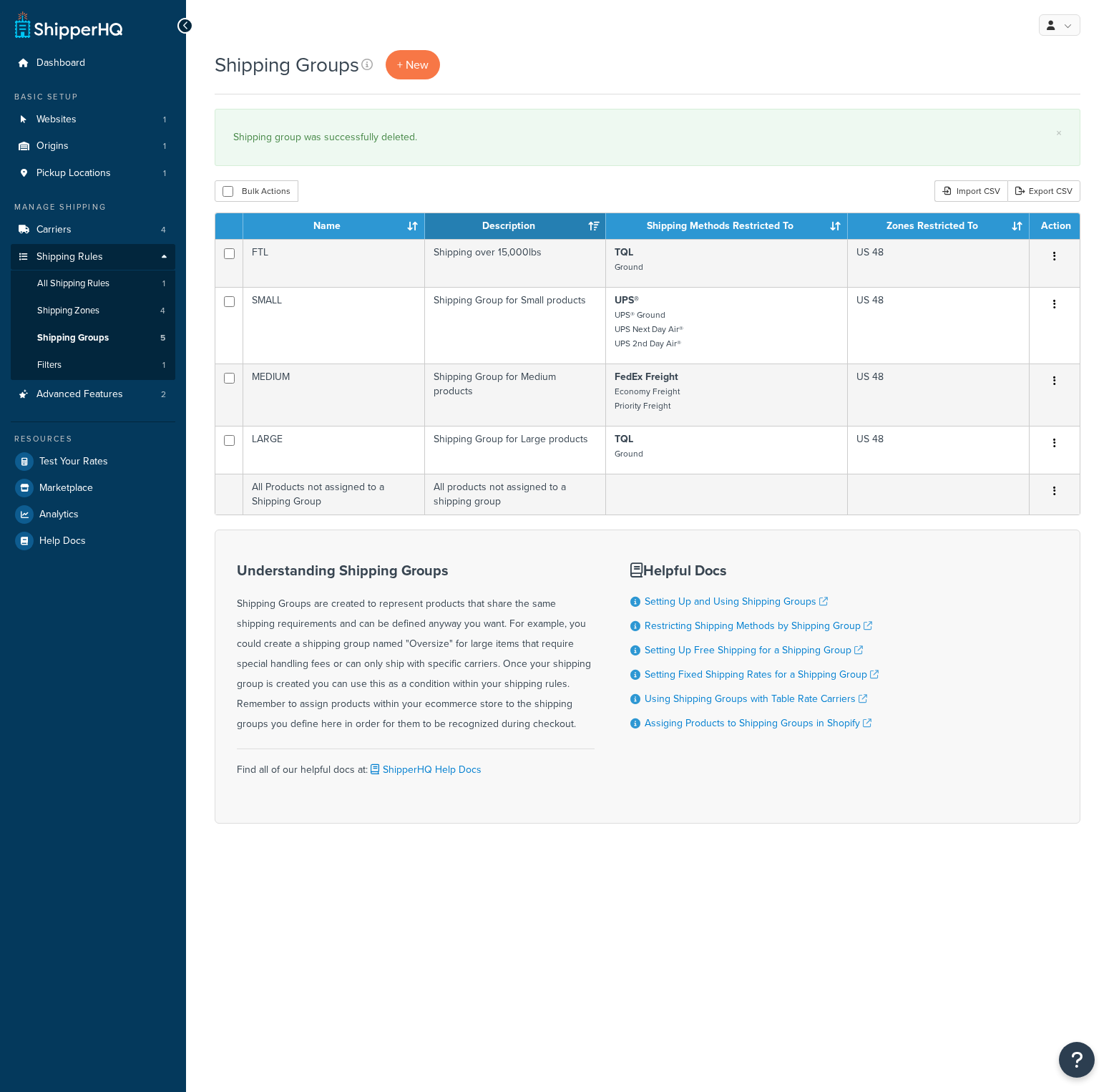 scroll, scrollTop: 0, scrollLeft: 0, axis: both 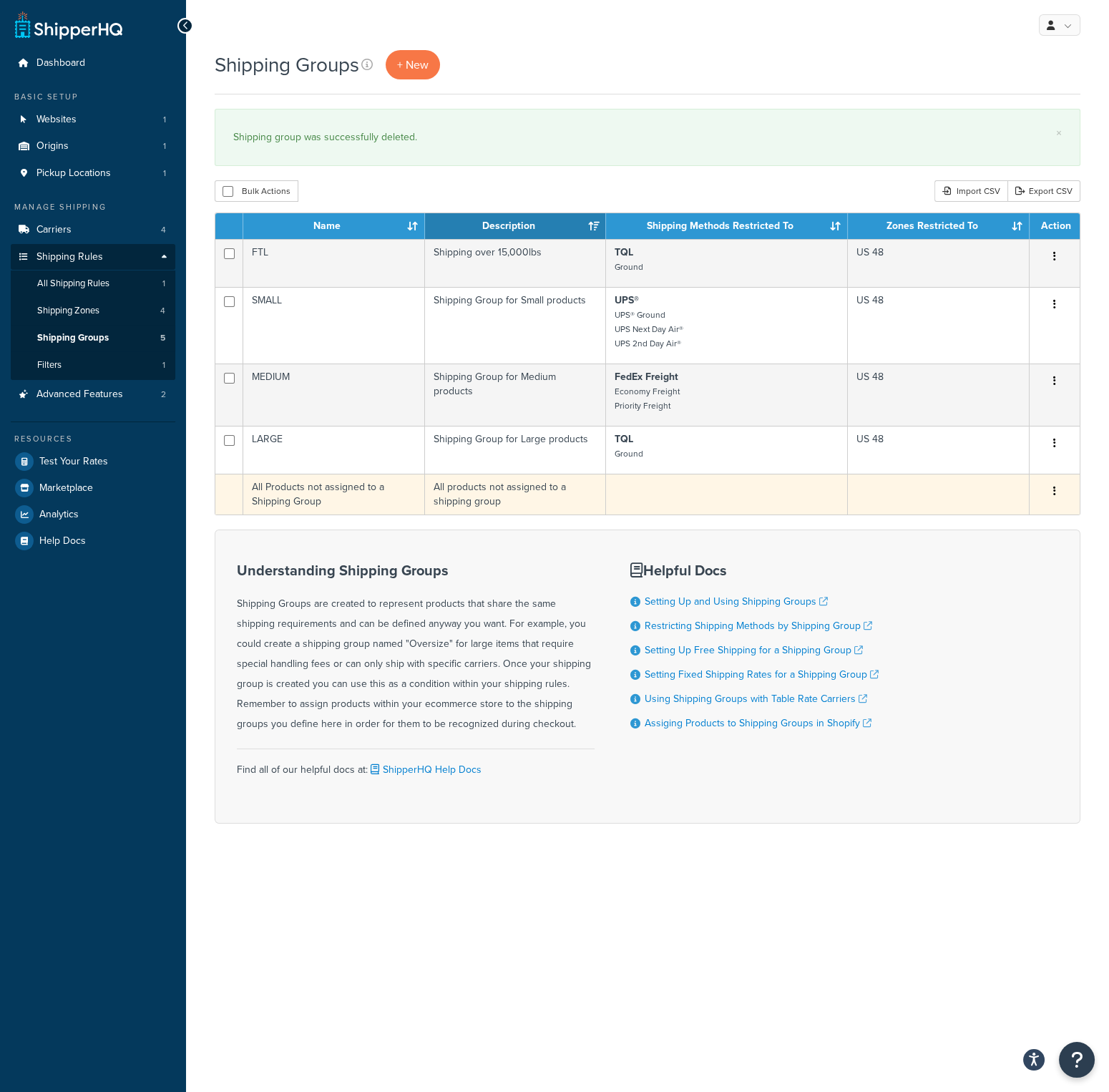 click on "All Products not assigned to a Shipping Group" at bounding box center [334, 494] 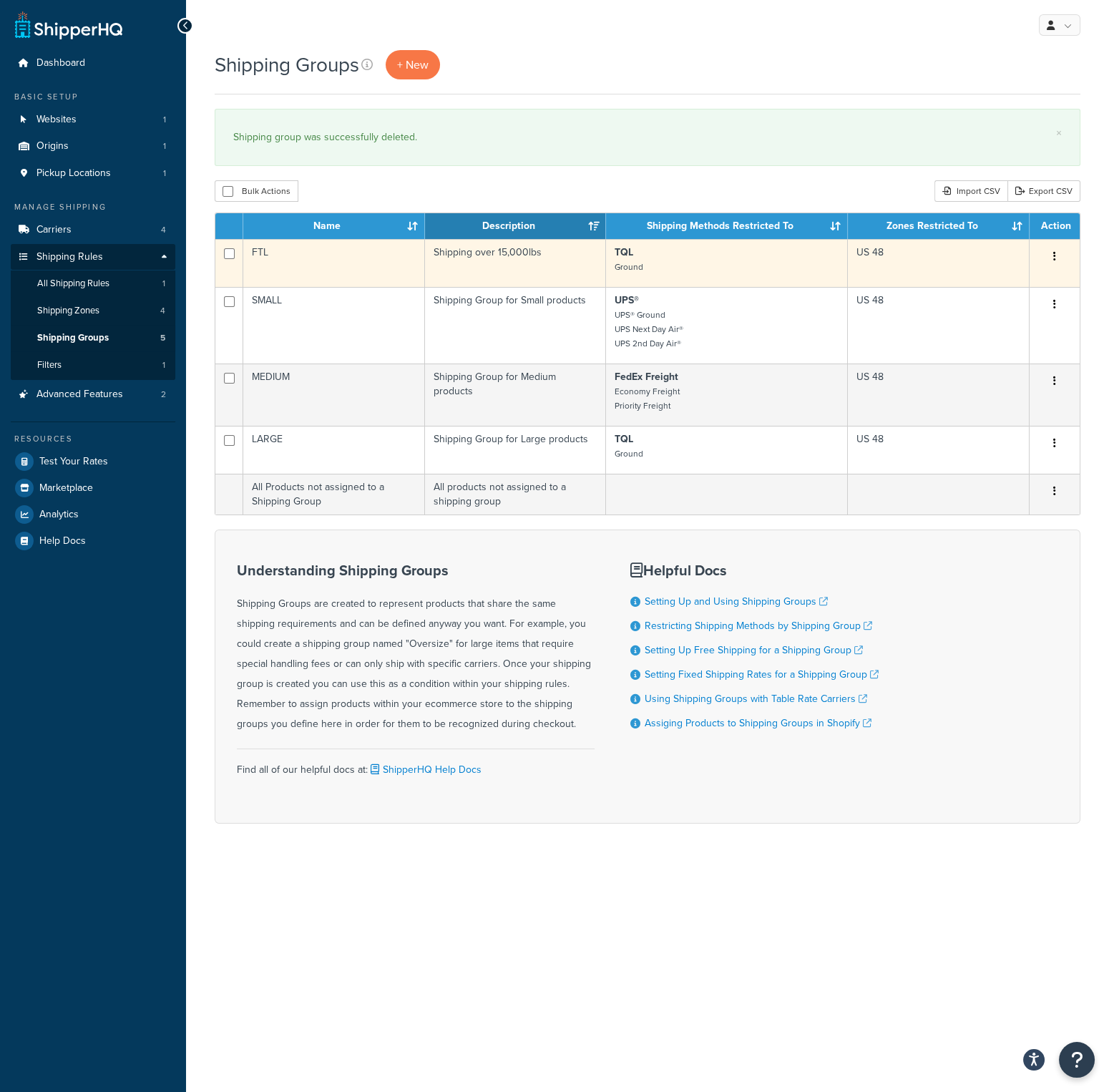 click on "TQL
Ground" at bounding box center (726, 260) 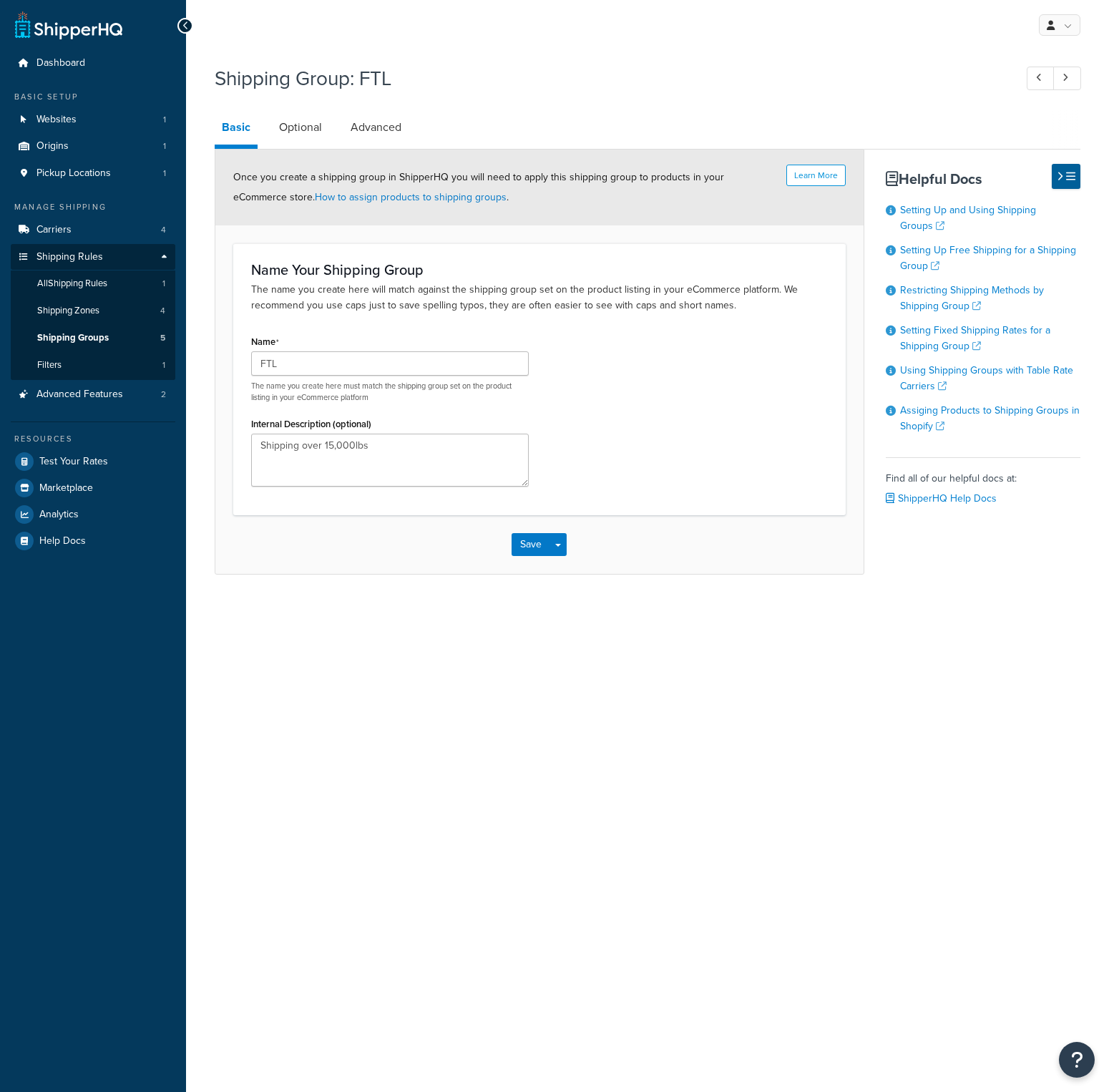 scroll, scrollTop: 0, scrollLeft: 0, axis: both 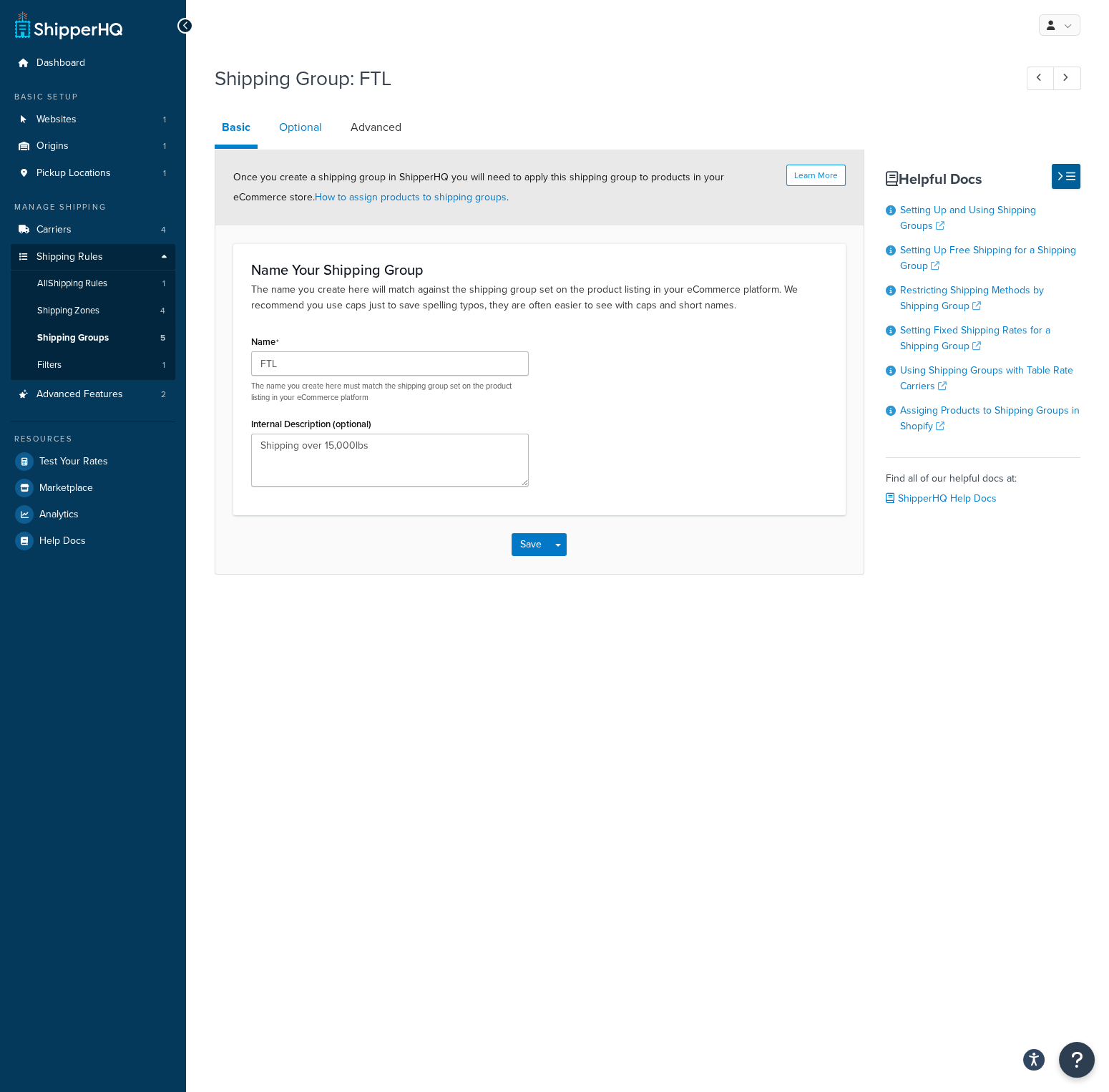 click on "Optional" at bounding box center (301, 127) 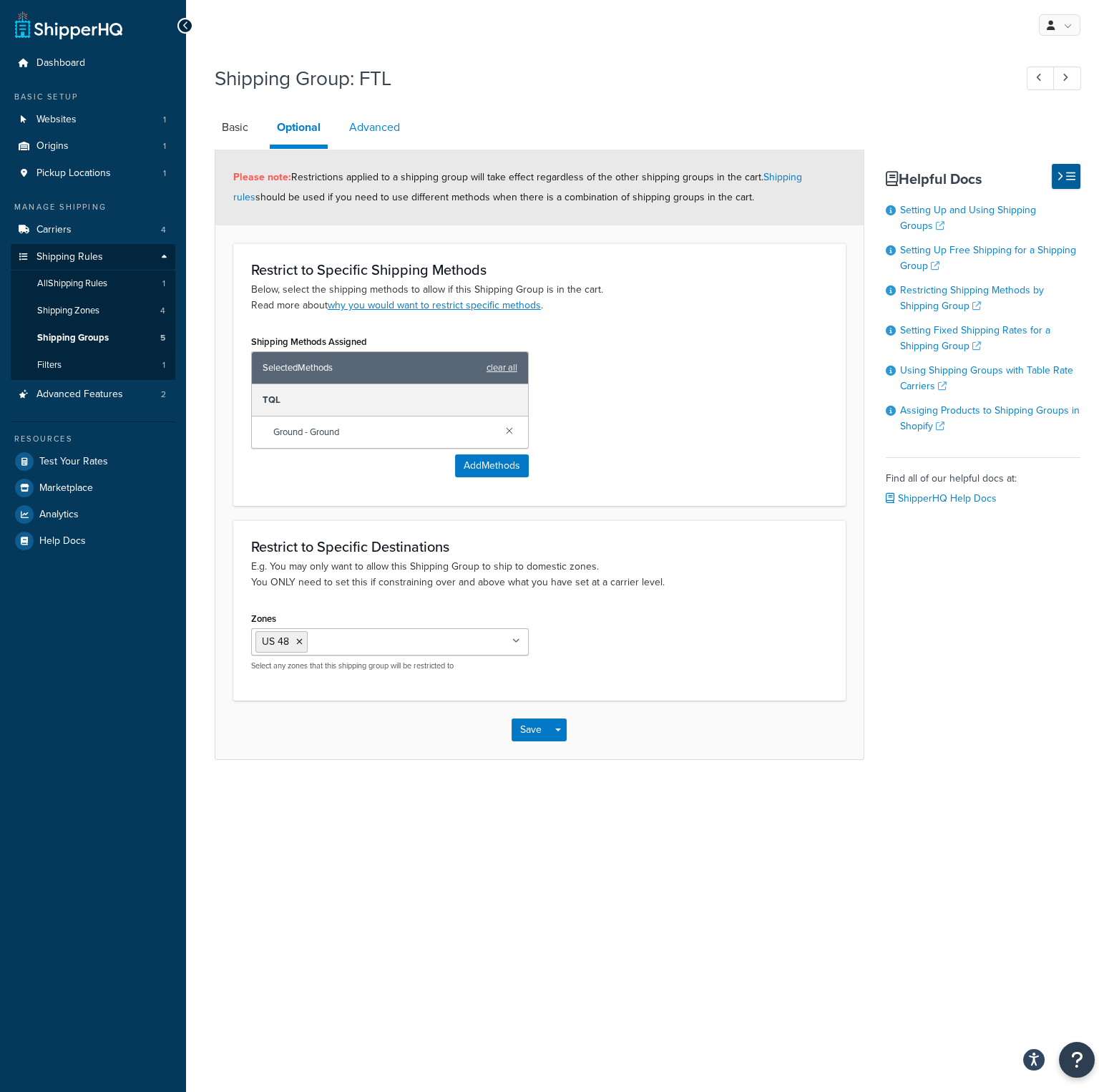 click on "Advanced" at bounding box center (374, 127) 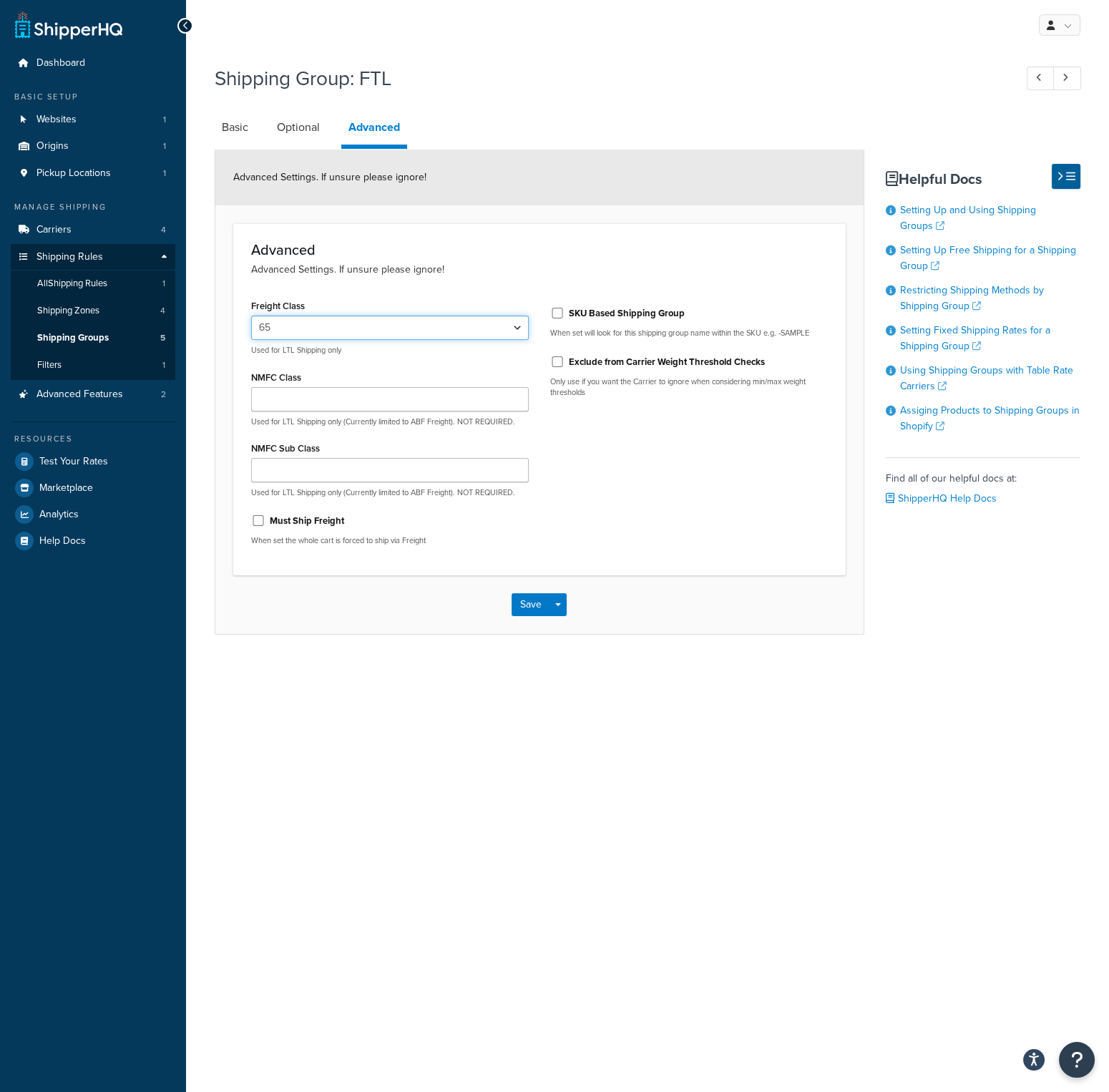 click on "50  55  60  65  70  77.5  85  92.5  100  110  125  150  175  200  250  300  400  500" at bounding box center (390, 328) 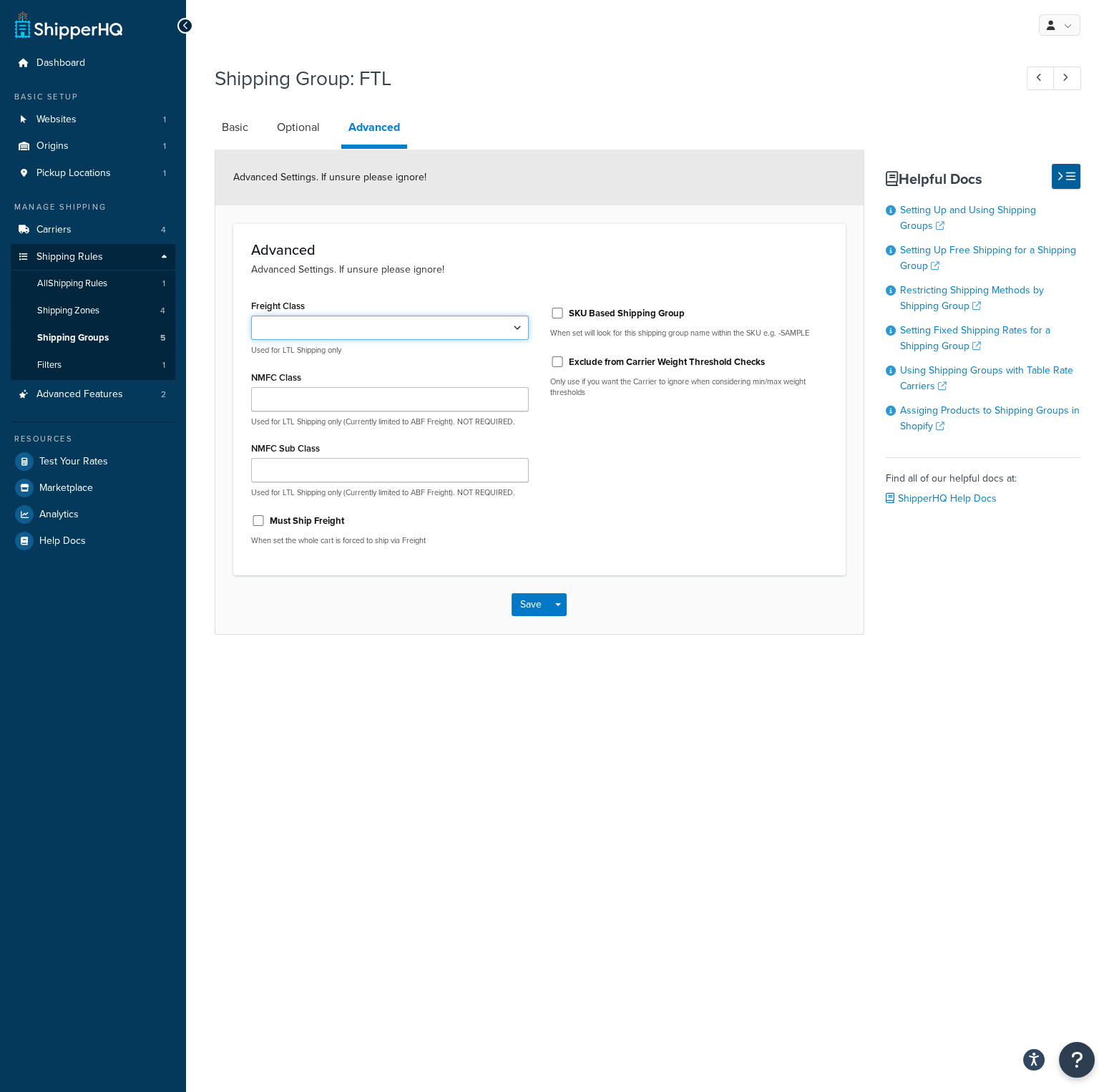 click on "50  55  60  65  70  77.5  85  92.5  100  110  125  150  175  200  250  300  400  500" at bounding box center [390, 328] 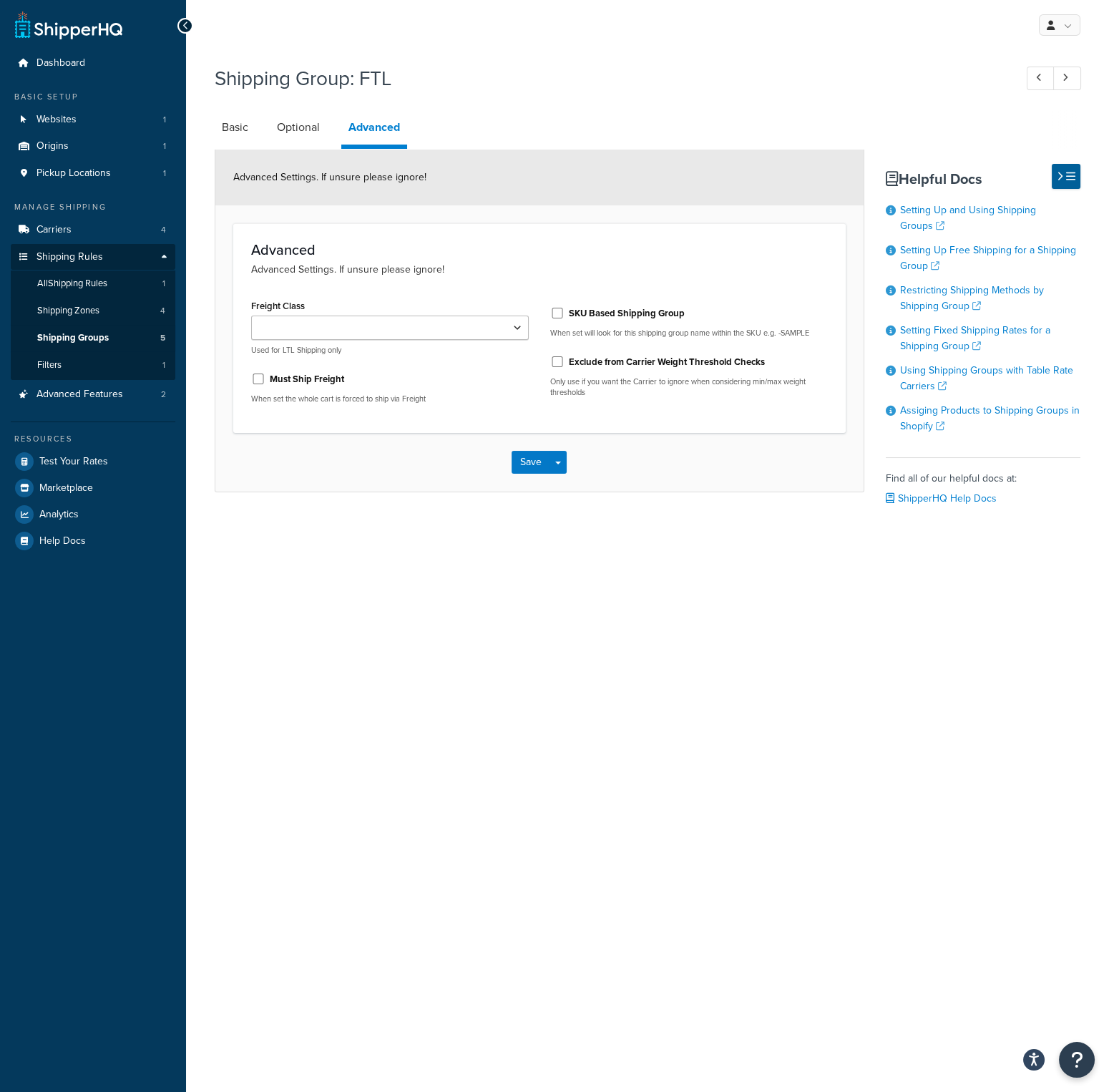 click on "Save Save Dropdown Save and Edit   Save and Duplicate   Save and Create New" at bounding box center [539, 462] 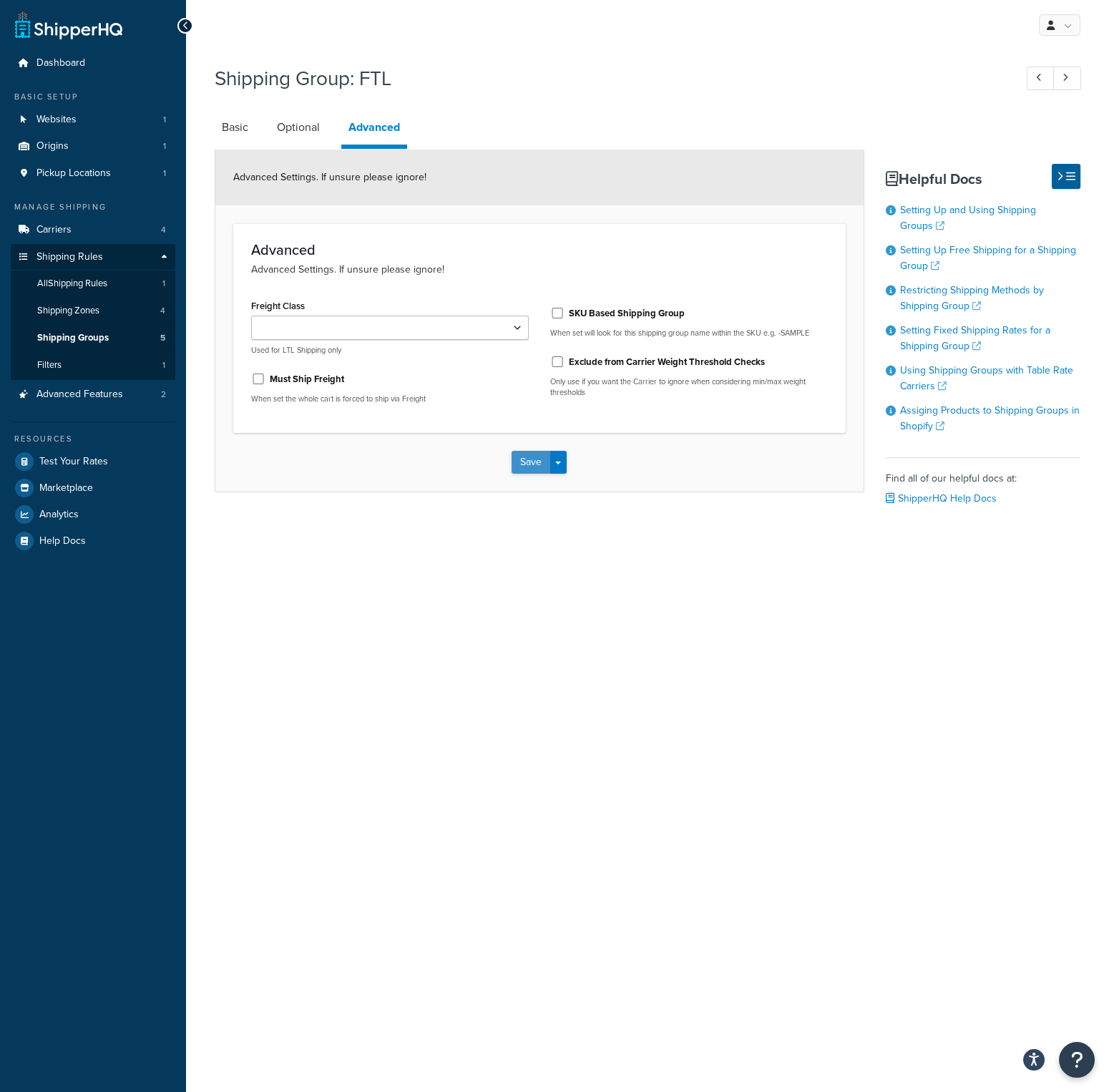 click on "Save" at bounding box center (531, 462) 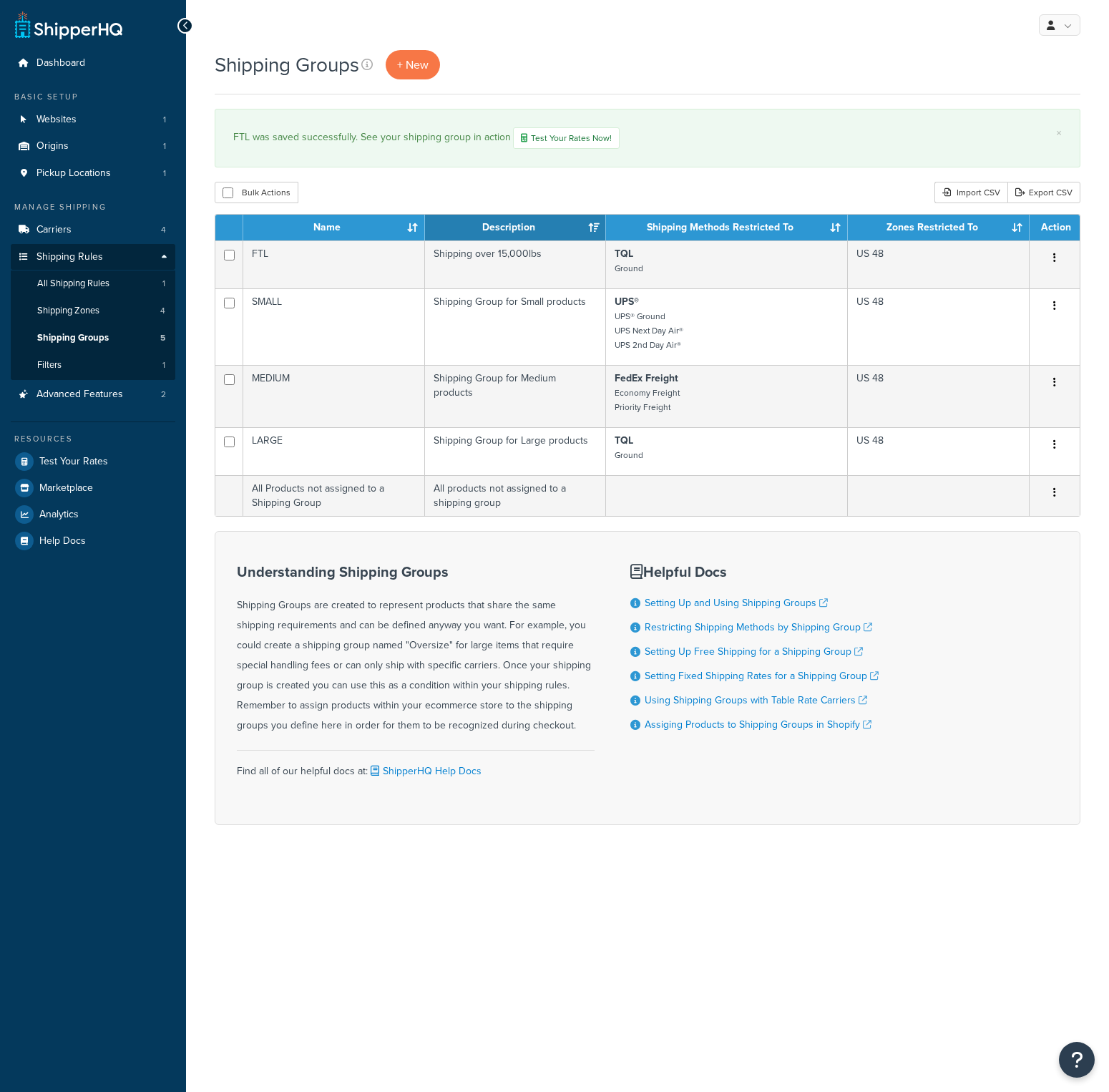 scroll, scrollTop: 0, scrollLeft: 0, axis: both 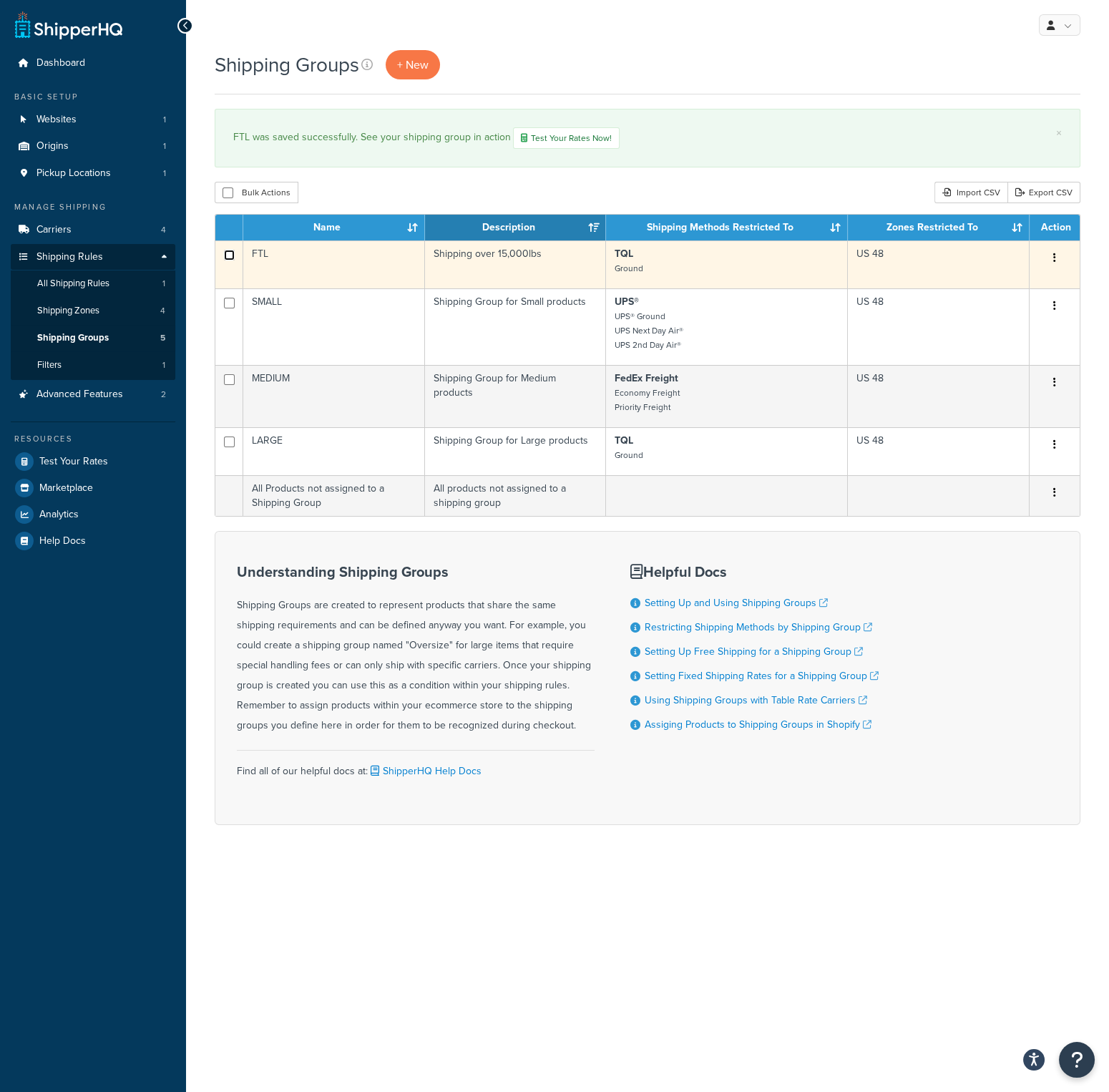 click at bounding box center (229, 255) 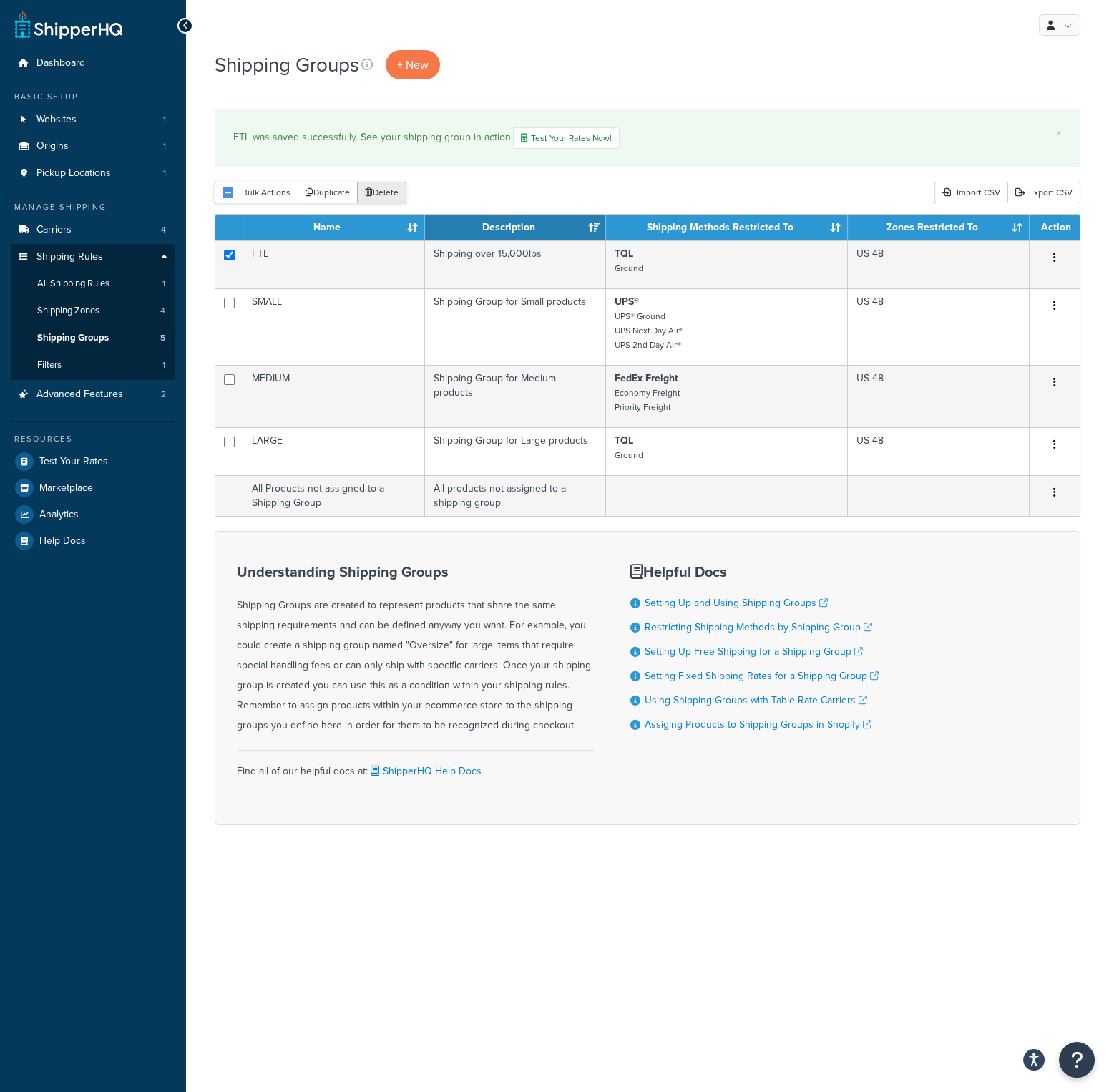 click on "Delete" at bounding box center [381, 192] 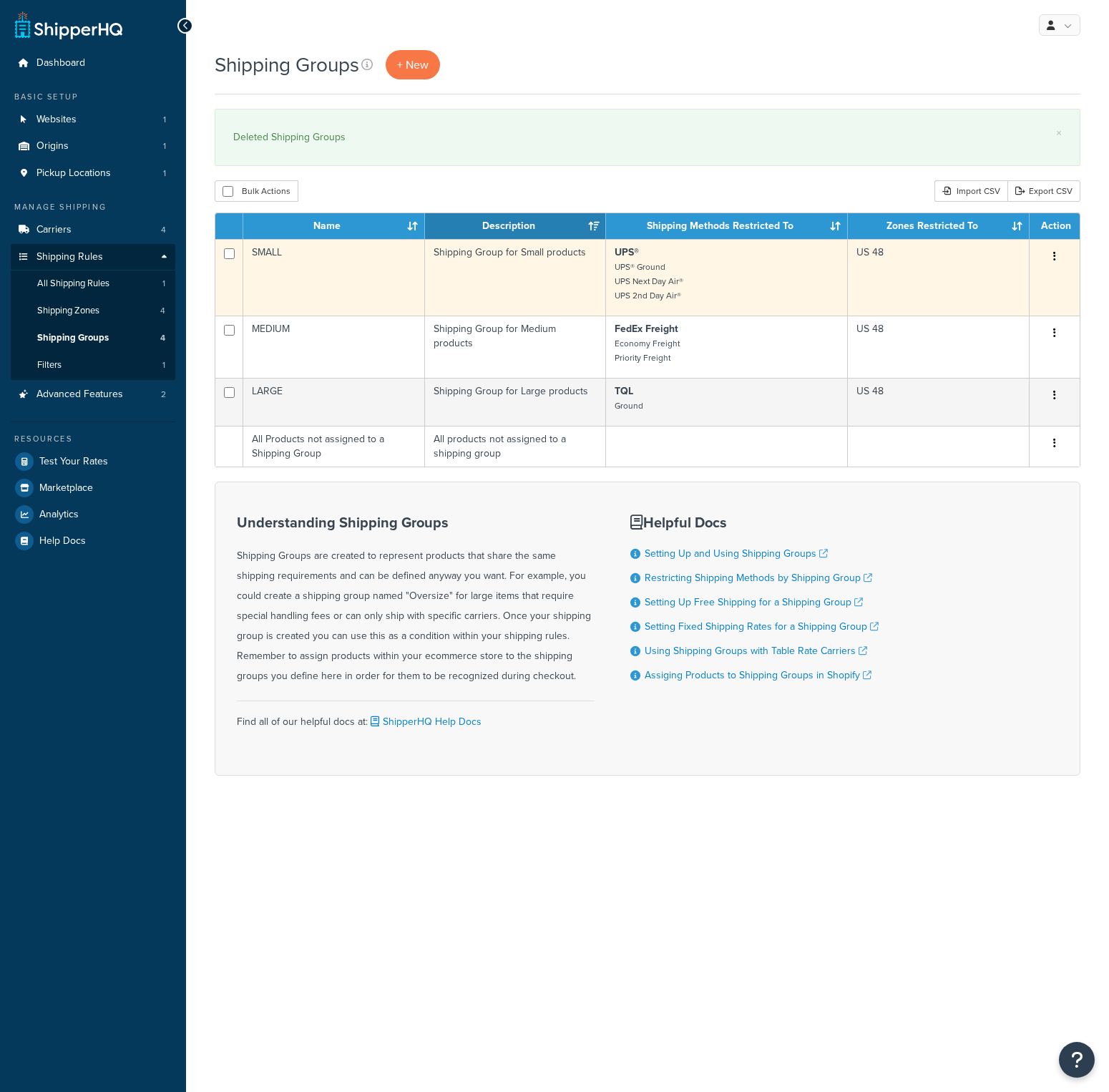 scroll, scrollTop: 0, scrollLeft: 0, axis: both 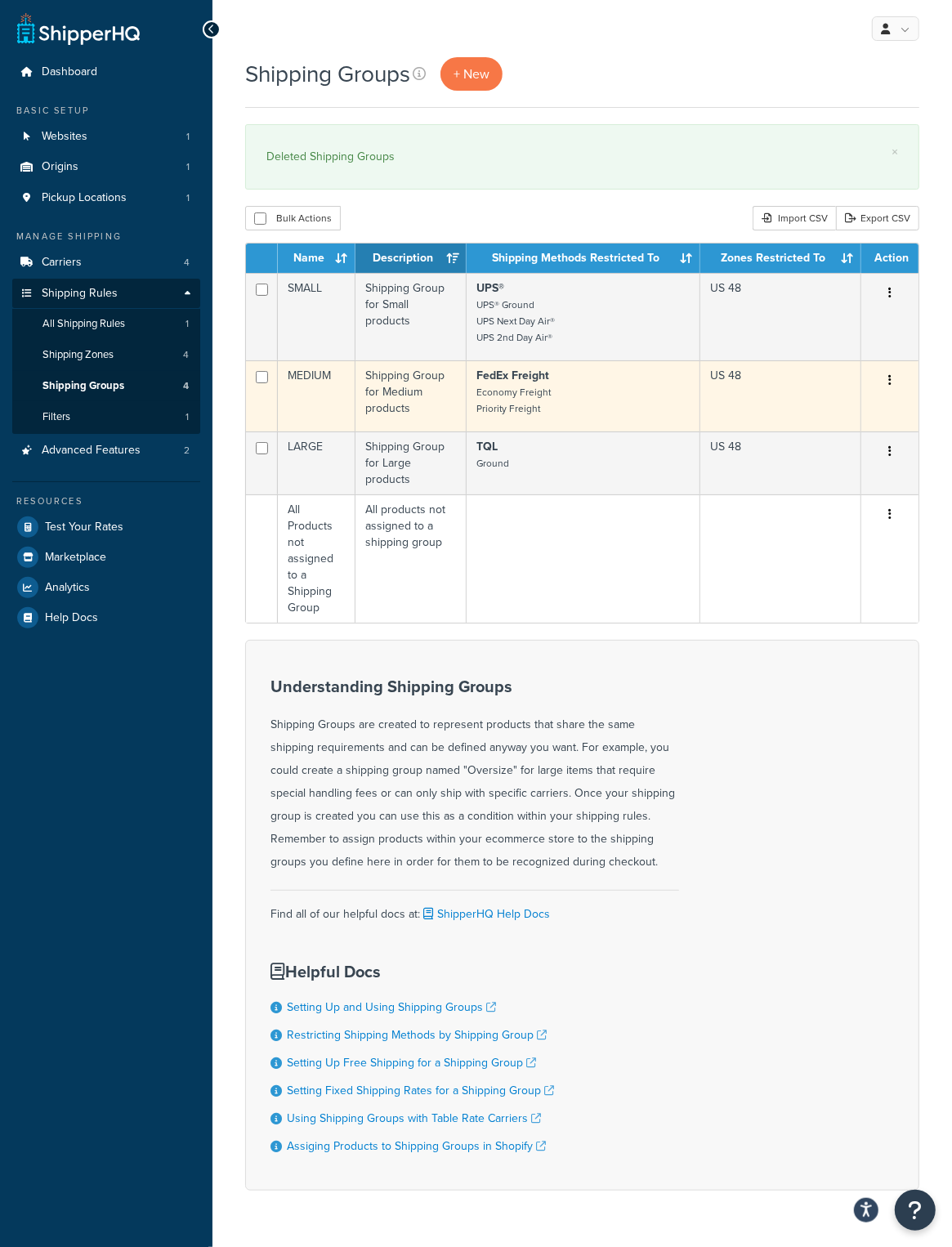click on "FedEx Freight
Economy Freight Priority Freight" at bounding box center [583, 392] 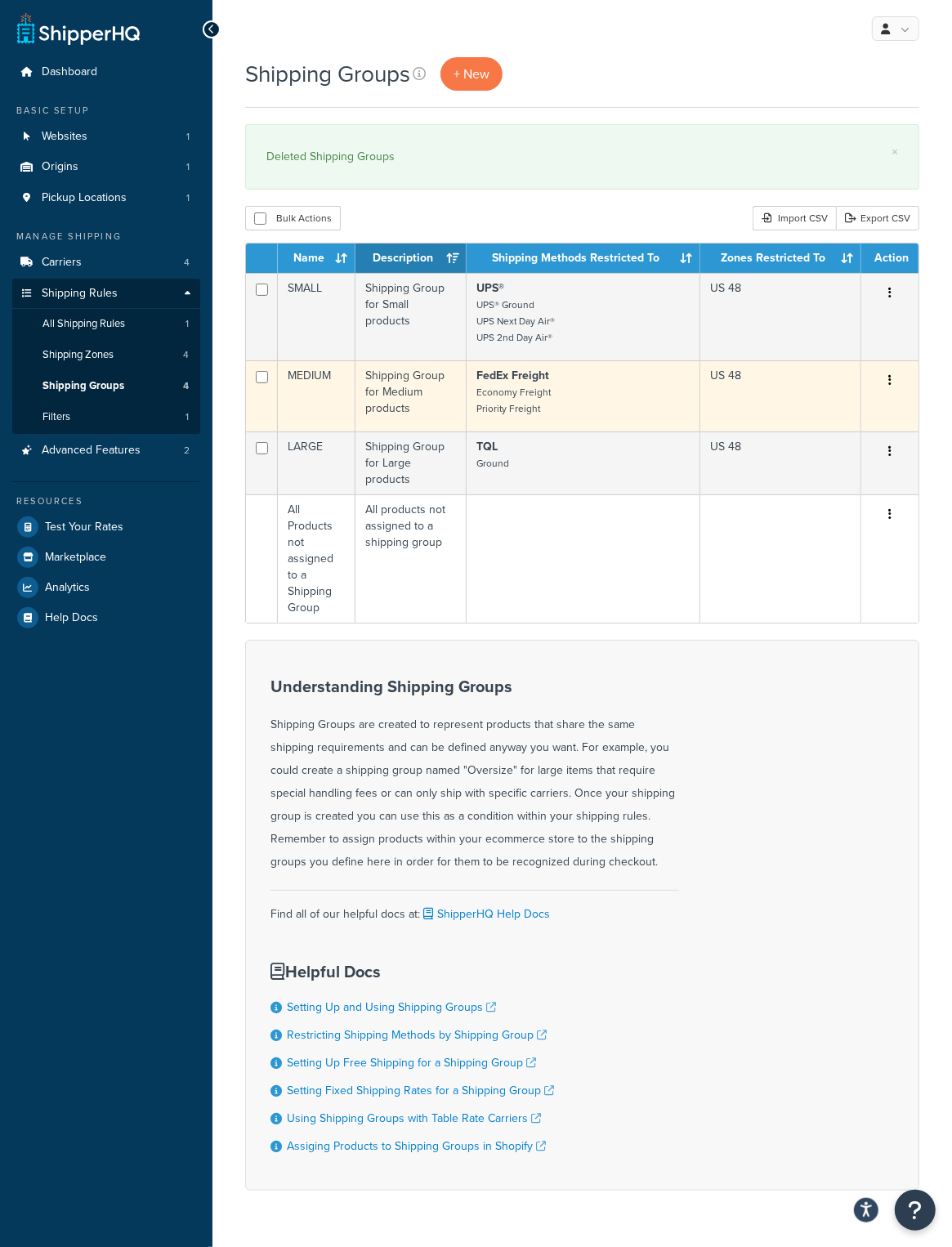 click on "Shipping Group for Medium products" at bounding box center (411, 396) 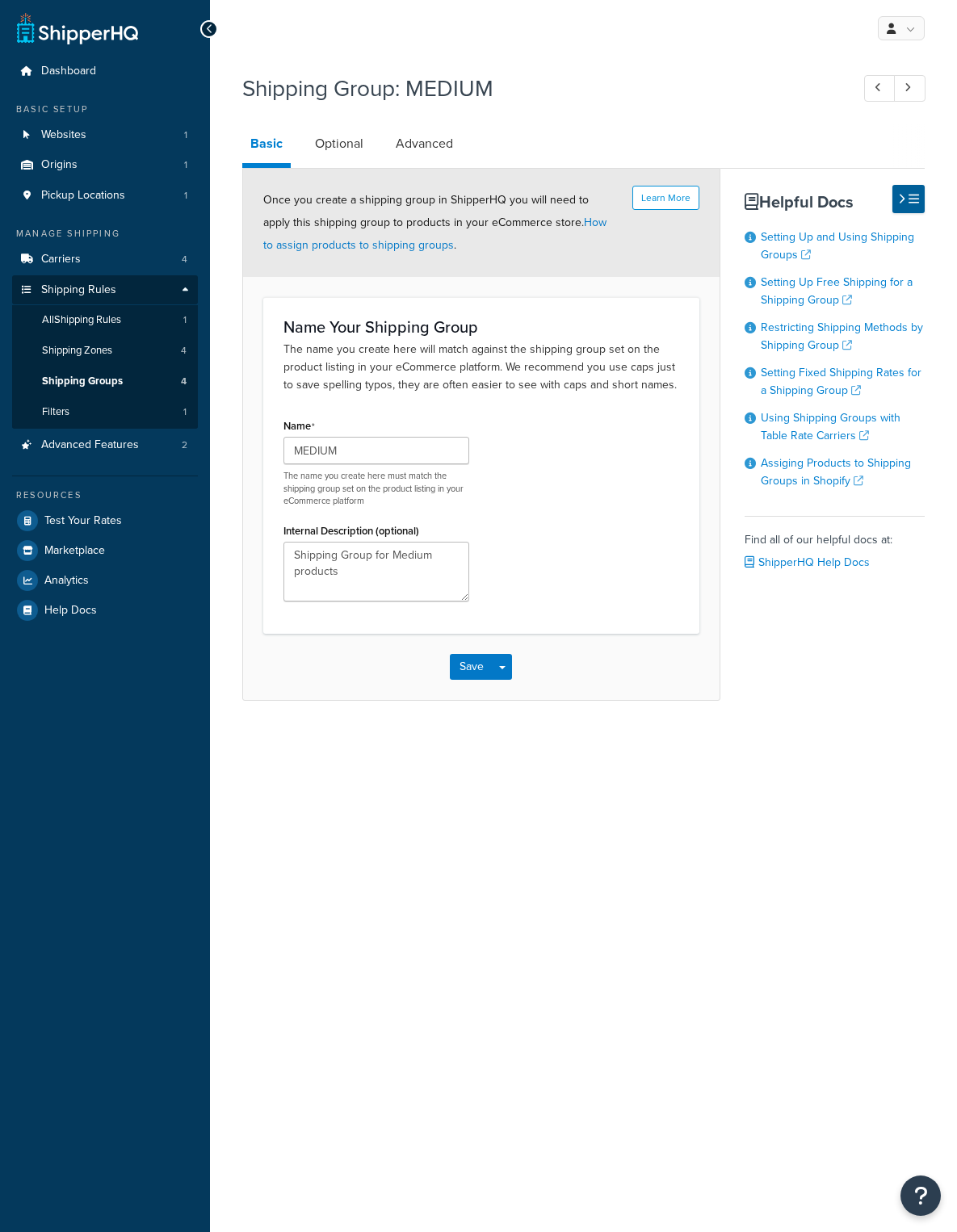 scroll, scrollTop: 0, scrollLeft: 0, axis: both 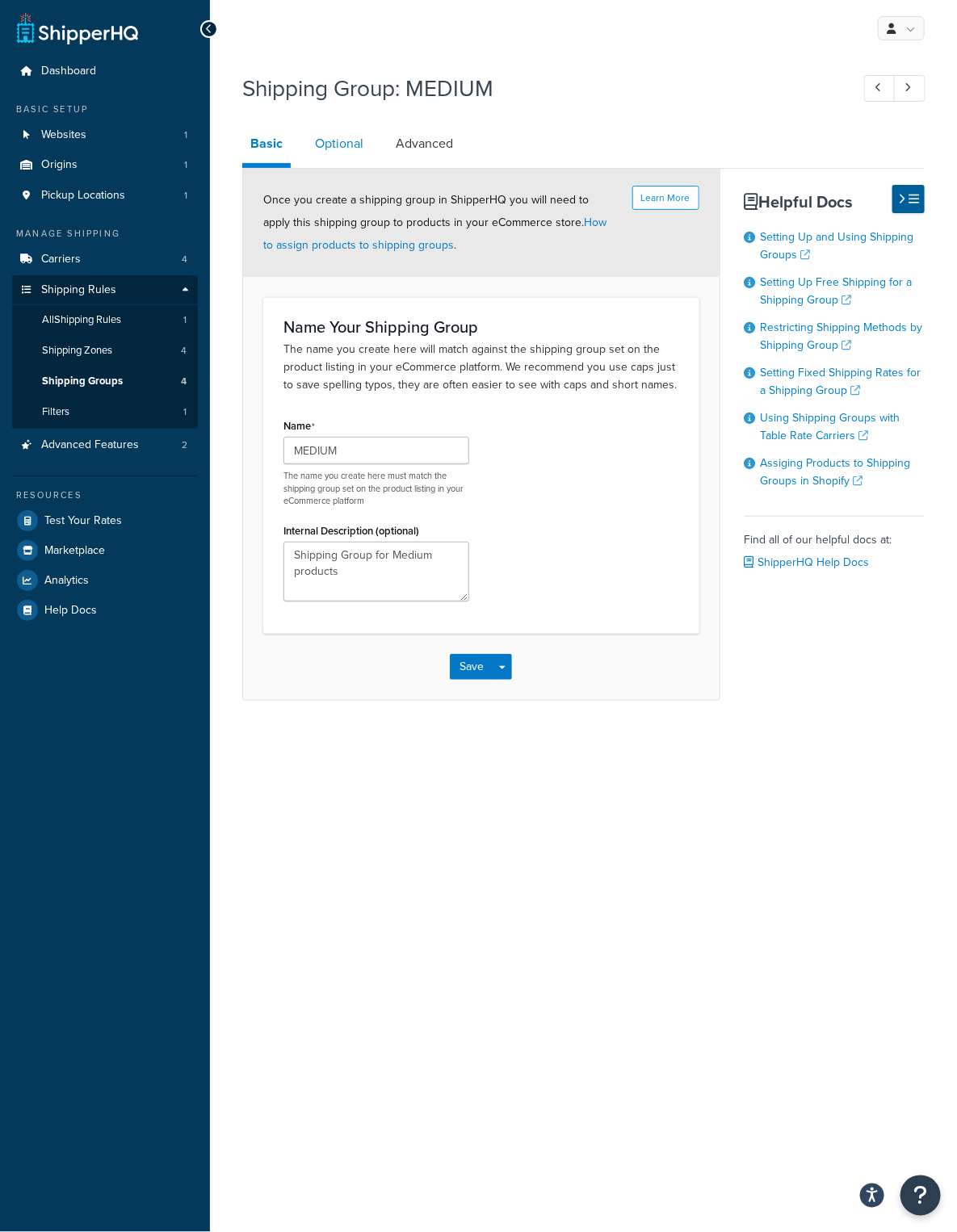 click on "Optional" at bounding box center (339, 144) 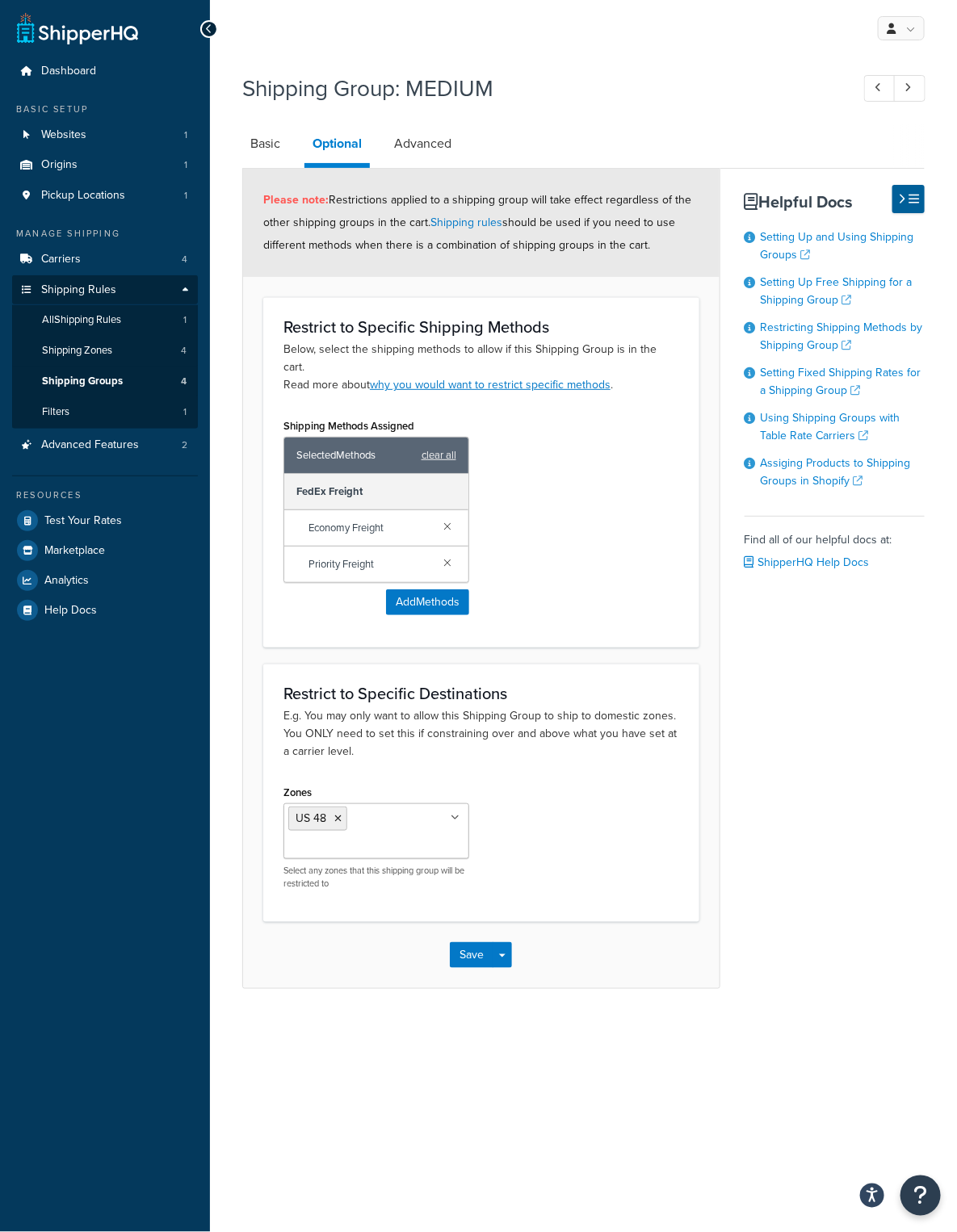 scroll, scrollTop: 0, scrollLeft: 0, axis: both 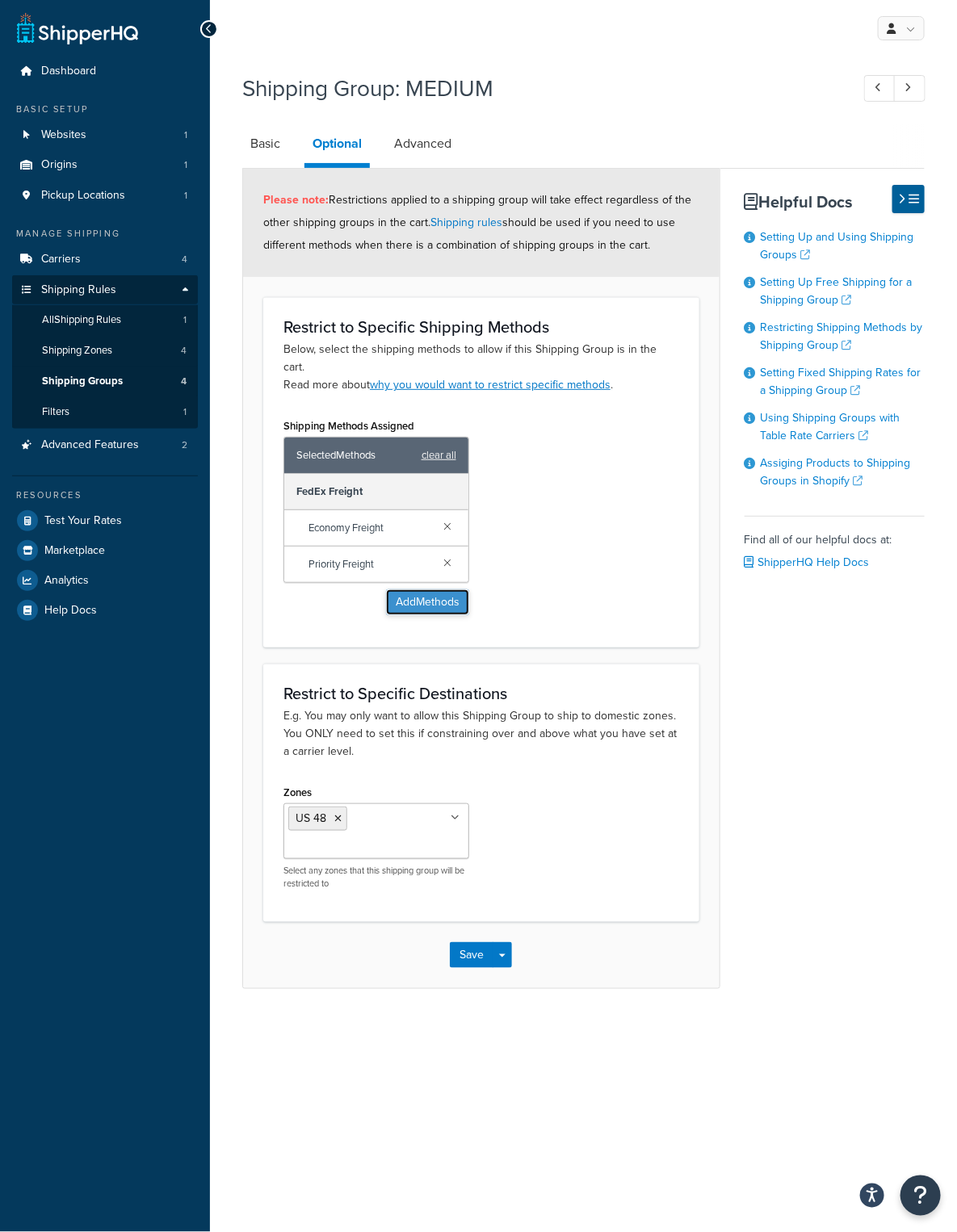 click on "Add  Methods" at bounding box center (427, 602) 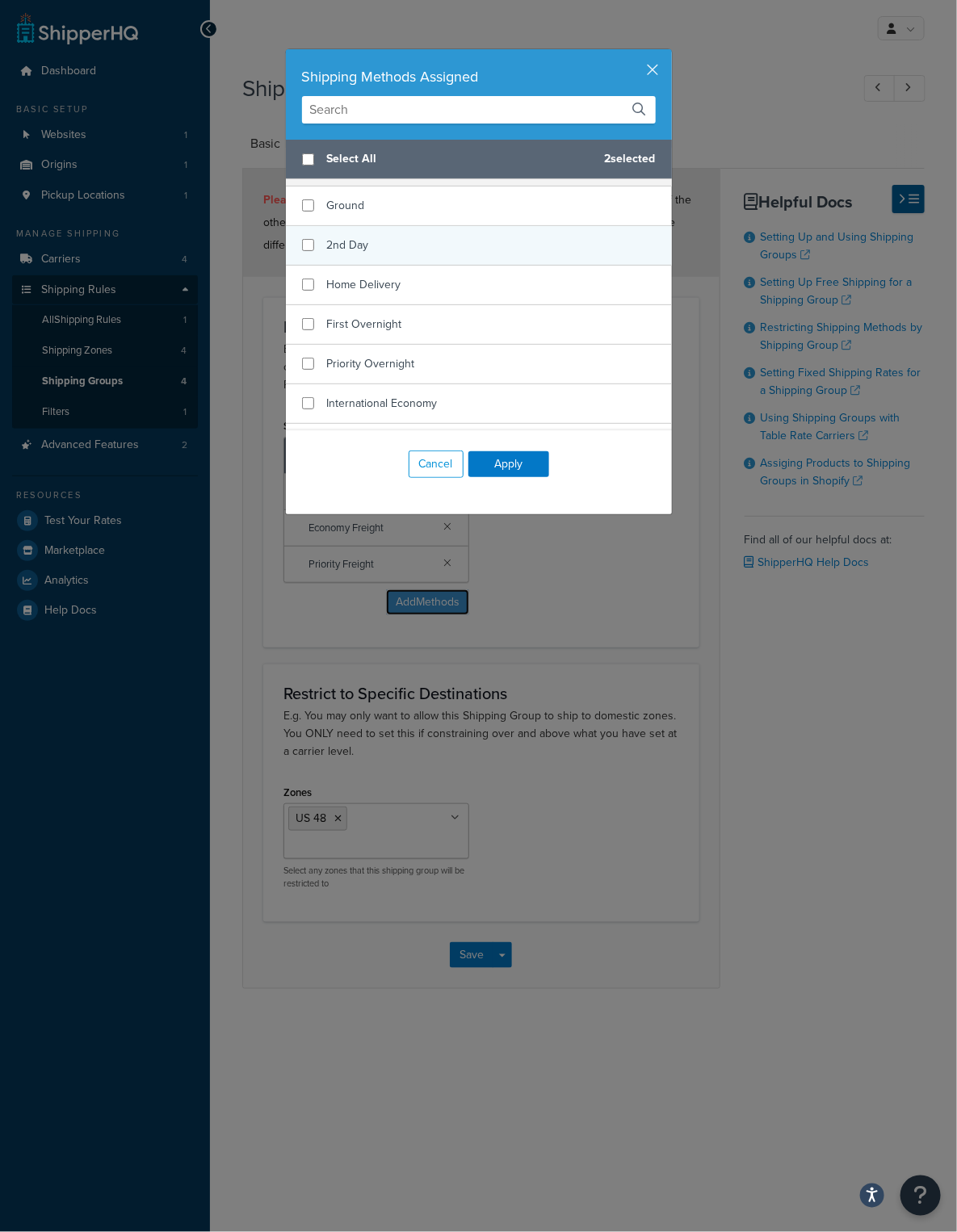 scroll, scrollTop: 0, scrollLeft: 0, axis: both 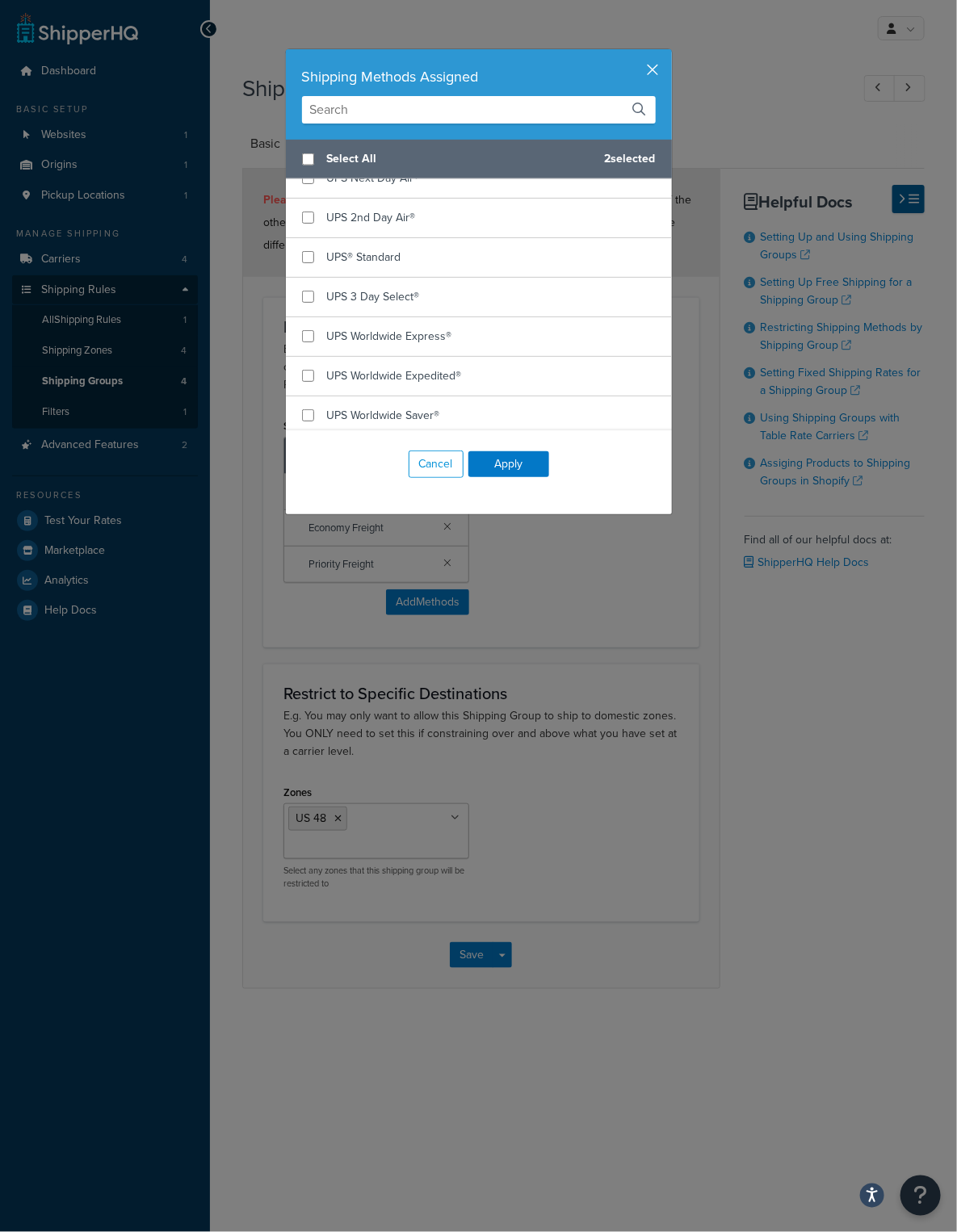 click at bounding box center (669, 51) 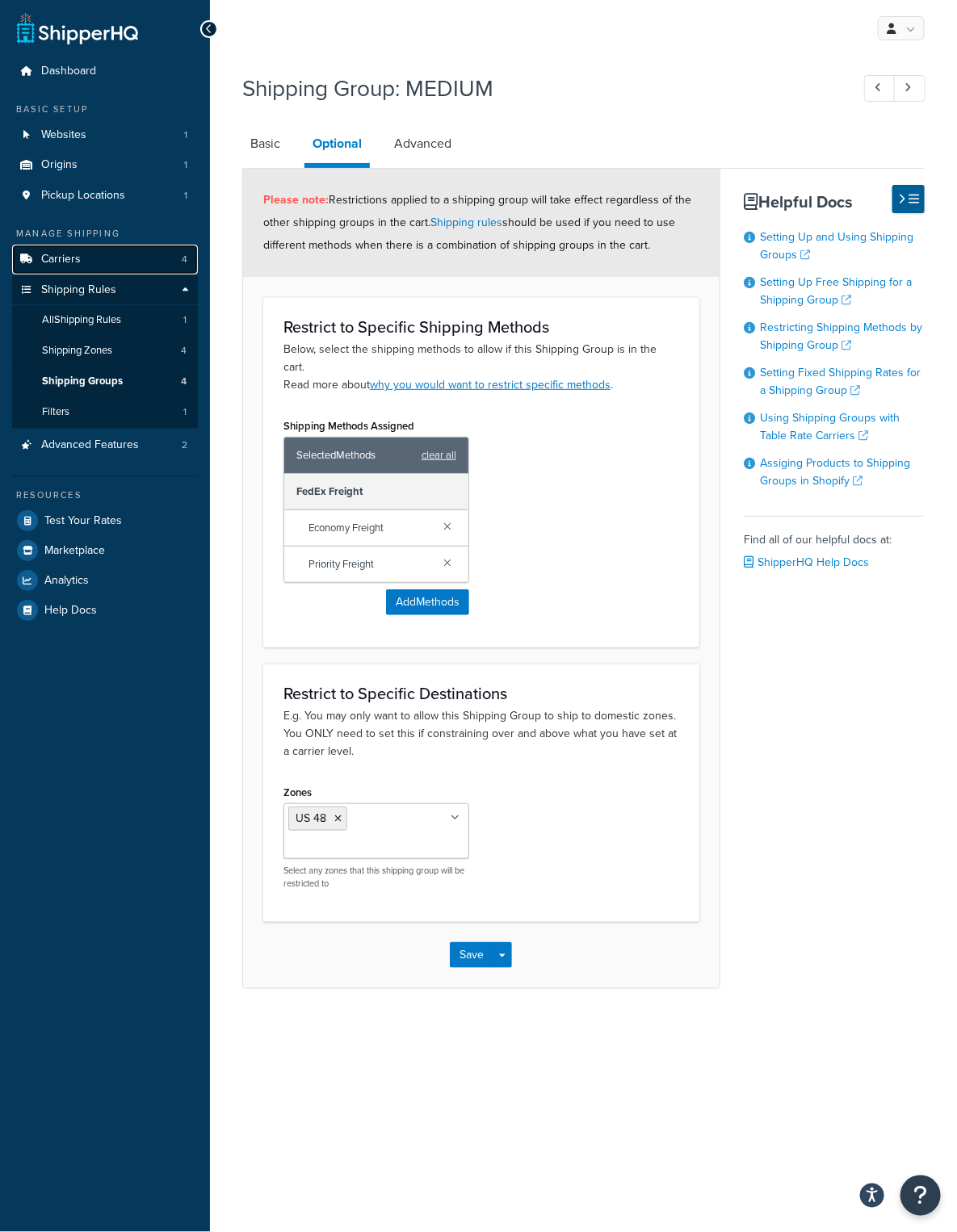 click on "Carriers 4" at bounding box center (105, 259) 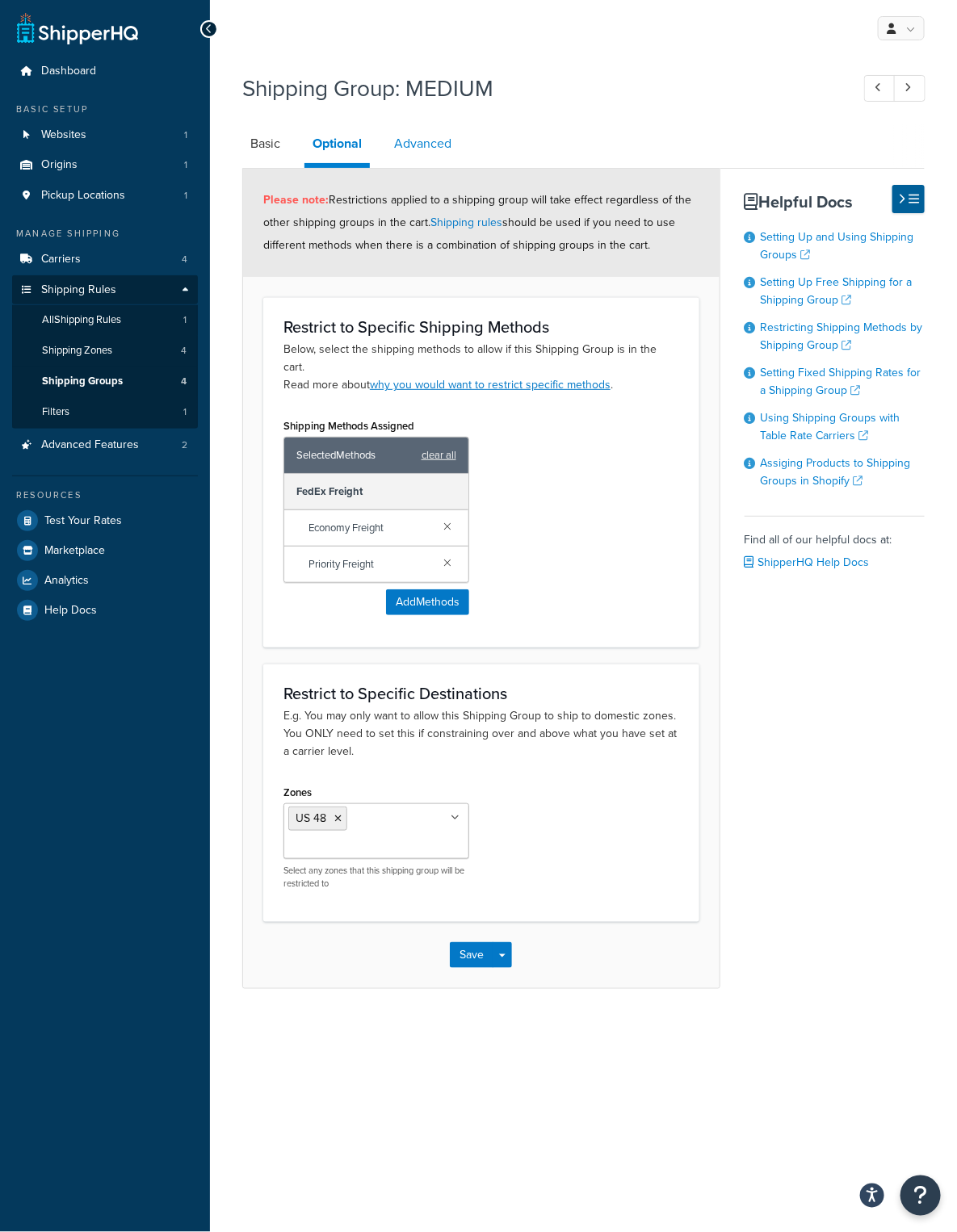 click on "Advanced" at bounding box center (422, 144) 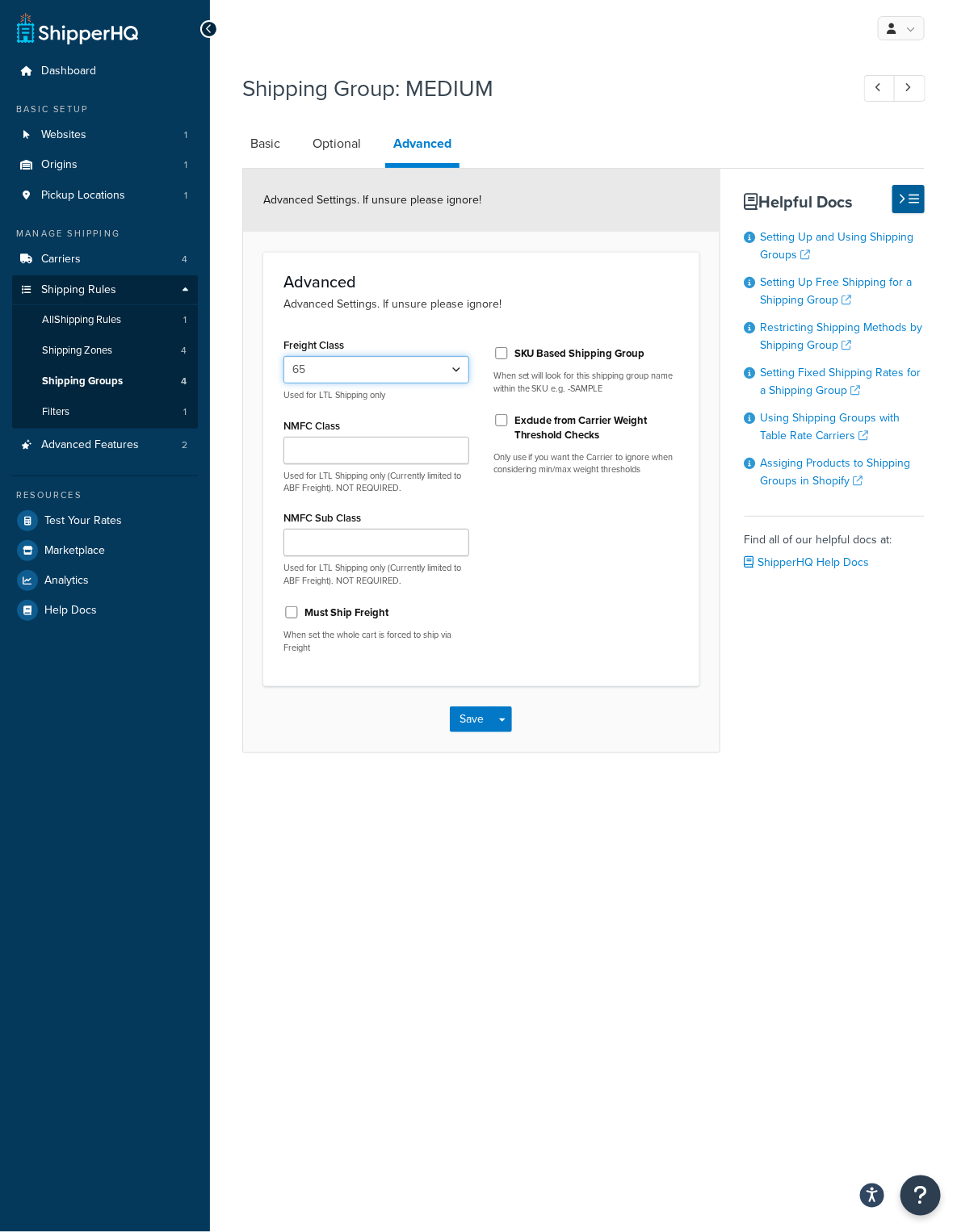 click on "50  55  60  65  70  77.5  85  92.5  100  110  125  150  175  200  250  300  400  500" at bounding box center [376, 370] 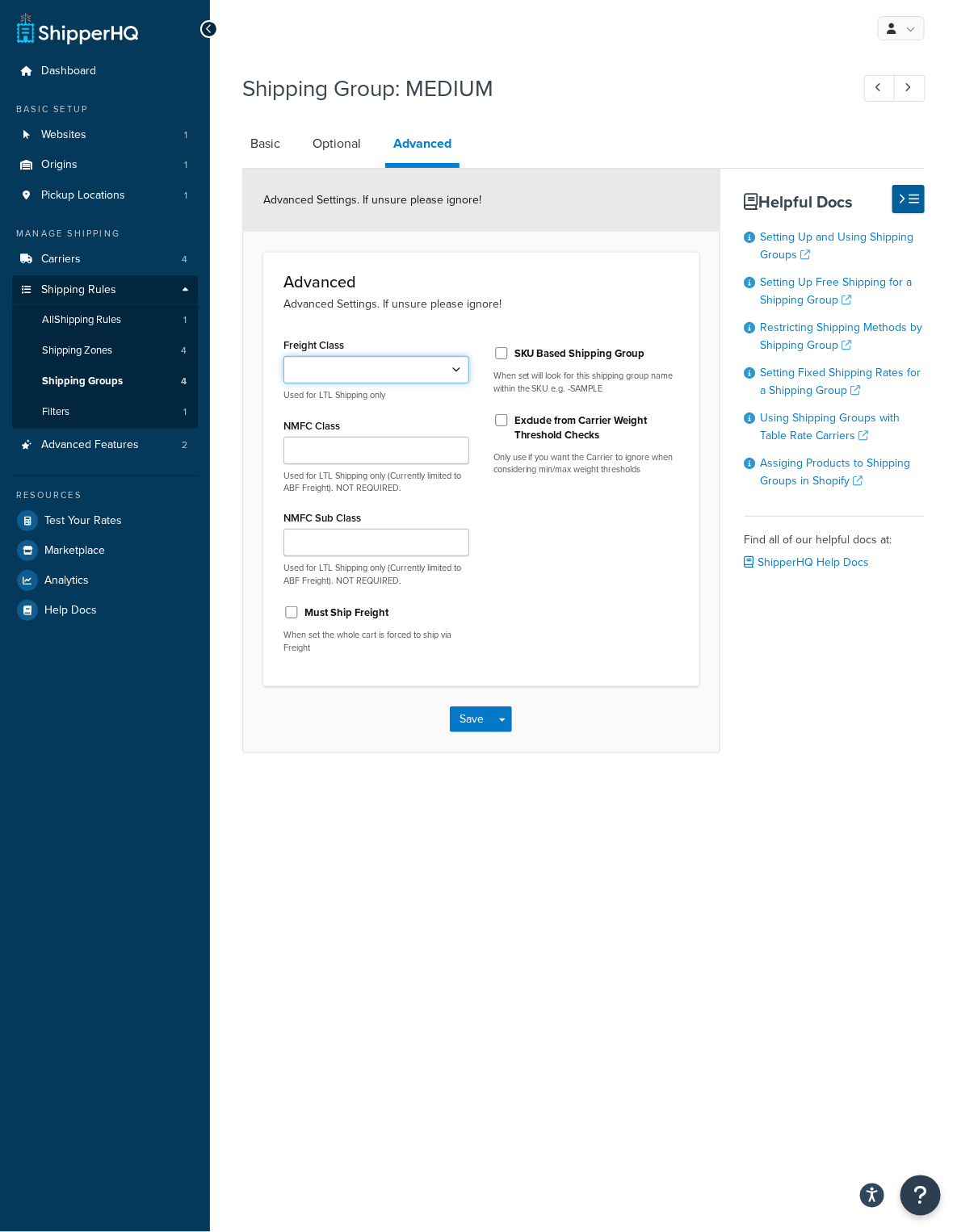 click on "50  55  60  65  70  77.5  85  92.5  100  110  125  150  175  200  250  300  400  500" at bounding box center (376, 370) 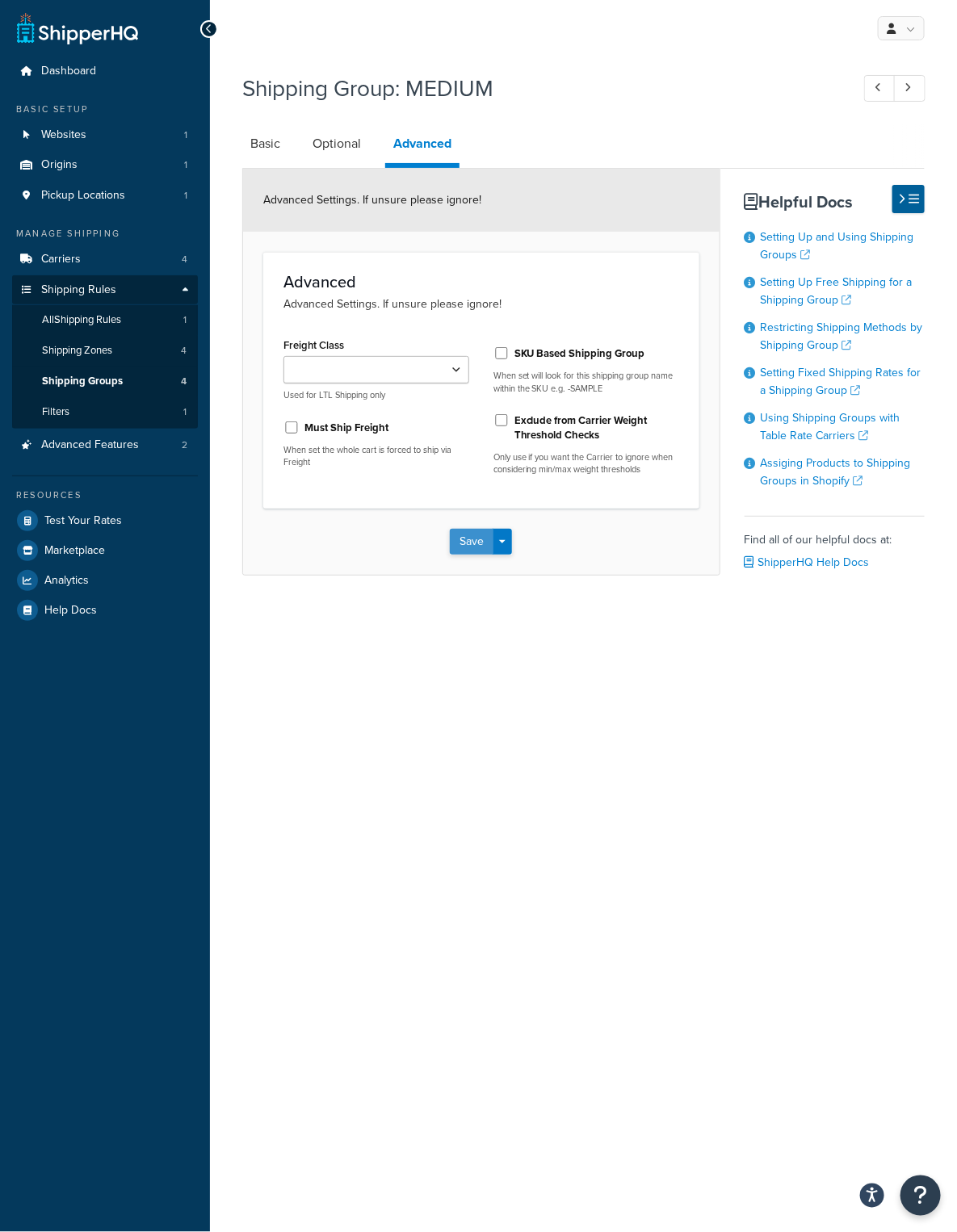 click on "Save" at bounding box center (472, 542) 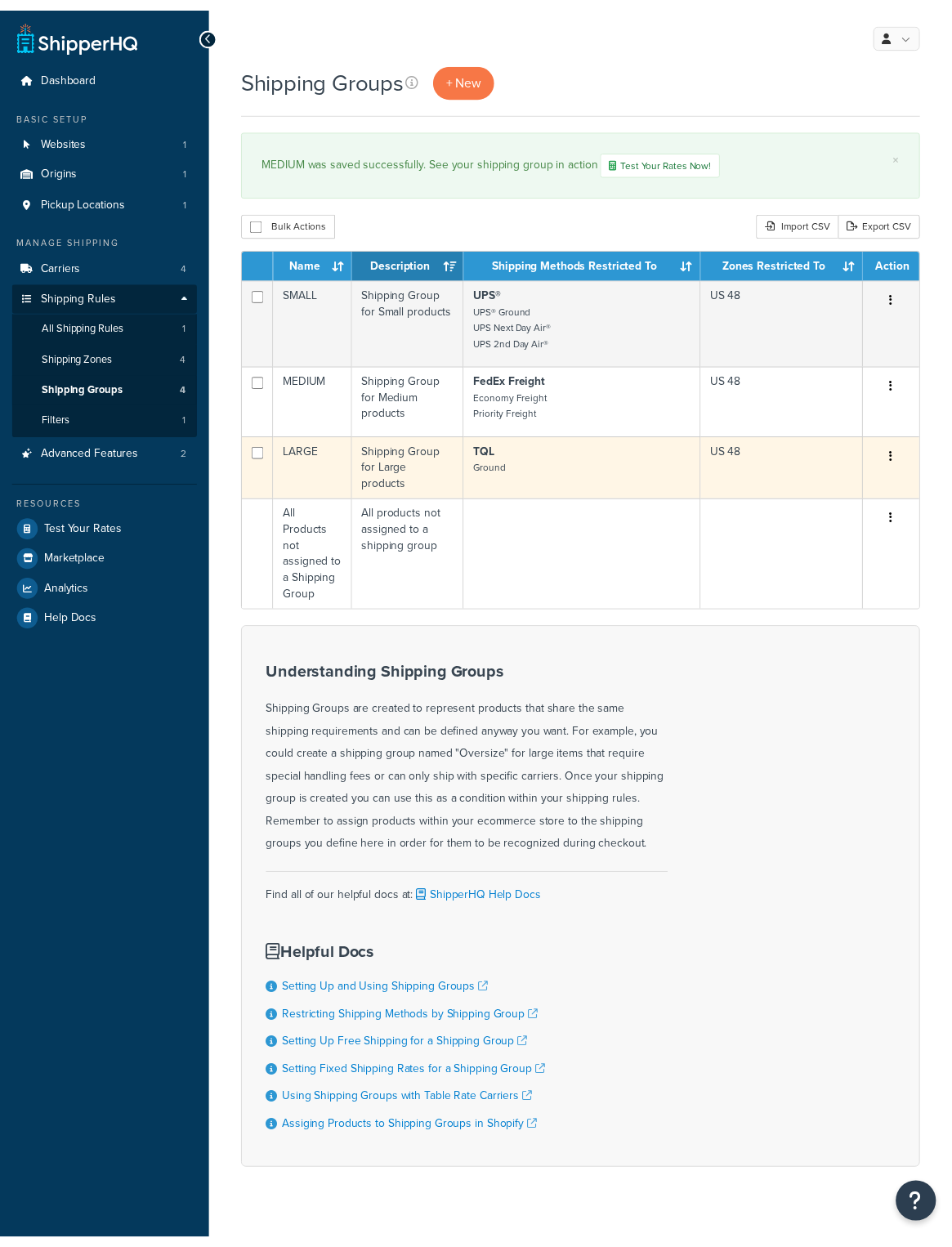 scroll, scrollTop: 0, scrollLeft: 0, axis: both 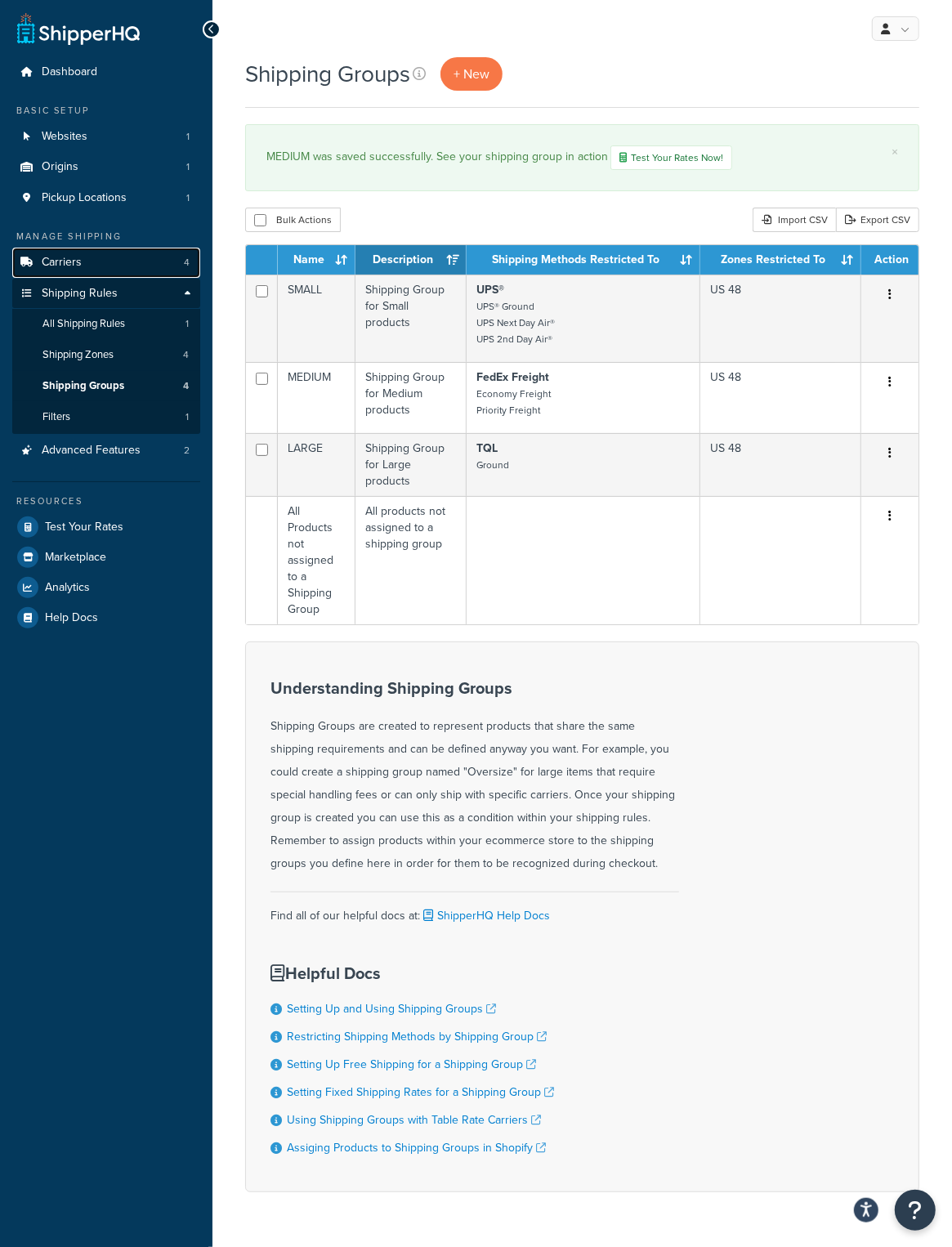 click on "Carriers
4" at bounding box center [106, 262] 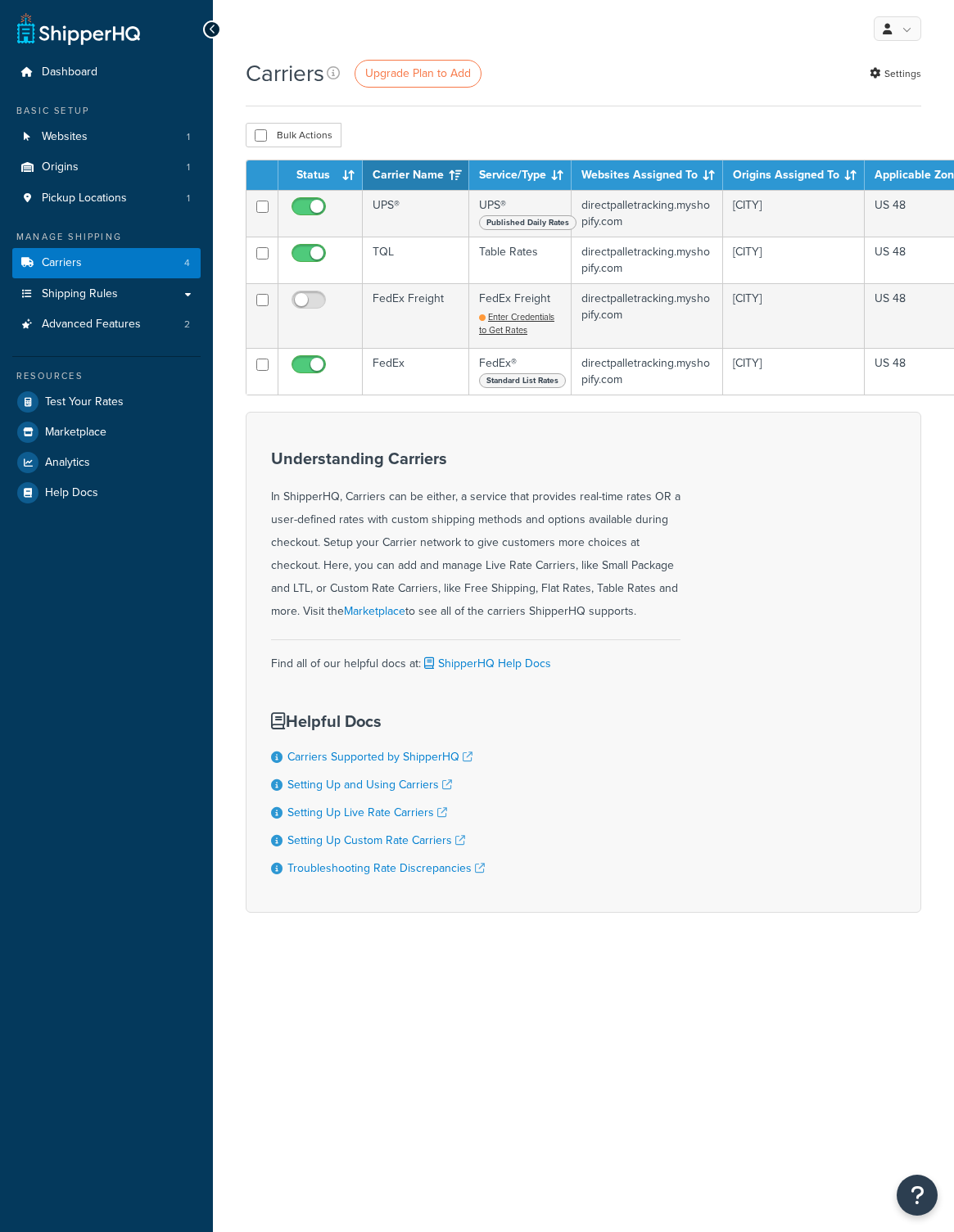 scroll, scrollTop: 0, scrollLeft: 0, axis: both 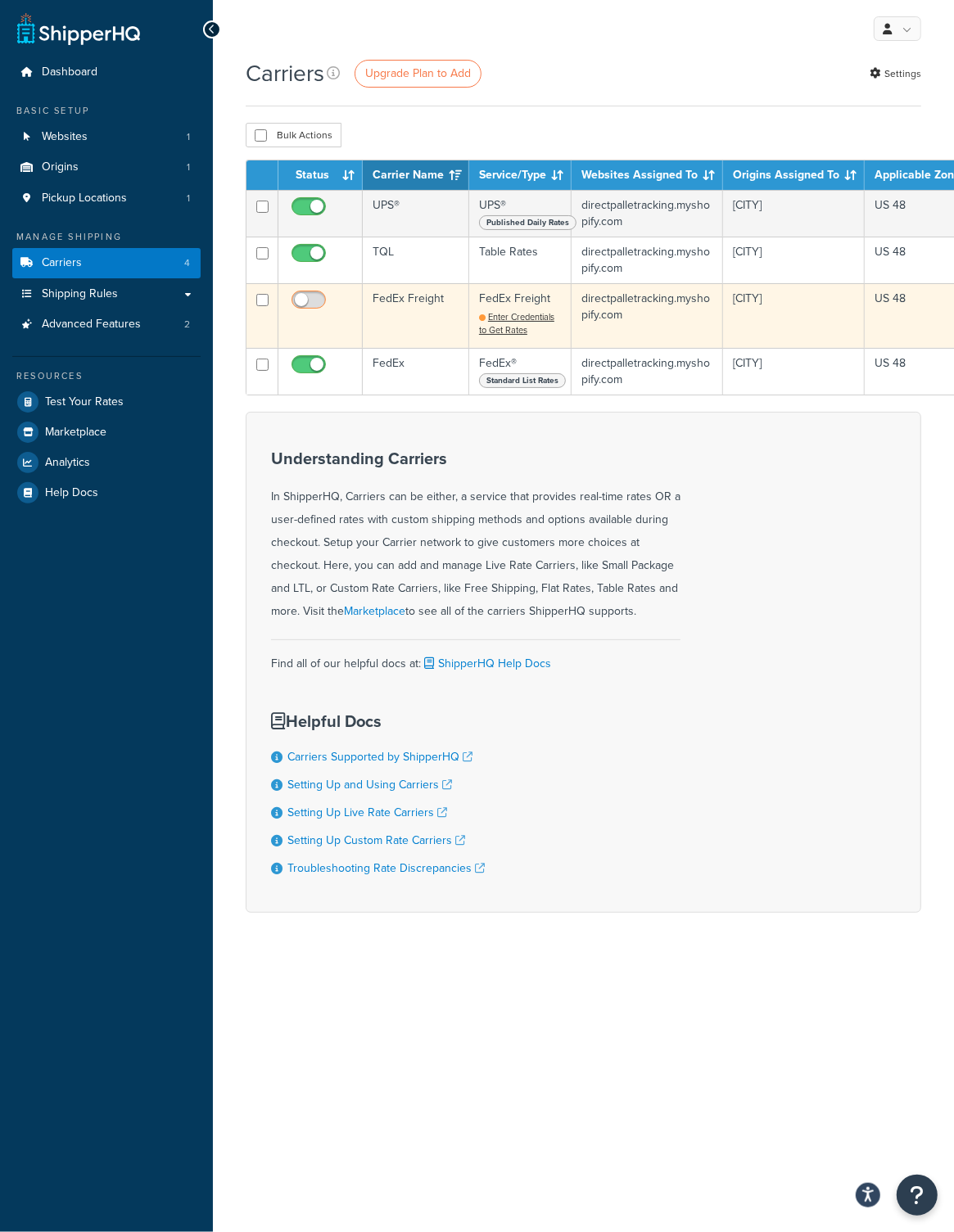 click at bounding box center [310, 304] 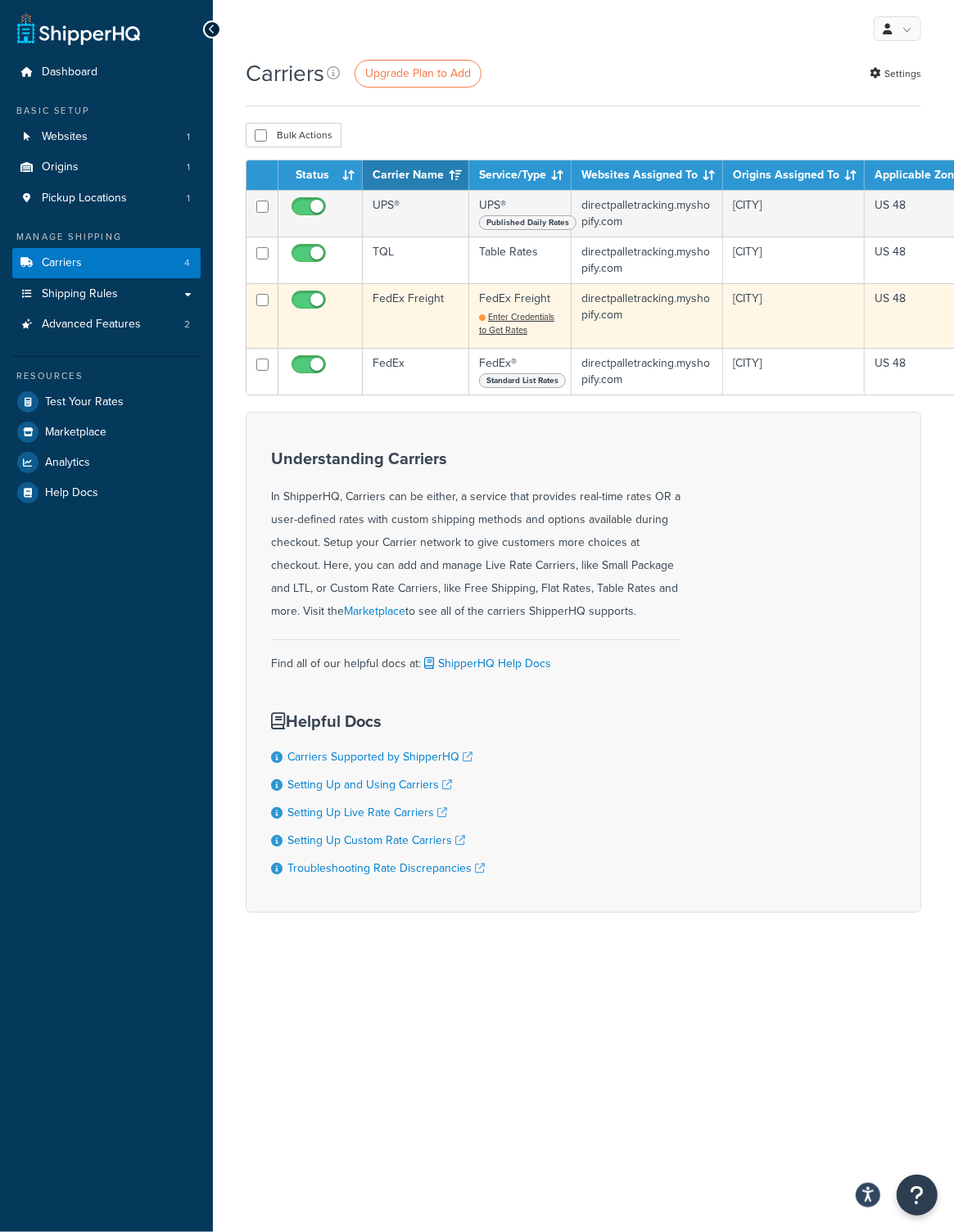 checkbox on "false" 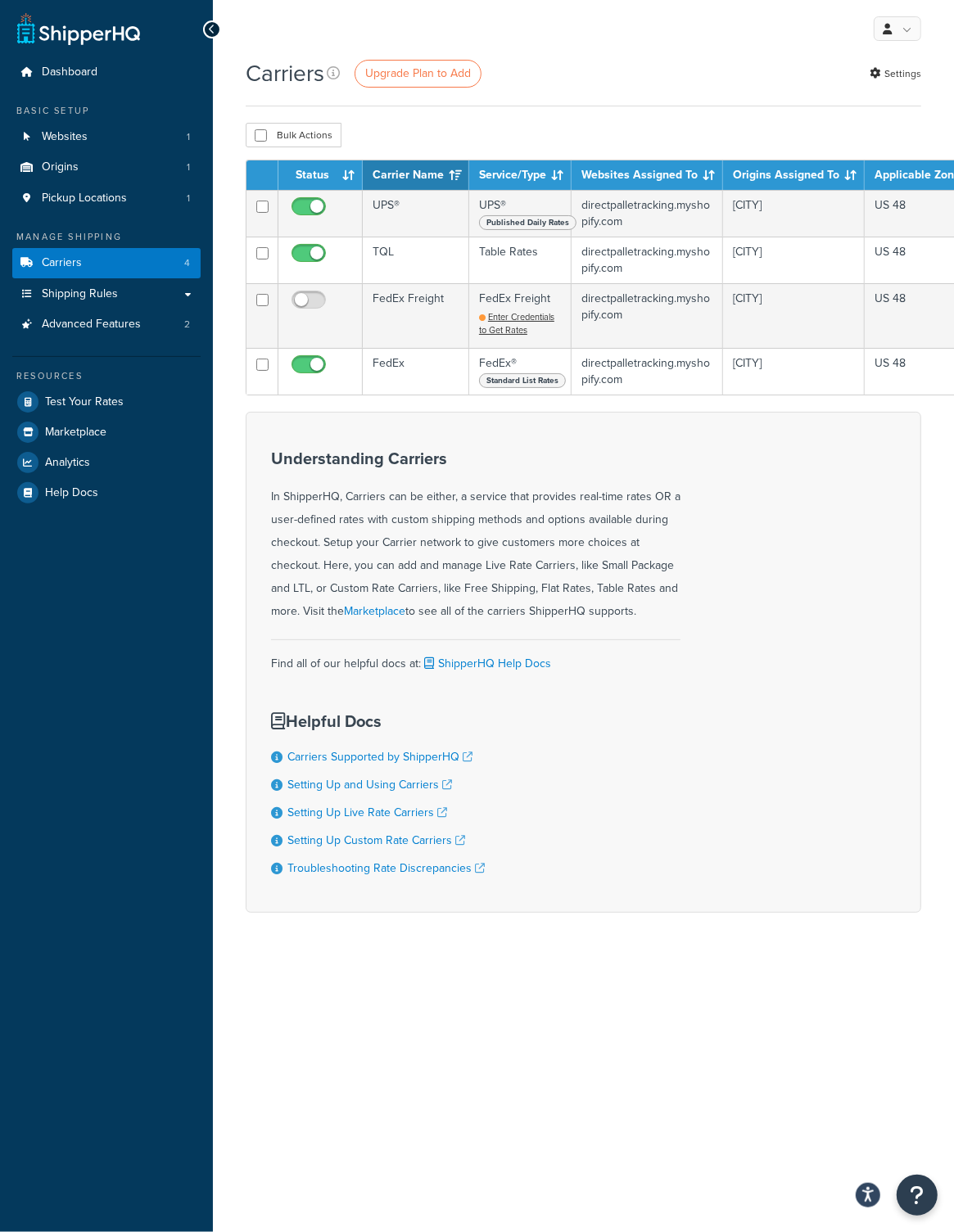 click on "Understanding Carriers
In ShipperHQ, Carriers can be either, a service that provides real-time rates OR a user-defined rates with custom shipping methods and options available during checkout. Setup your Carrier network to give customers more choices at checkout. Here, you can add and manage Live Rate Carriers, like Small Package and LTL, or Custom Rate Carriers, like Free Shipping, Flat Rates, Table Rates and more. Visit the   Marketplace  to see all of the carriers ShipperHQ supports.
Find all of our helpful docs at:
ShipperHQ Help Docs
Helpful Docs
Carriers Supported by ShipperHQ
Setting Up and Using Carriers
Setting Up Live Rate Carriers
Setting Up Custom Rate Carriers
Troubleshooting Rate Discrepancies" at bounding box center (583, 662) 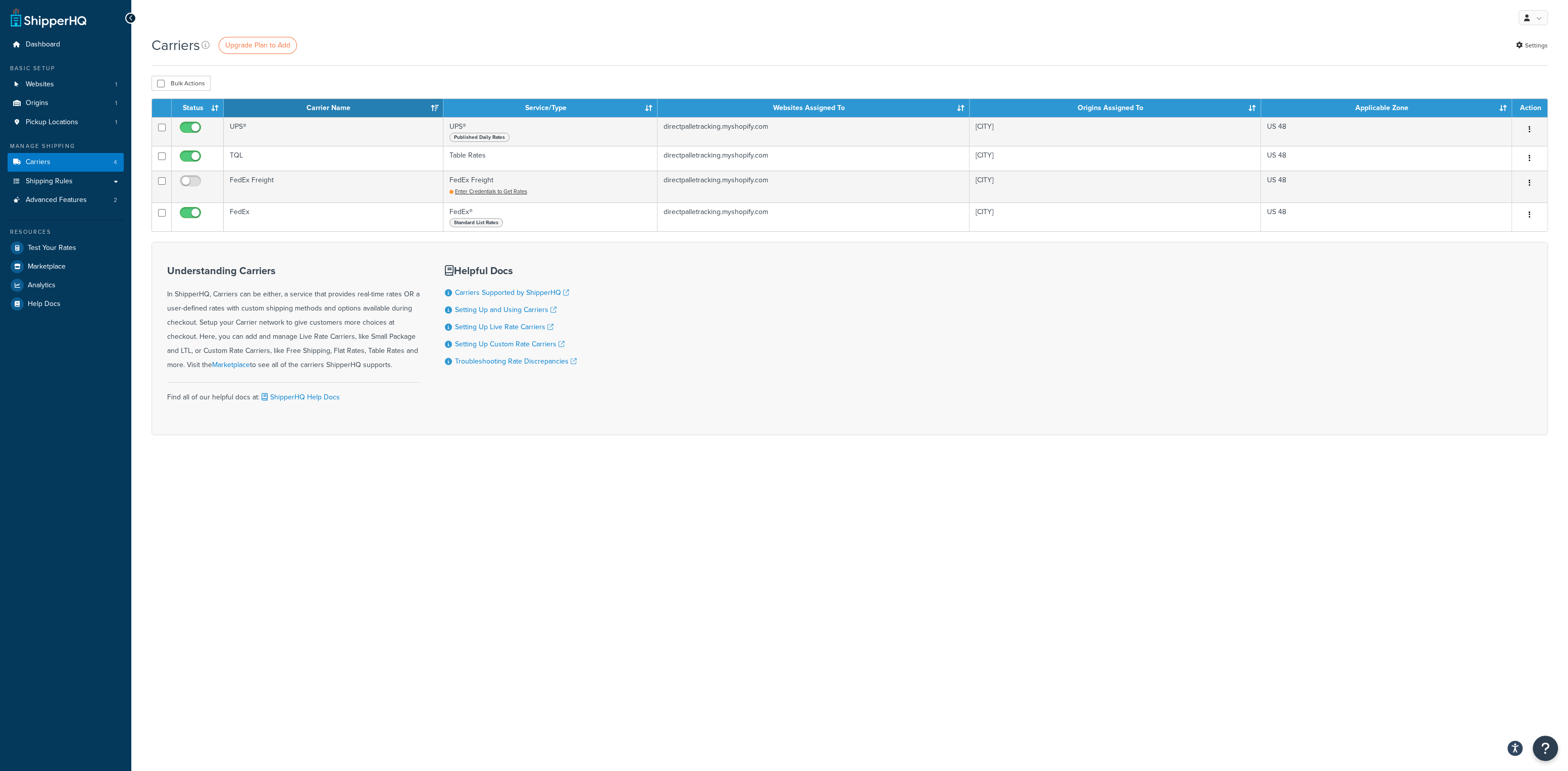 click on "Understanding Carriers
In ShipperHQ, Carriers can be either, a service that provides real-time rates OR a user-defined rates with custom shipping methods and options available during checkout. Setup your Carrier network to give customers more choices at checkout. Here, you can add and manage Live Rate Carriers, like Small Package and LTL, or Custom Rate Carriers, like Free Shipping, Flat Rates, Table Rates and more. Visit the   Marketplace  to see all of the carriers ShipperHQ supports.
Find all of our helpful docs at:
ShipperHQ Help Docs
Helpful Docs
Carriers Supported by ShipperHQ
Setting Up and Using Carriers
Setting Up Live Rate Carriers
Setting Up Custom Rate Carriers
Troubleshooting Rate Discrepancies" at bounding box center (849, 338) 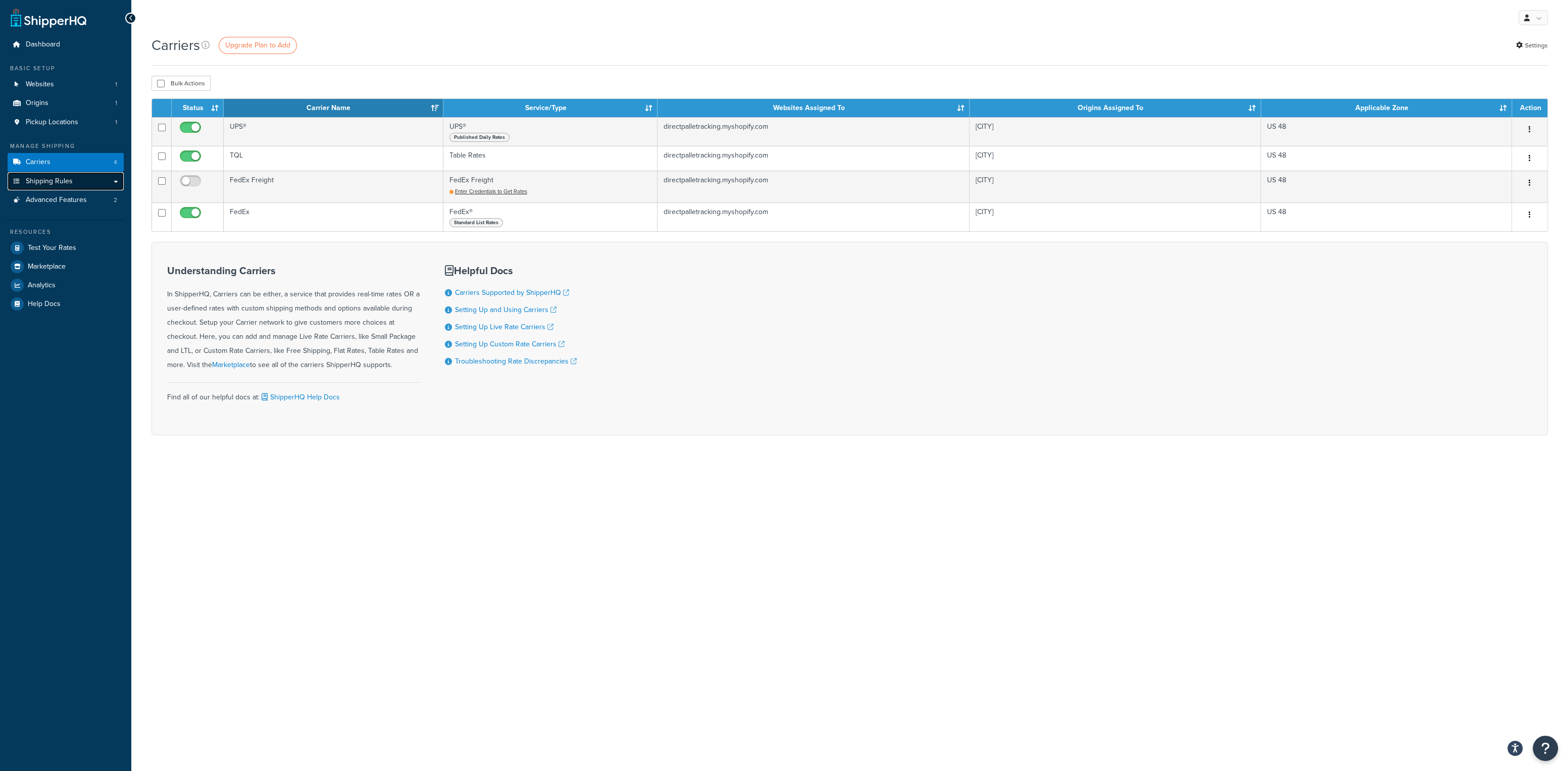 click on "Shipping Rules" at bounding box center (66, 181) 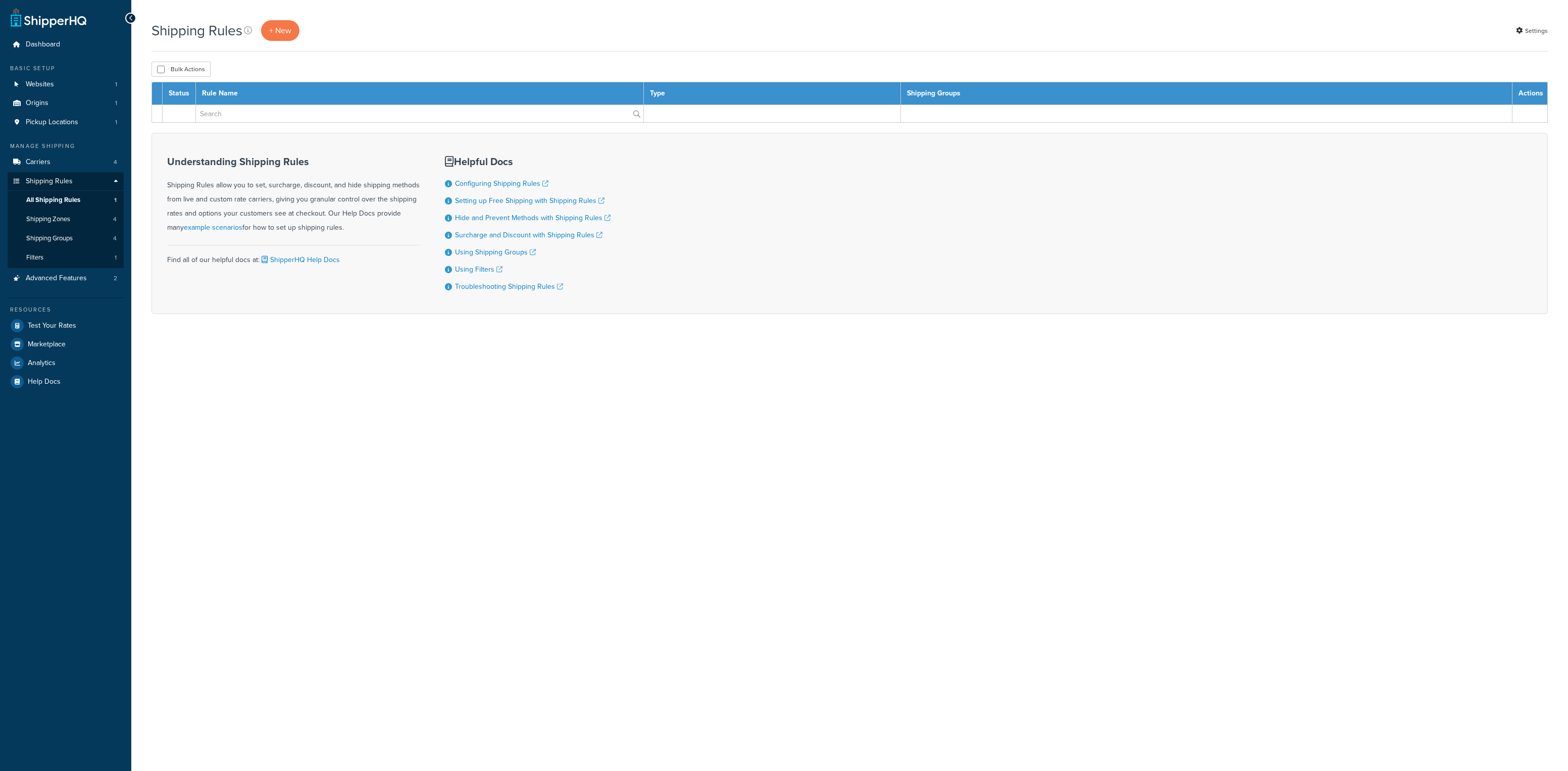 scroll, scrollTop: 0, scrollLeft: 0, axis: both 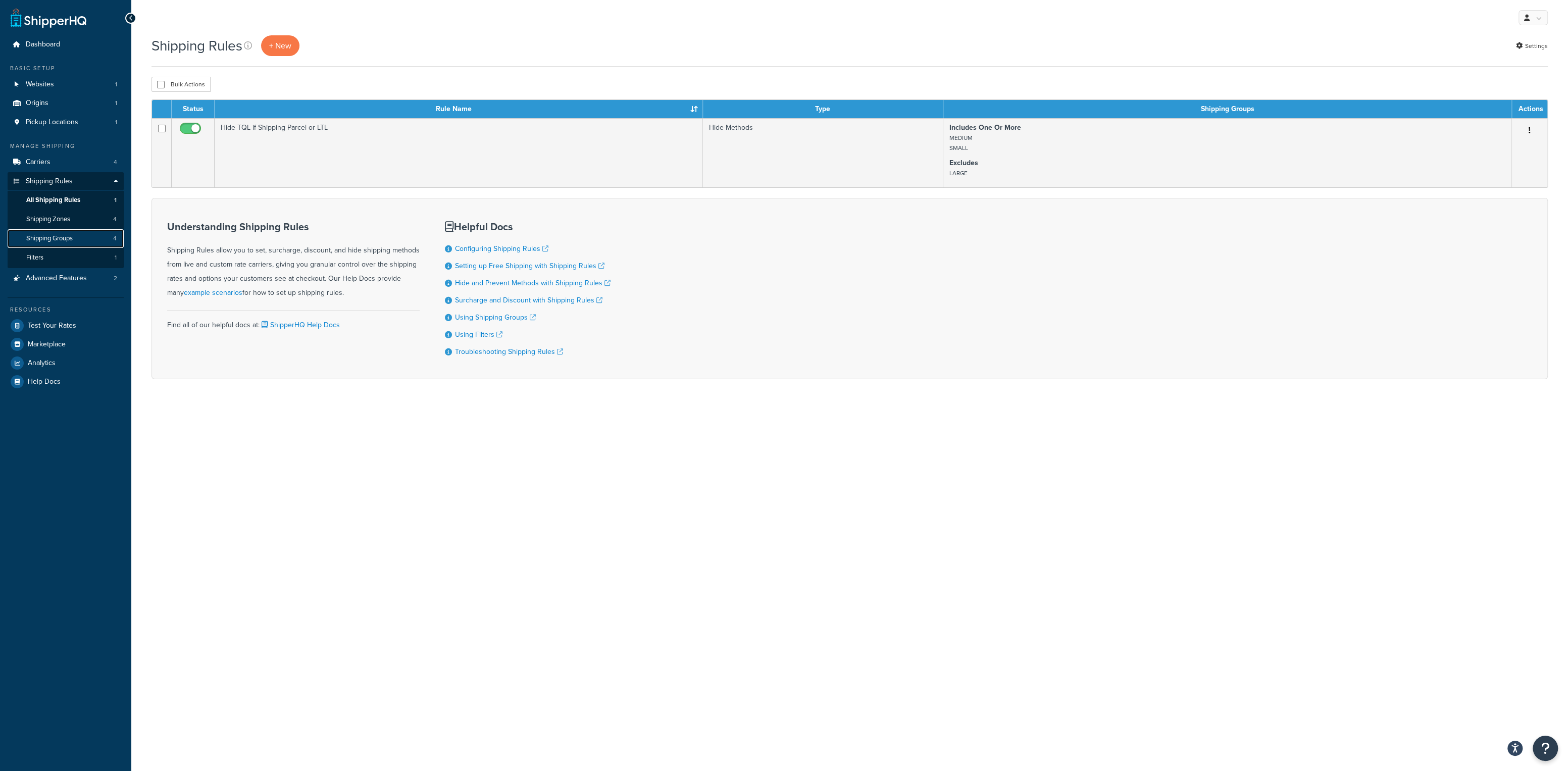 click on "Shipping Groups" at bounding box center [49, 238] 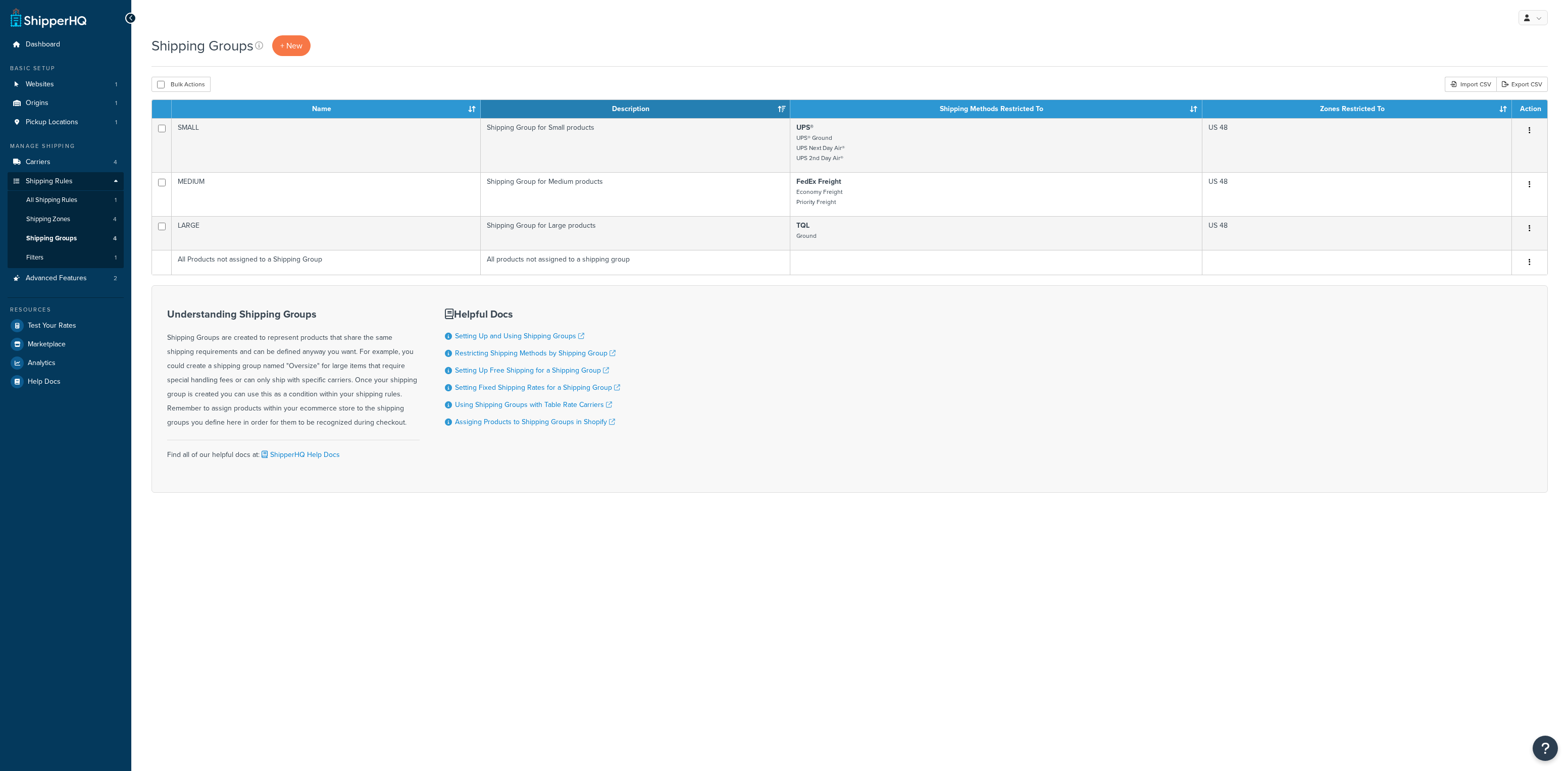 scroll, scrollTop: 0, scrollLeft: 0, axis: both 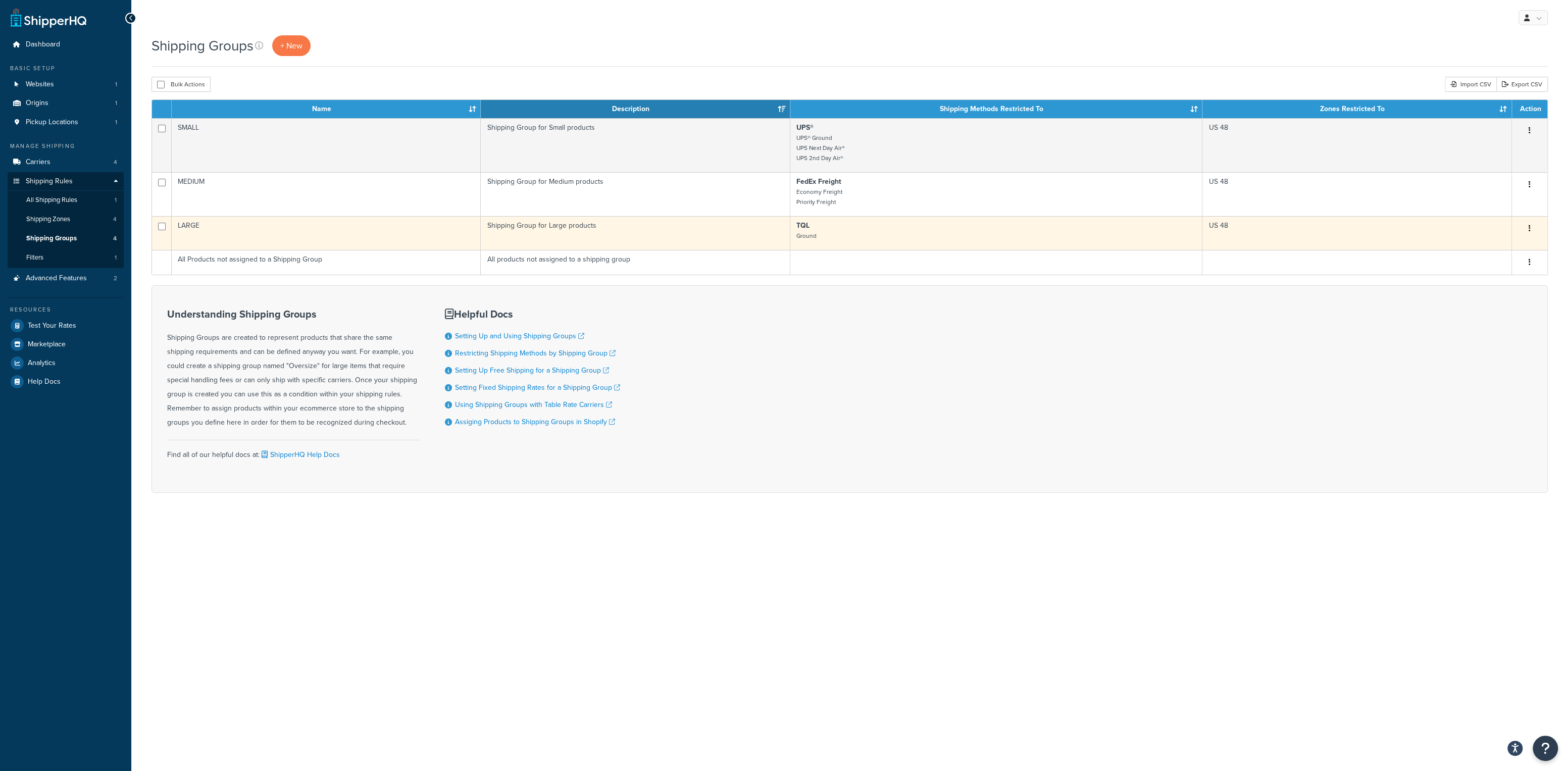 click on "LARGE" at bounding box center [326, 233] 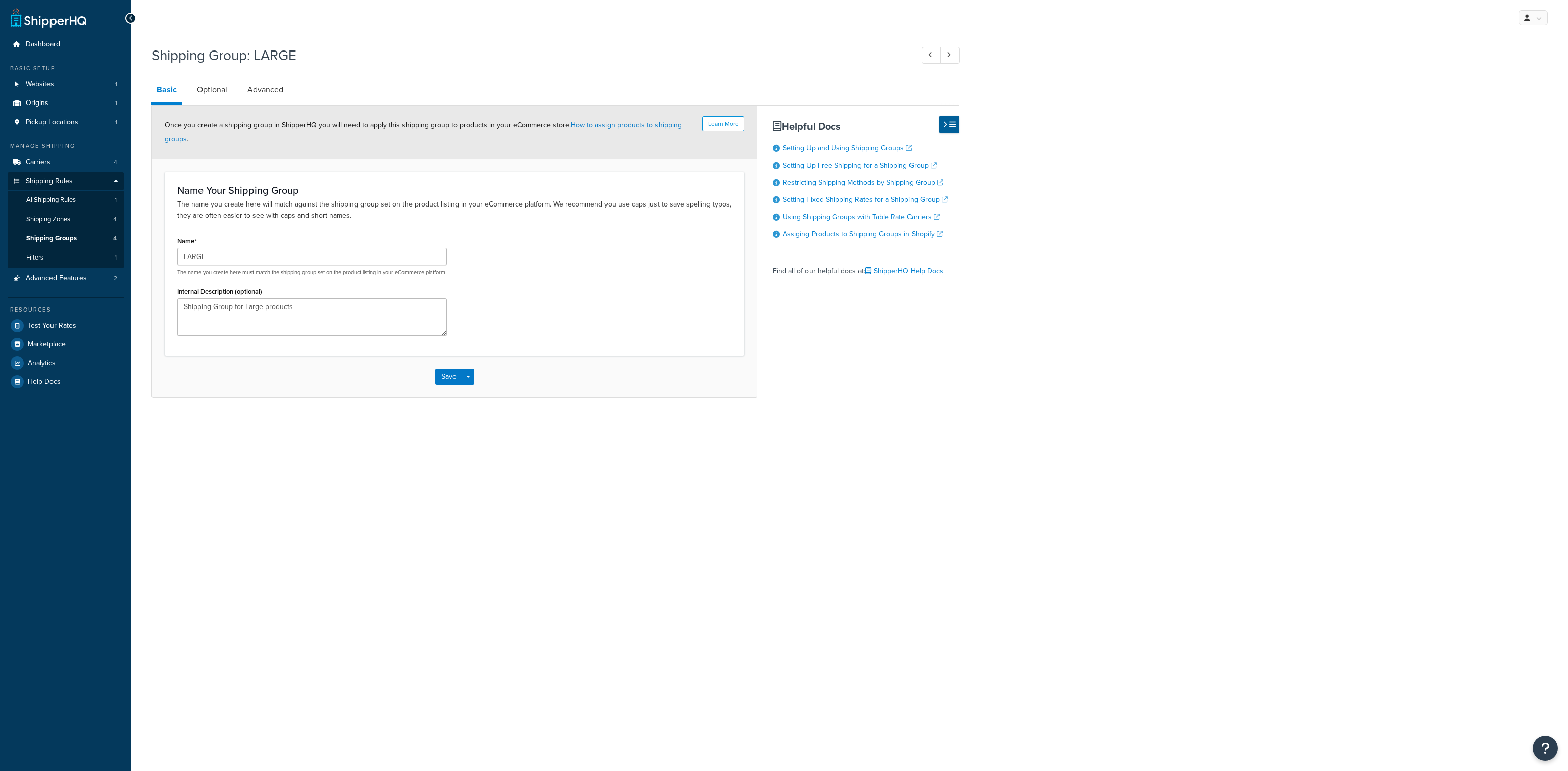 scroll, scrollTop: 0, scrollLeft: 0, axis: both 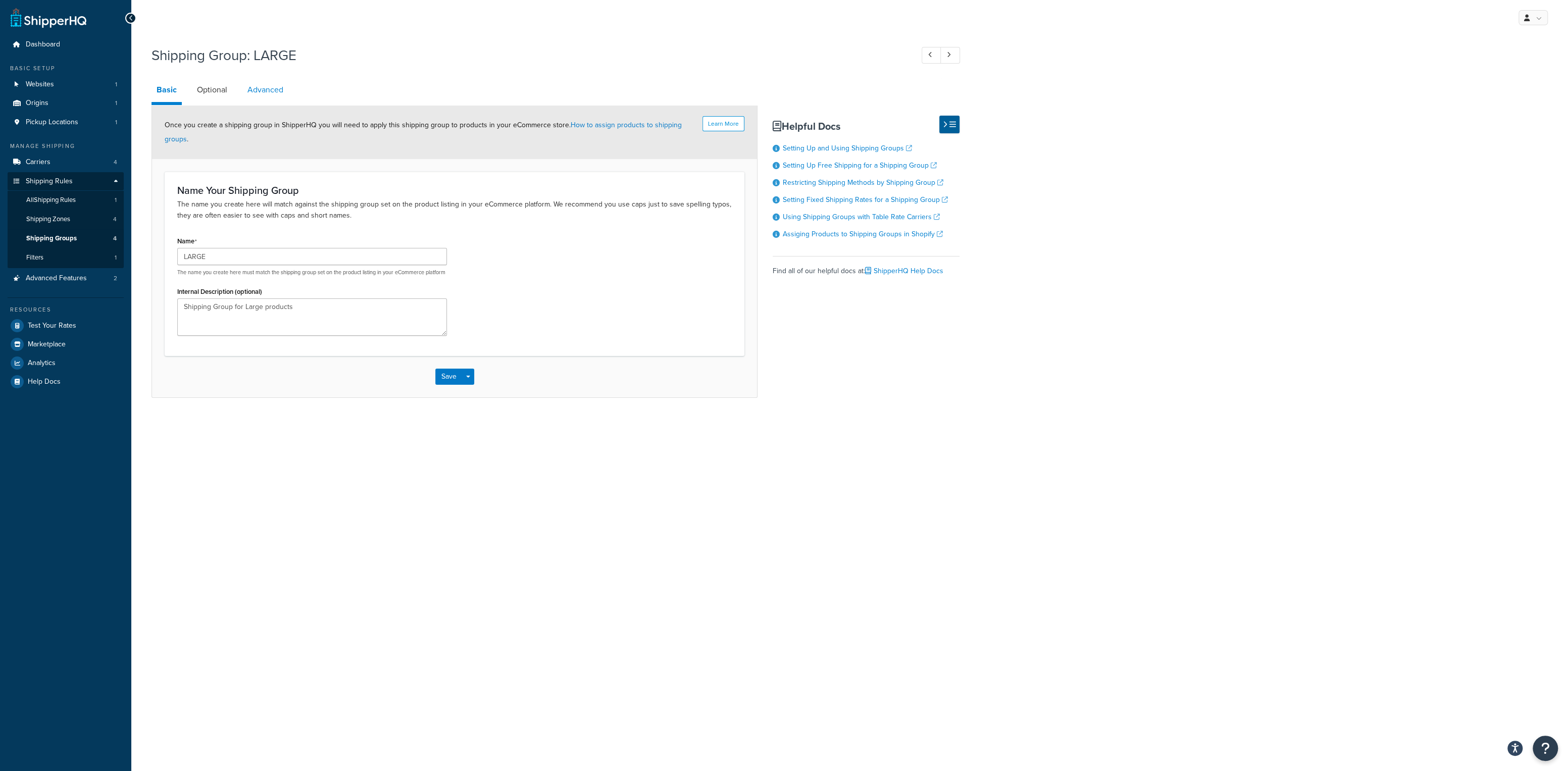 click on "Advanced" at bounding box center (265, 90) 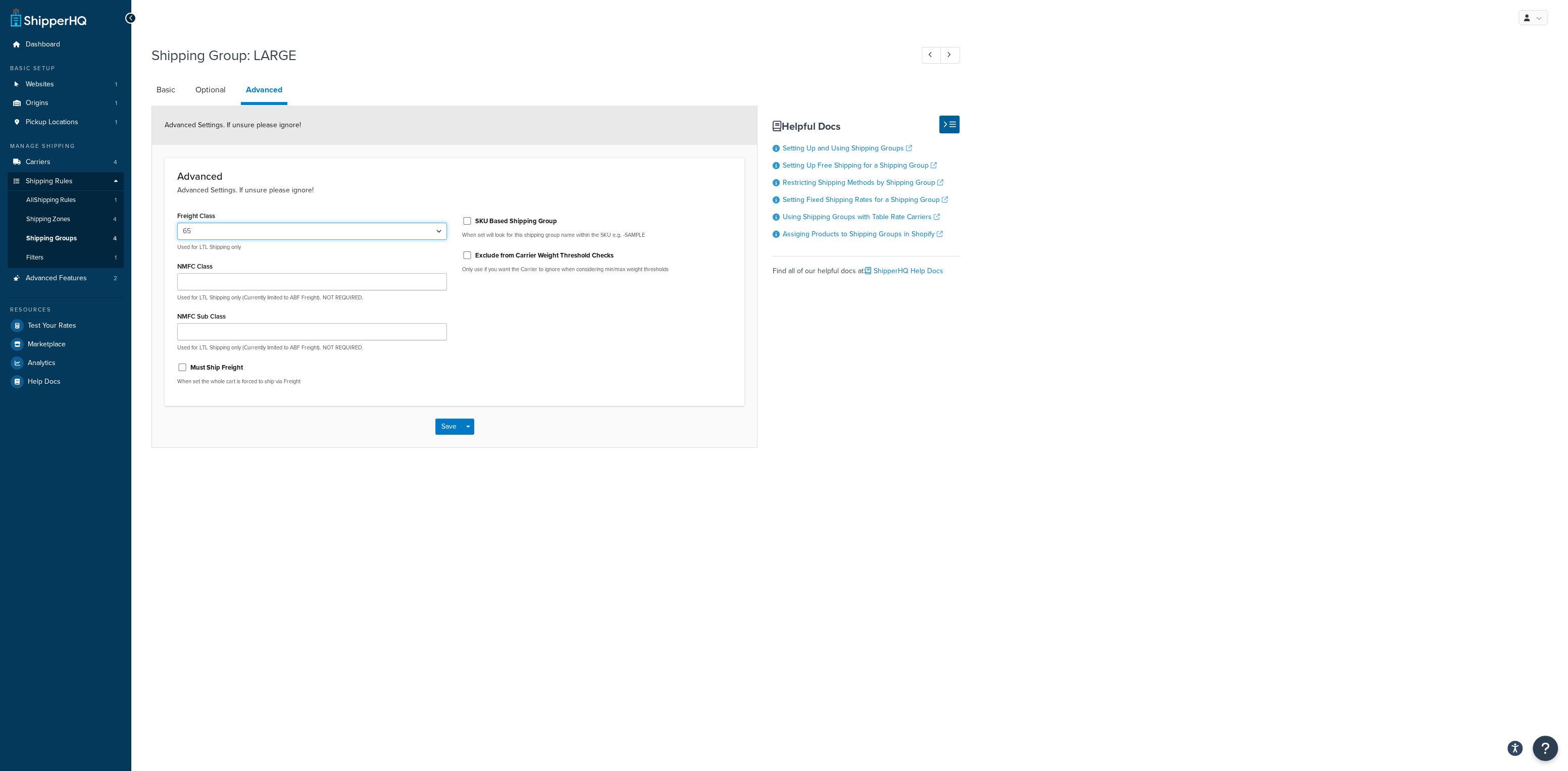 click on "50  55  60  65  70  77.5  85  92.5  100  110  125  150  175  200  250  300  400  500" at bounding box center [312, 231] 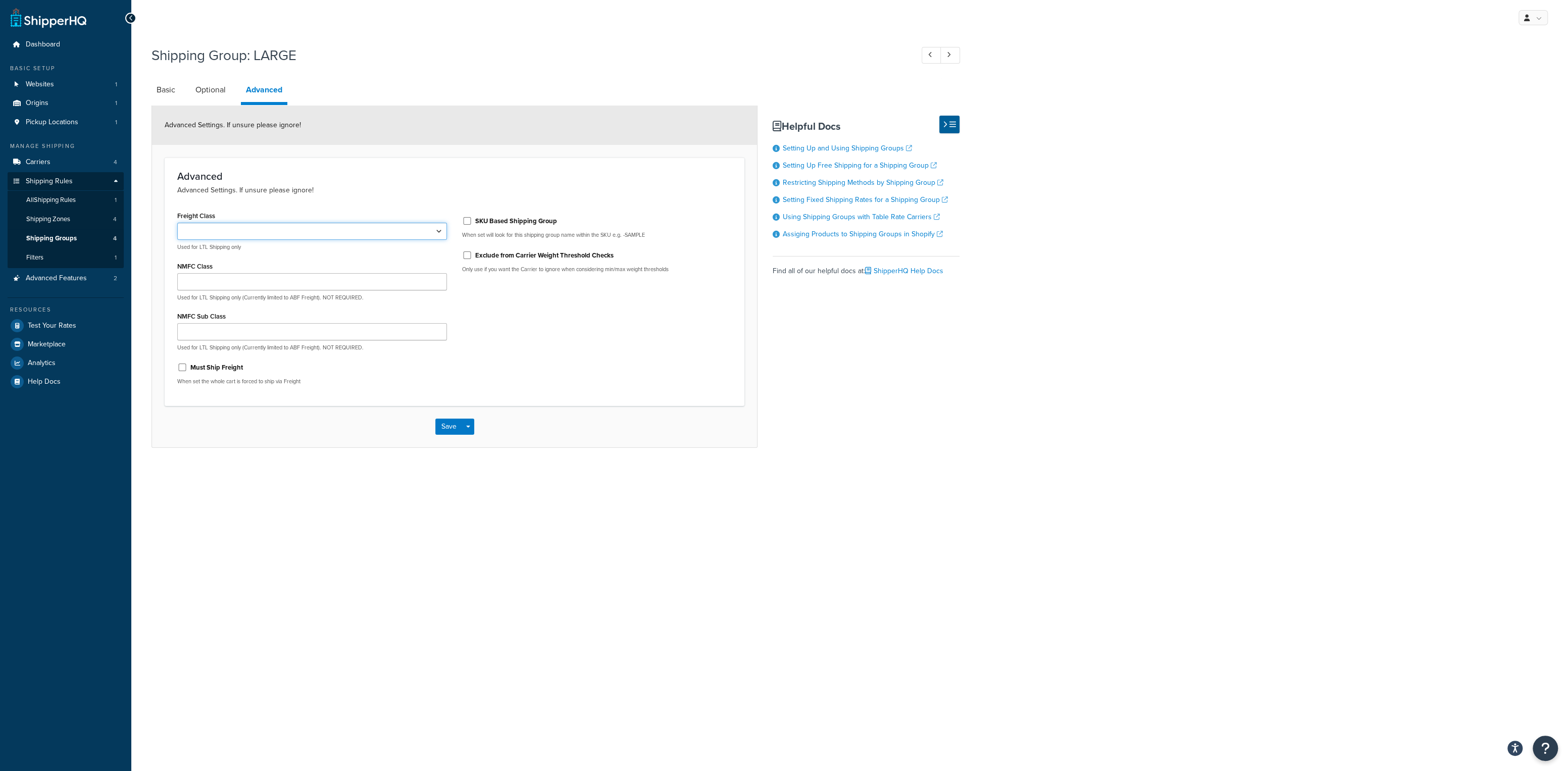 click on "50  55  60  65  70  77.5  85  92.5  100  110  125  150  175  200  250  300  400  500" at bounding box center [312, 231] 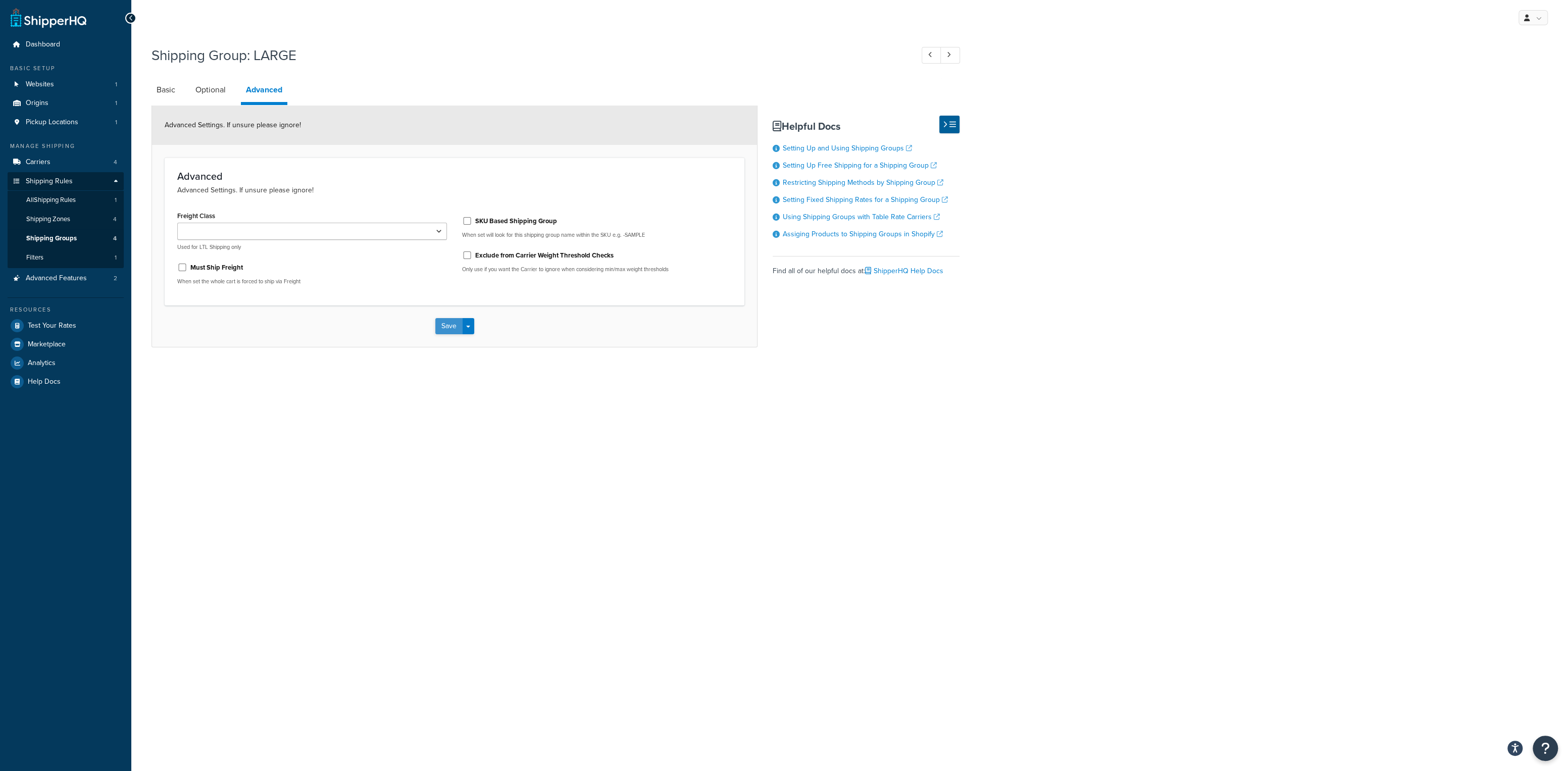 click on "Save" at bounding box center (449, 326) 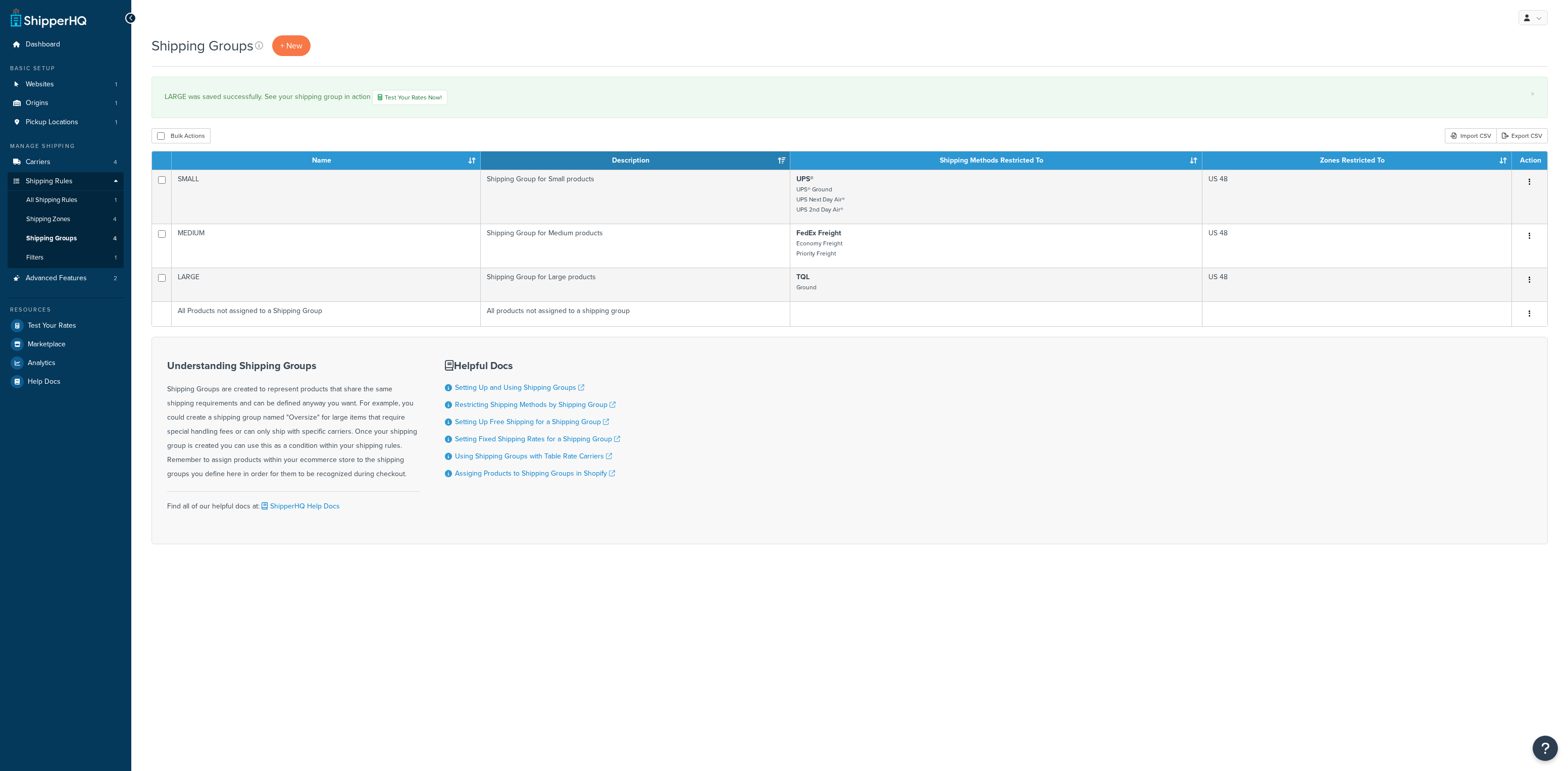scroll, scrollTop: 0, scrollLeft: 0, axis: both 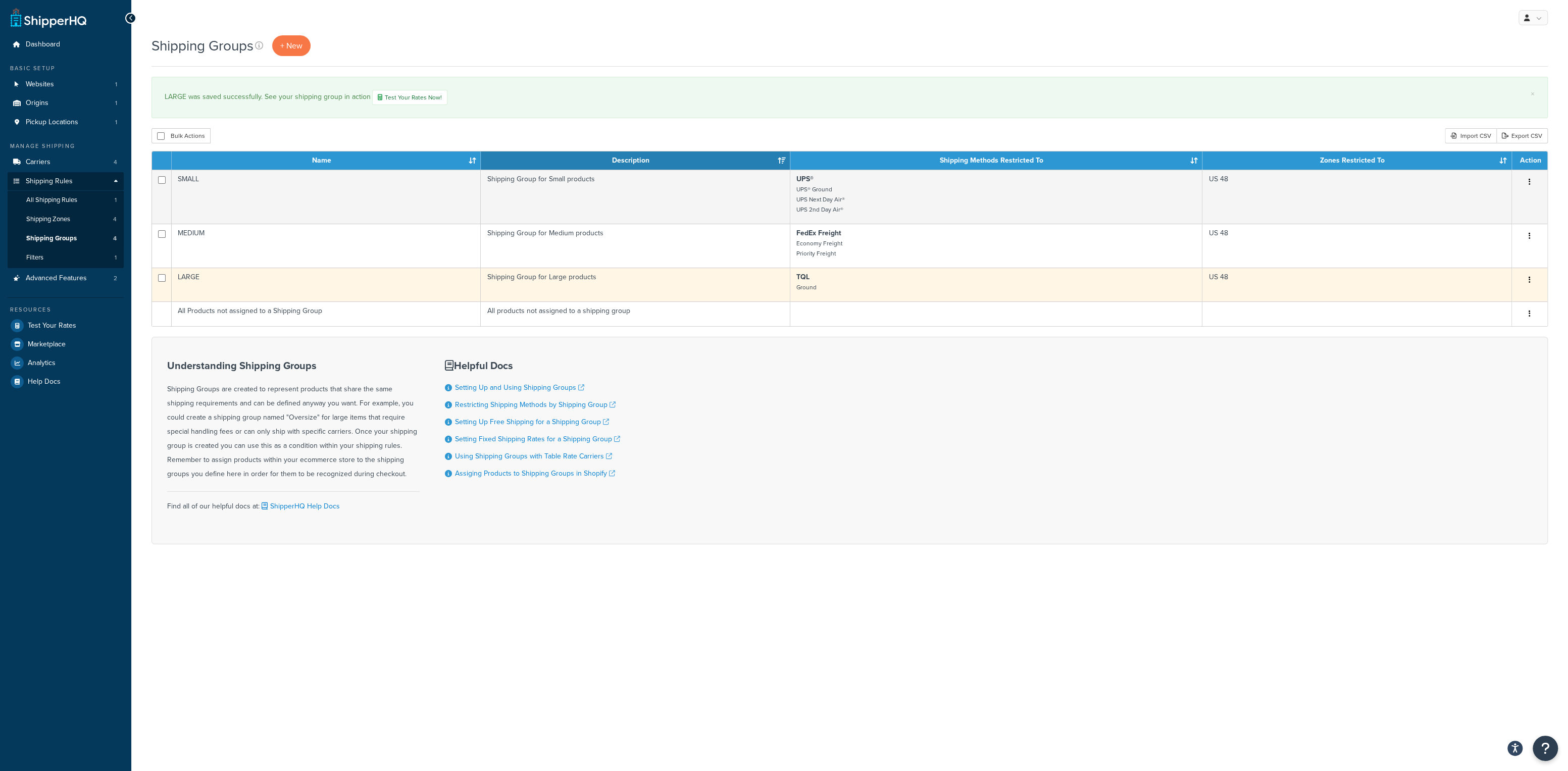 click on "LARGE" at bounding box center (326, 284) 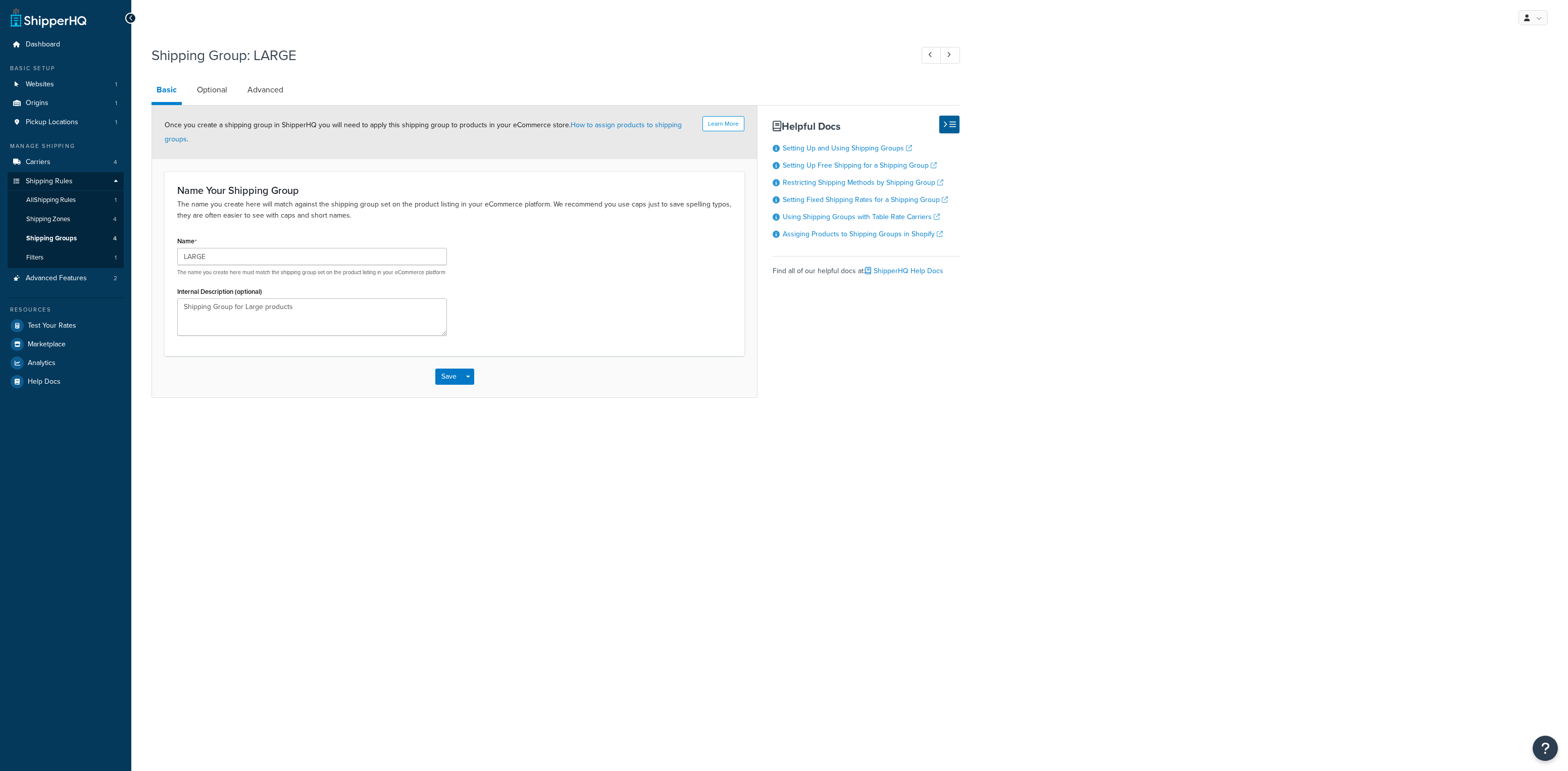scroll, scrollTop: 0, scrollLeft: 0, axis: both 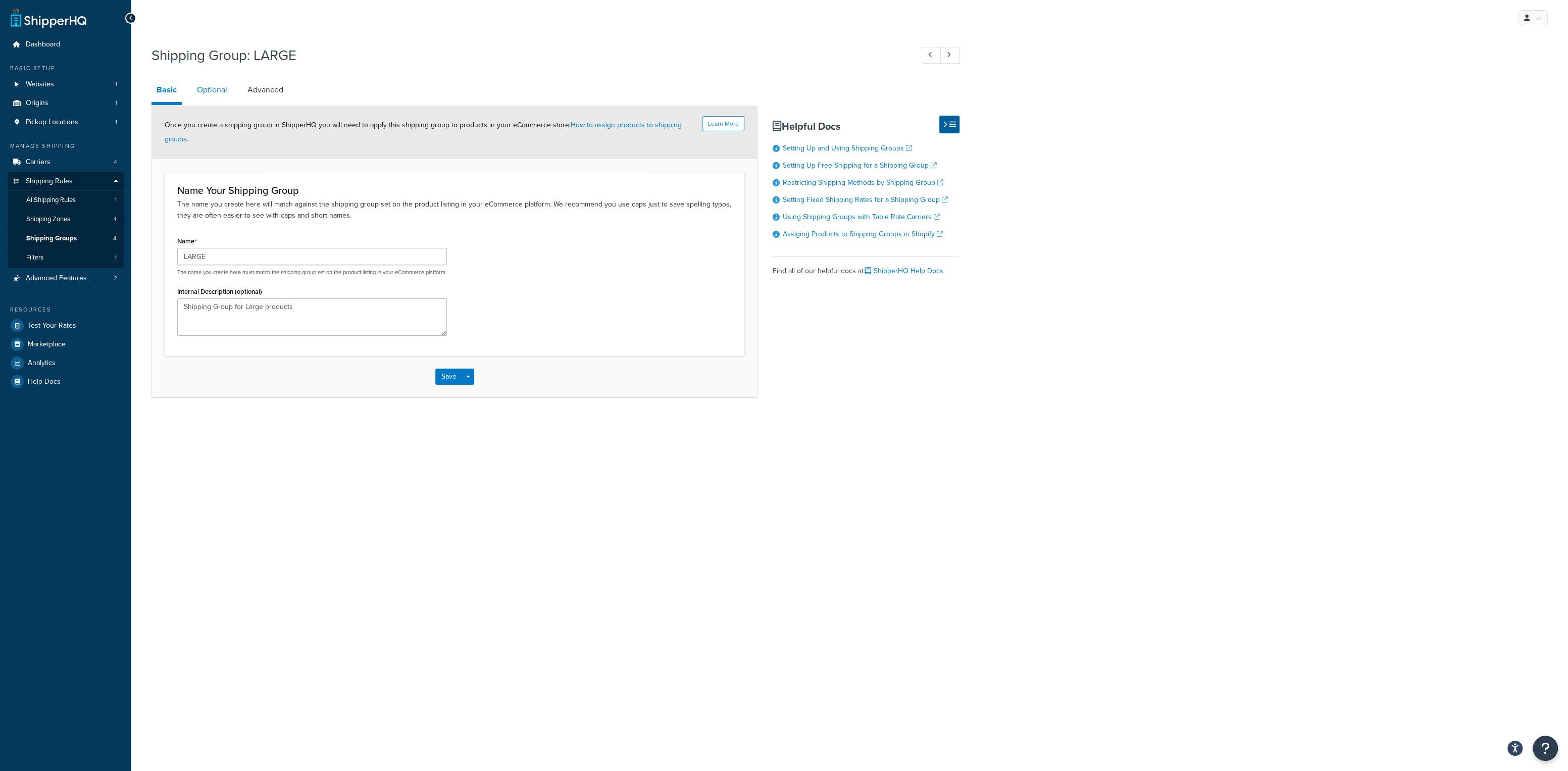 click on "Optional" at bounding box center [212, 90] 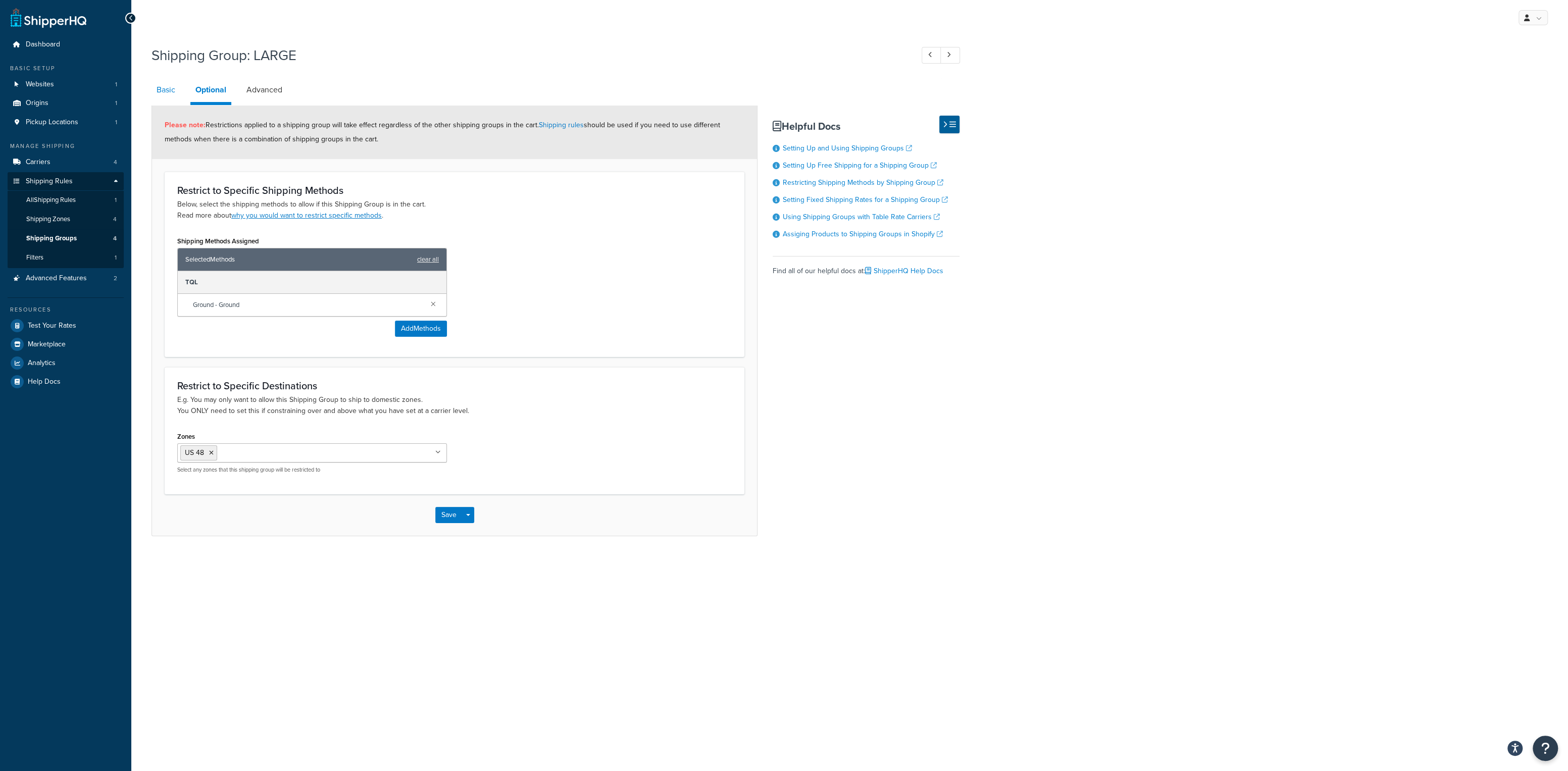 click on "Basic" at bounding box center (166, 90) 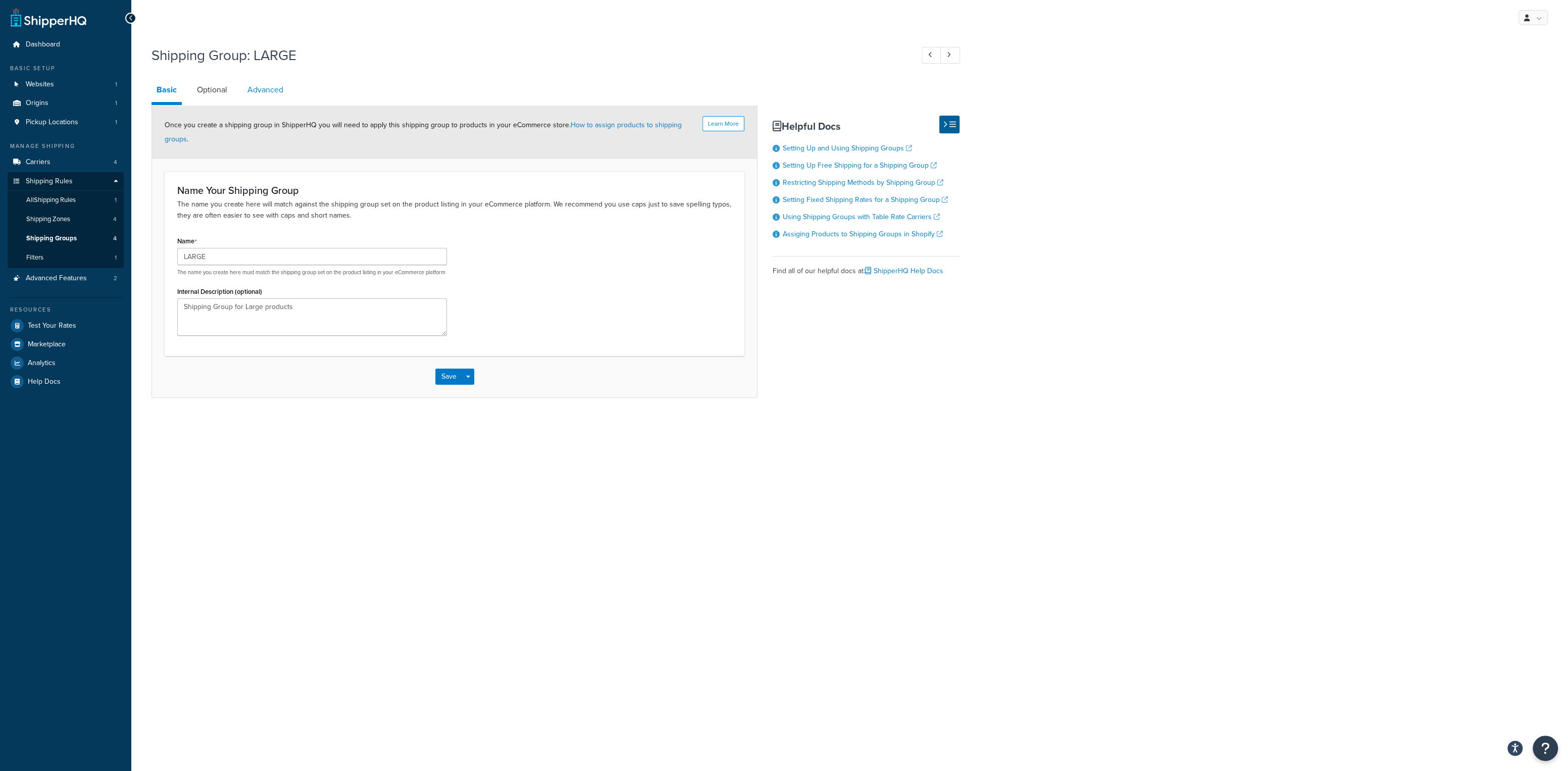 click on "Advanced" at bounding box center [265, 90] 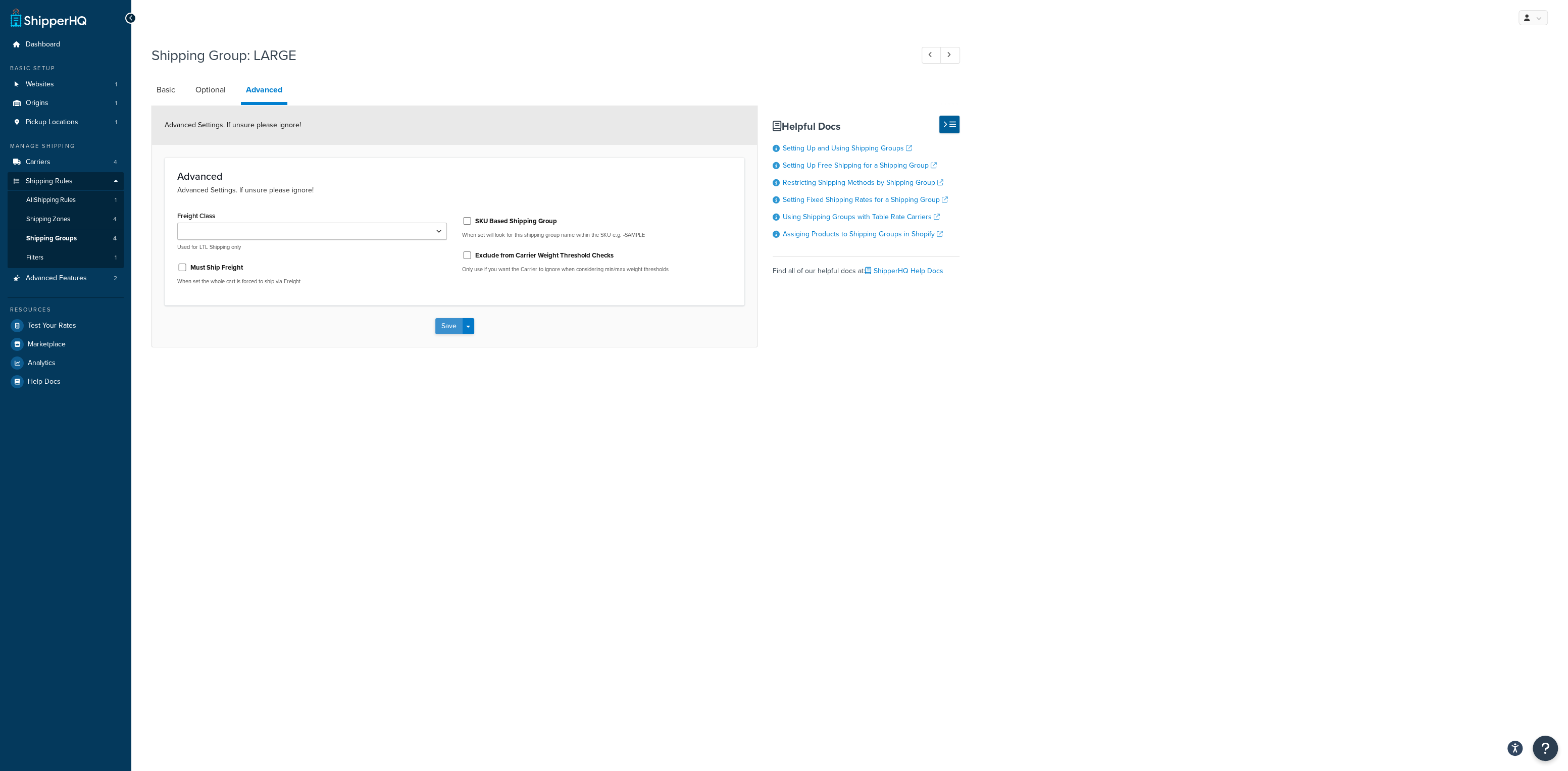 click on "Save" at bounding box center (449, 326) 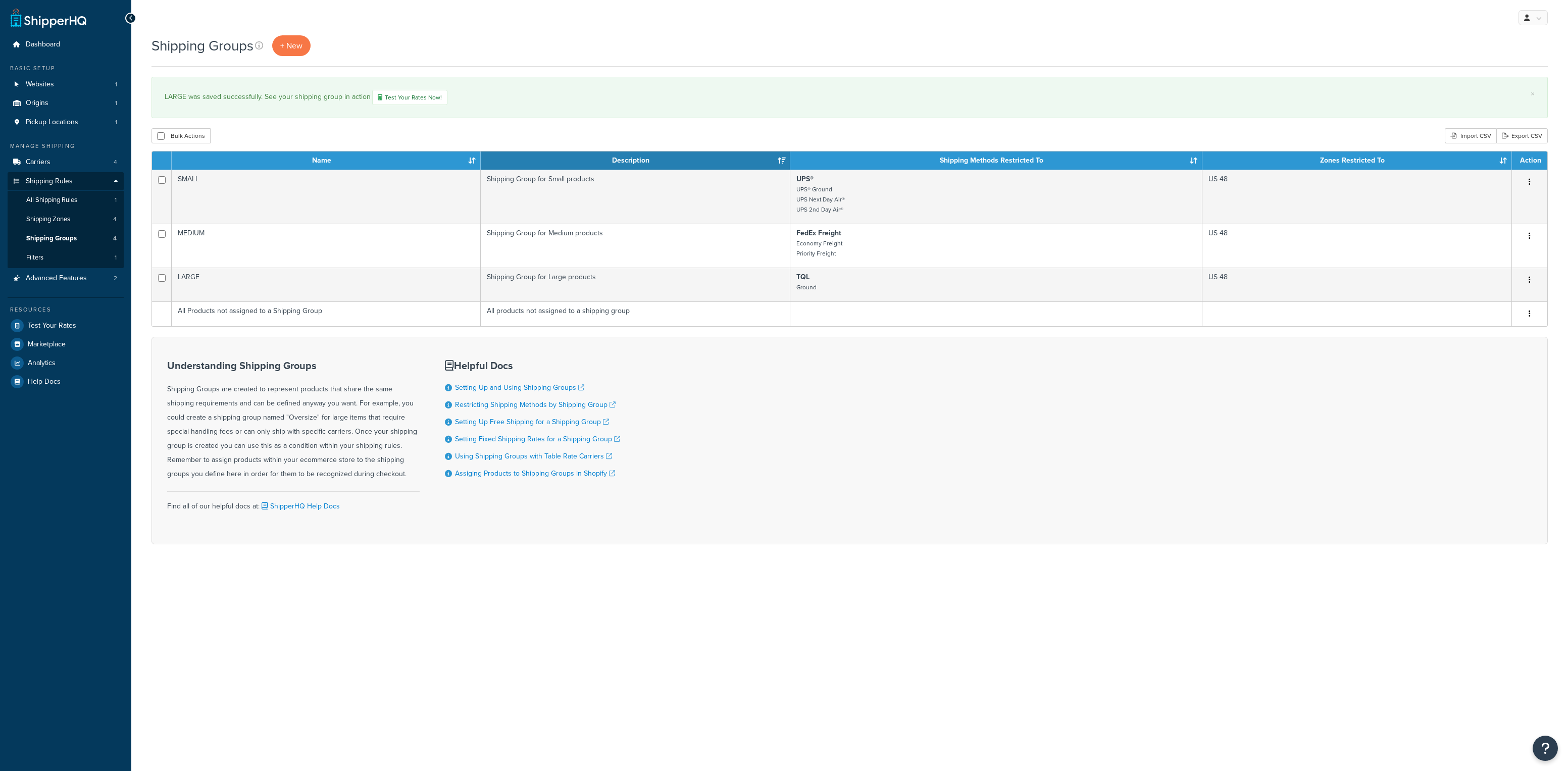 scroll, scrollTop: 0, scrollLeft: 0, axis: both 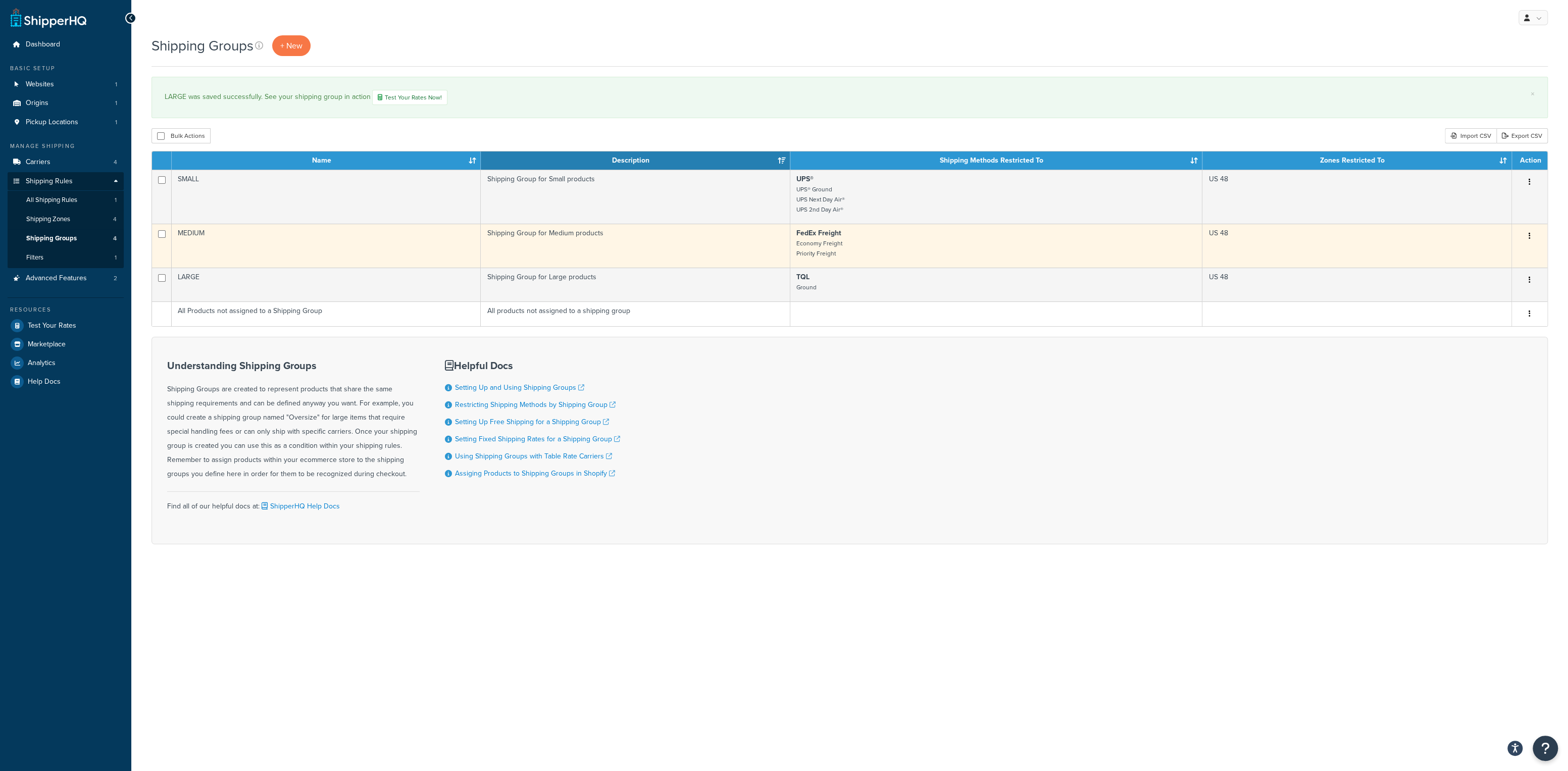 click on "MEDIUM" at bounding box center [326, 245] 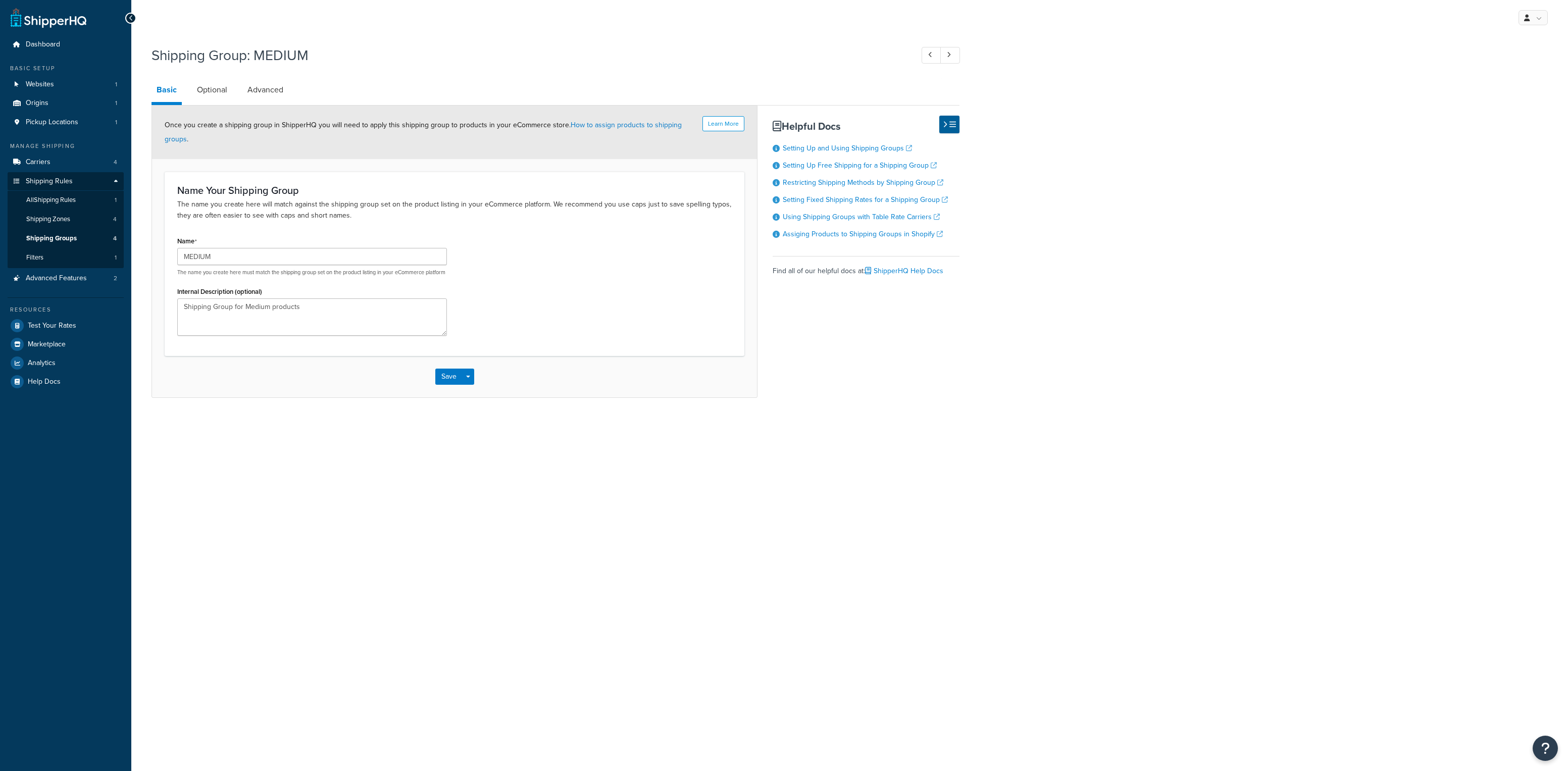 scroll, scrollTop: 0, scrollLeft: 0, axis: both 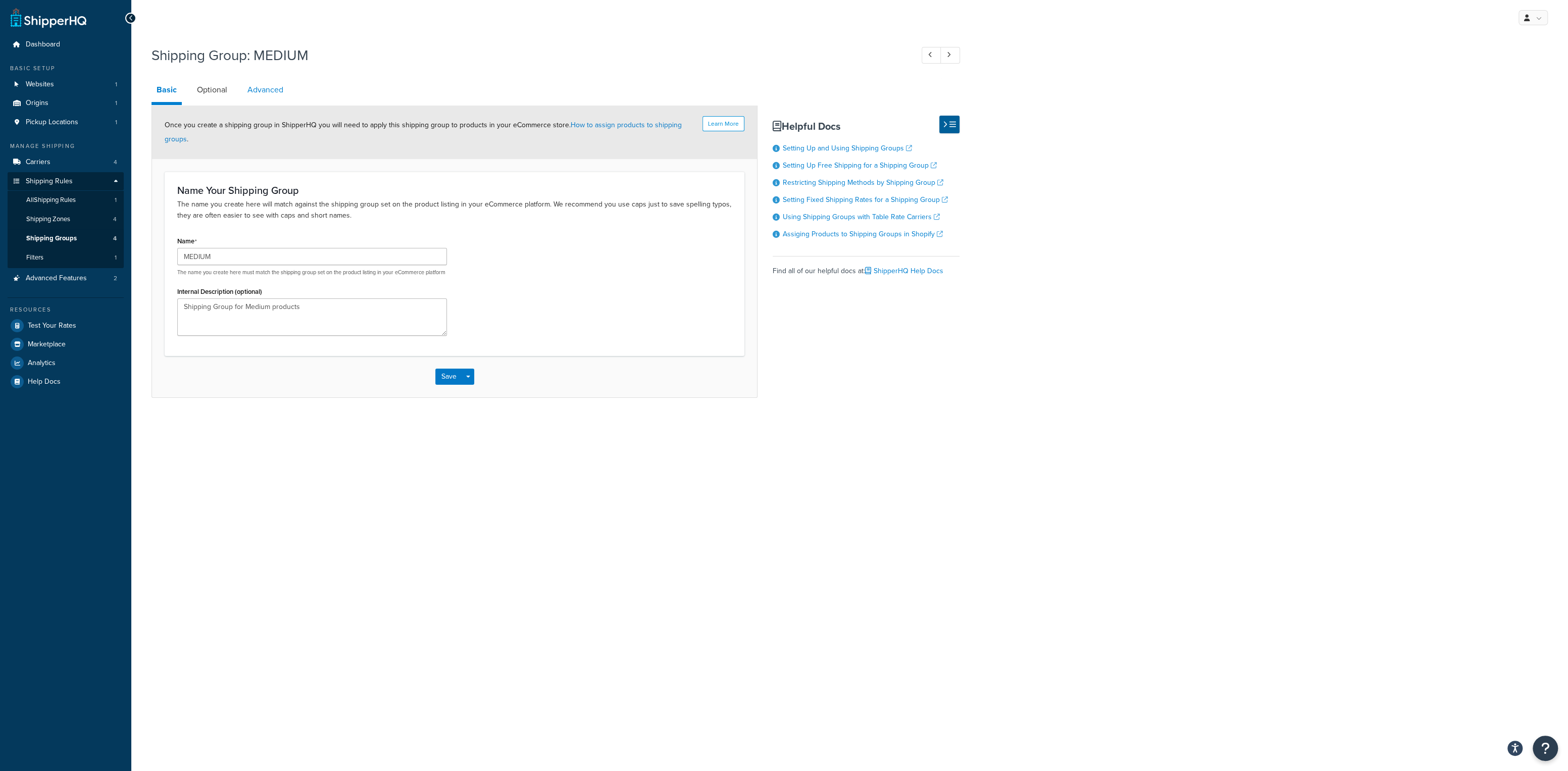click on "Advanced" at bounding box center (265, 90) 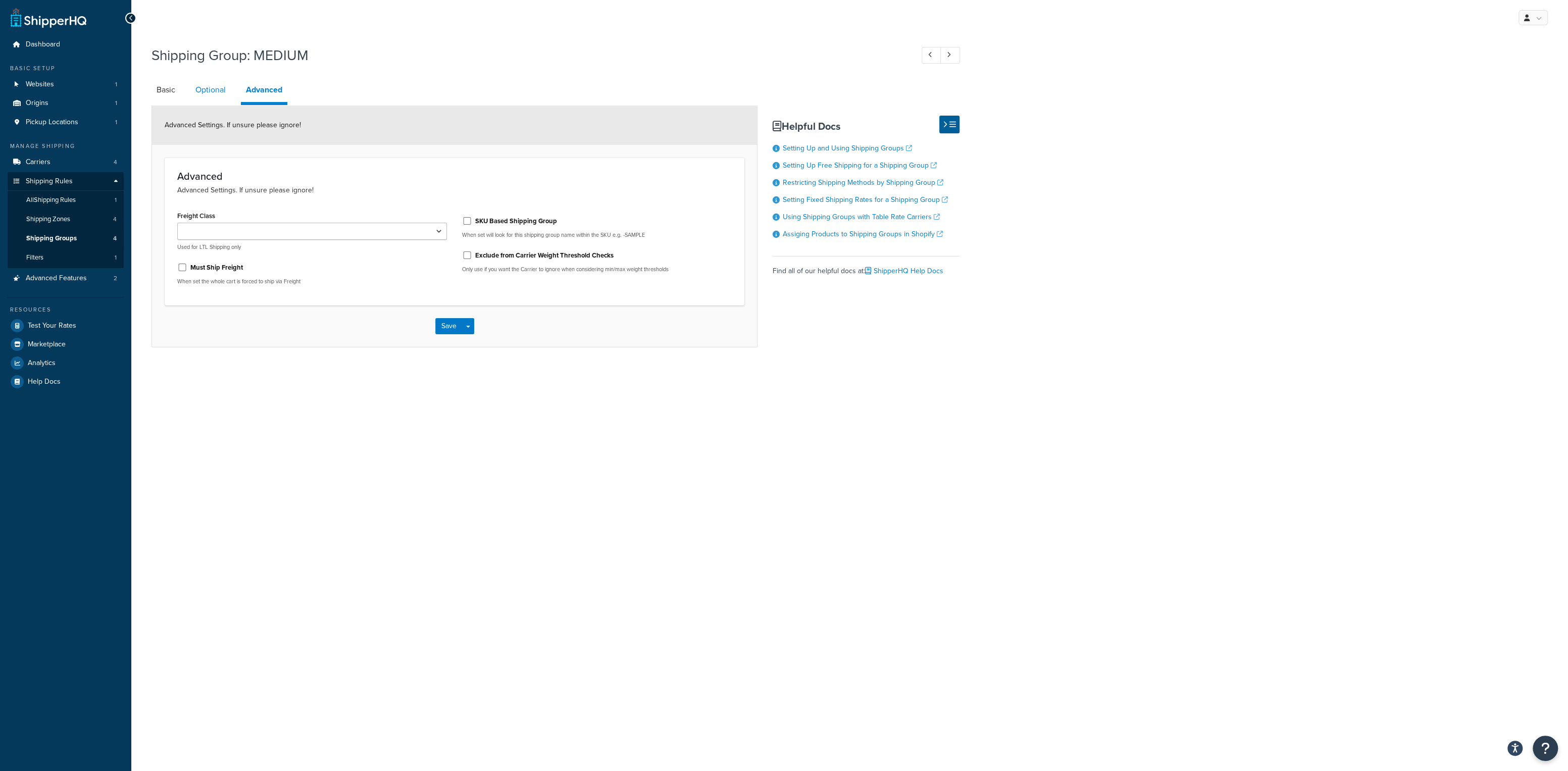 click on "Optional" at bounding box center [211, 90] 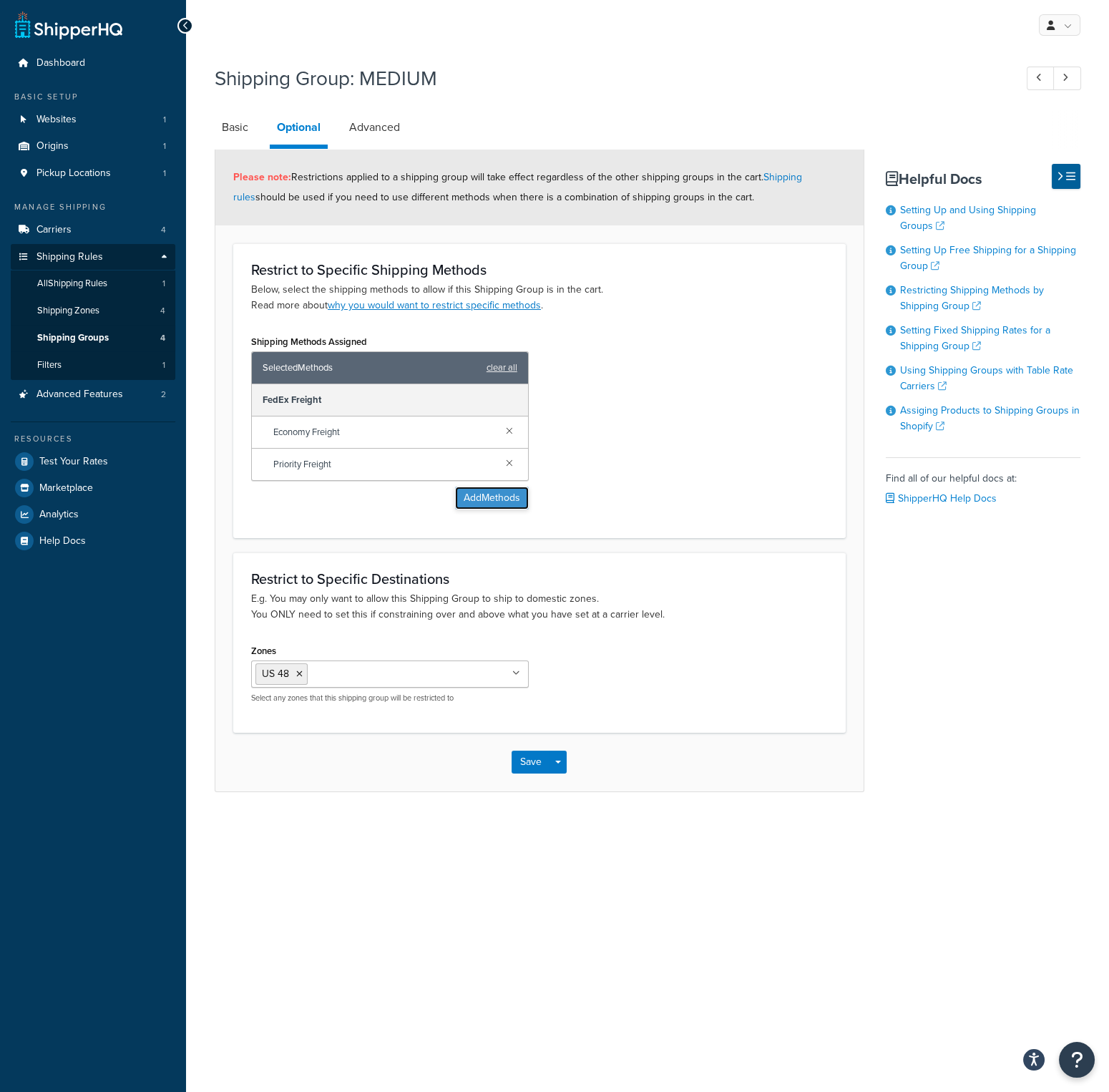 click on "Add  Methods" at bounding box center [492, 498] 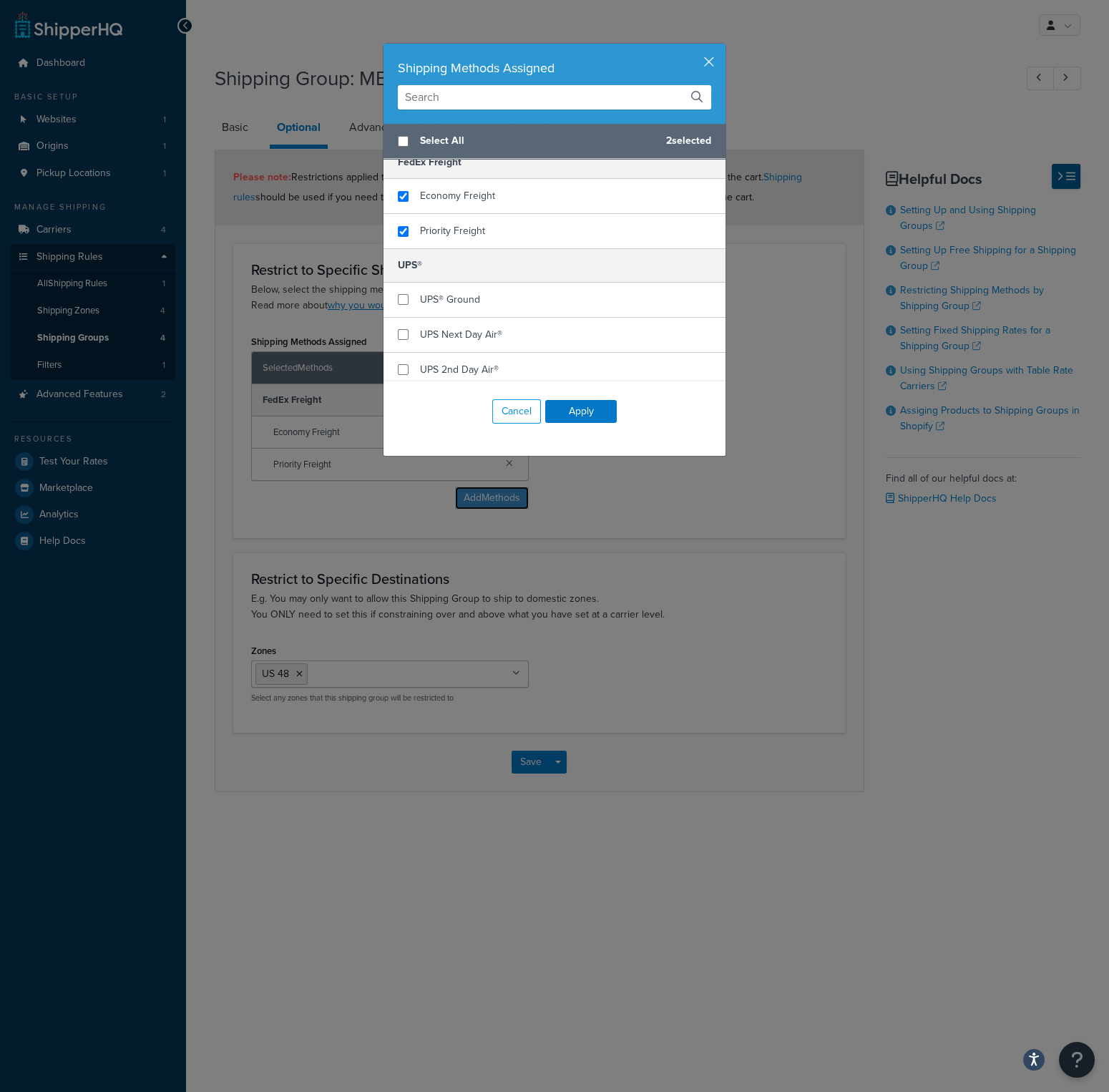 scroll, scrollTop: 572, scrollLeft: 0, axis: vertical 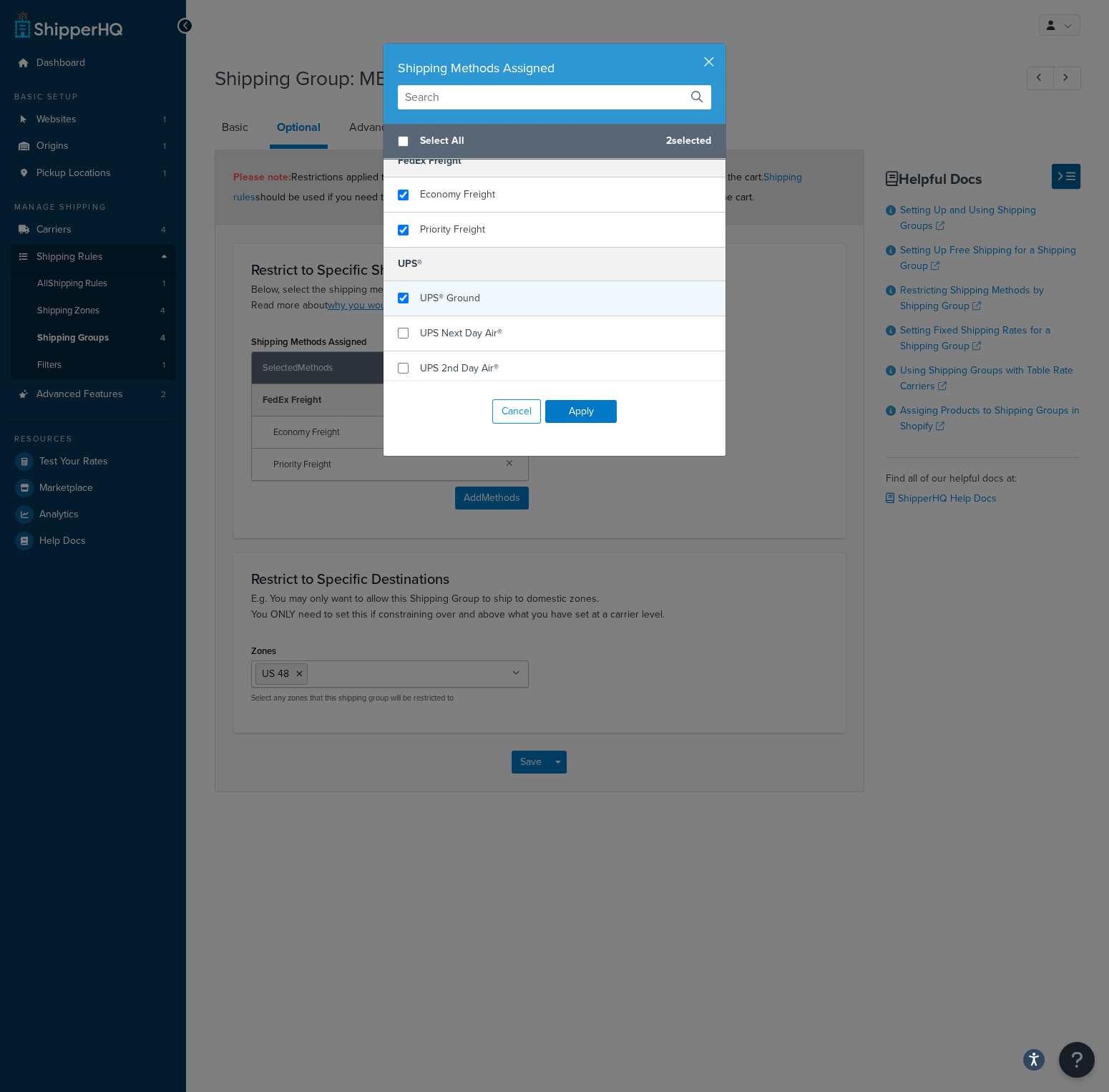 checkbox on "true" 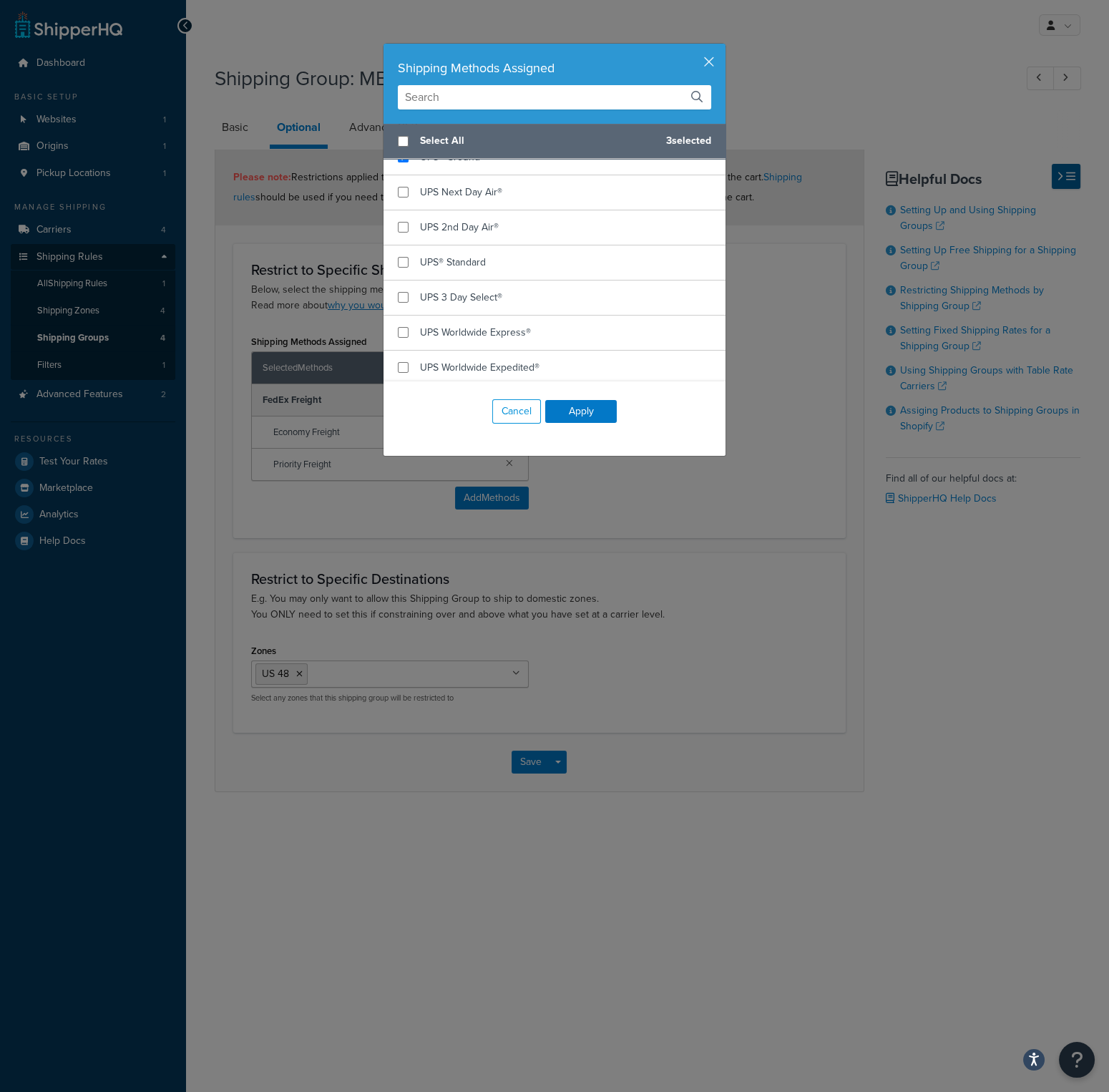 scroll, scrollTop: 747, scrollLeft: 0, axis: vertical 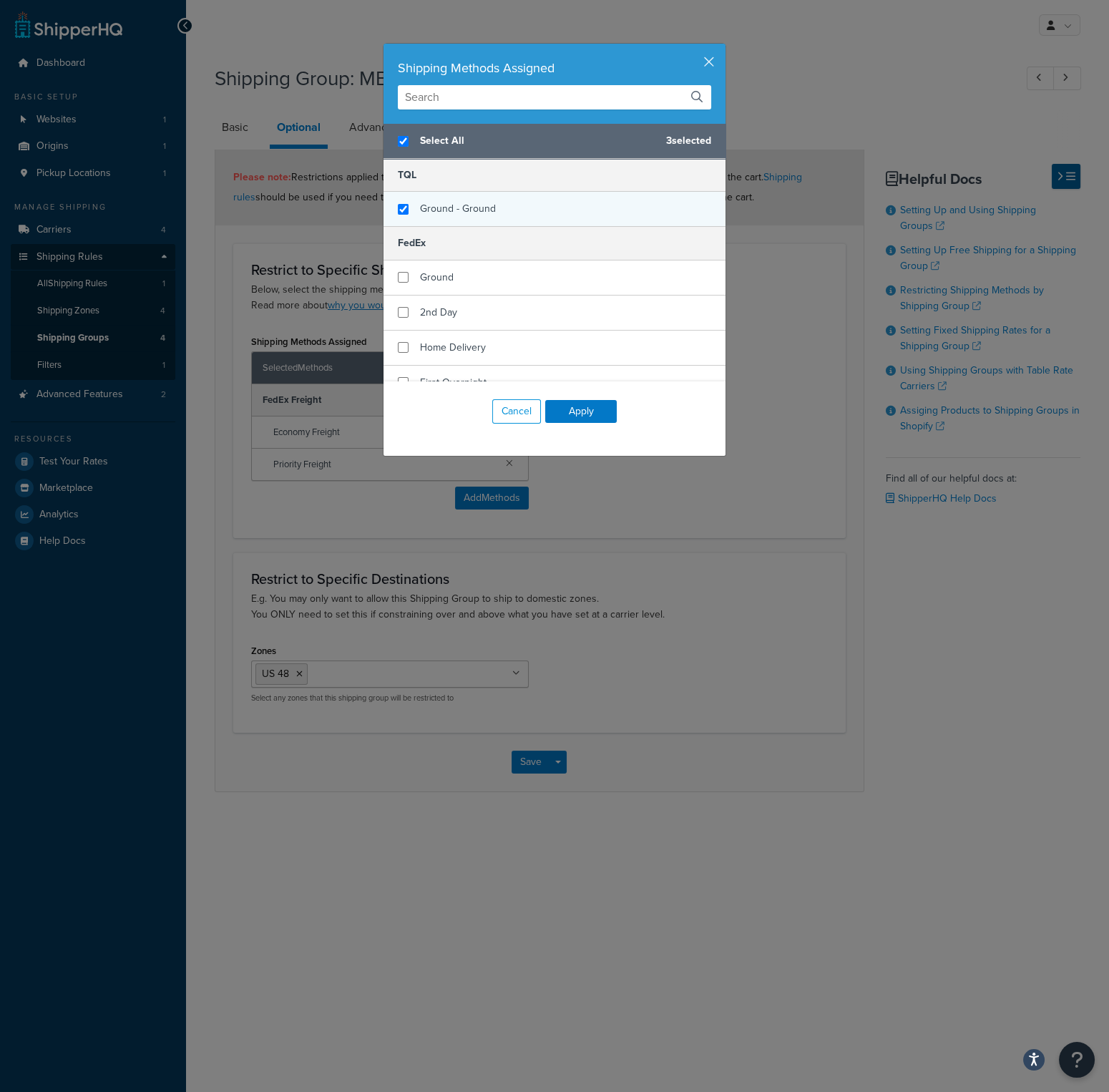 checkbox on "true" 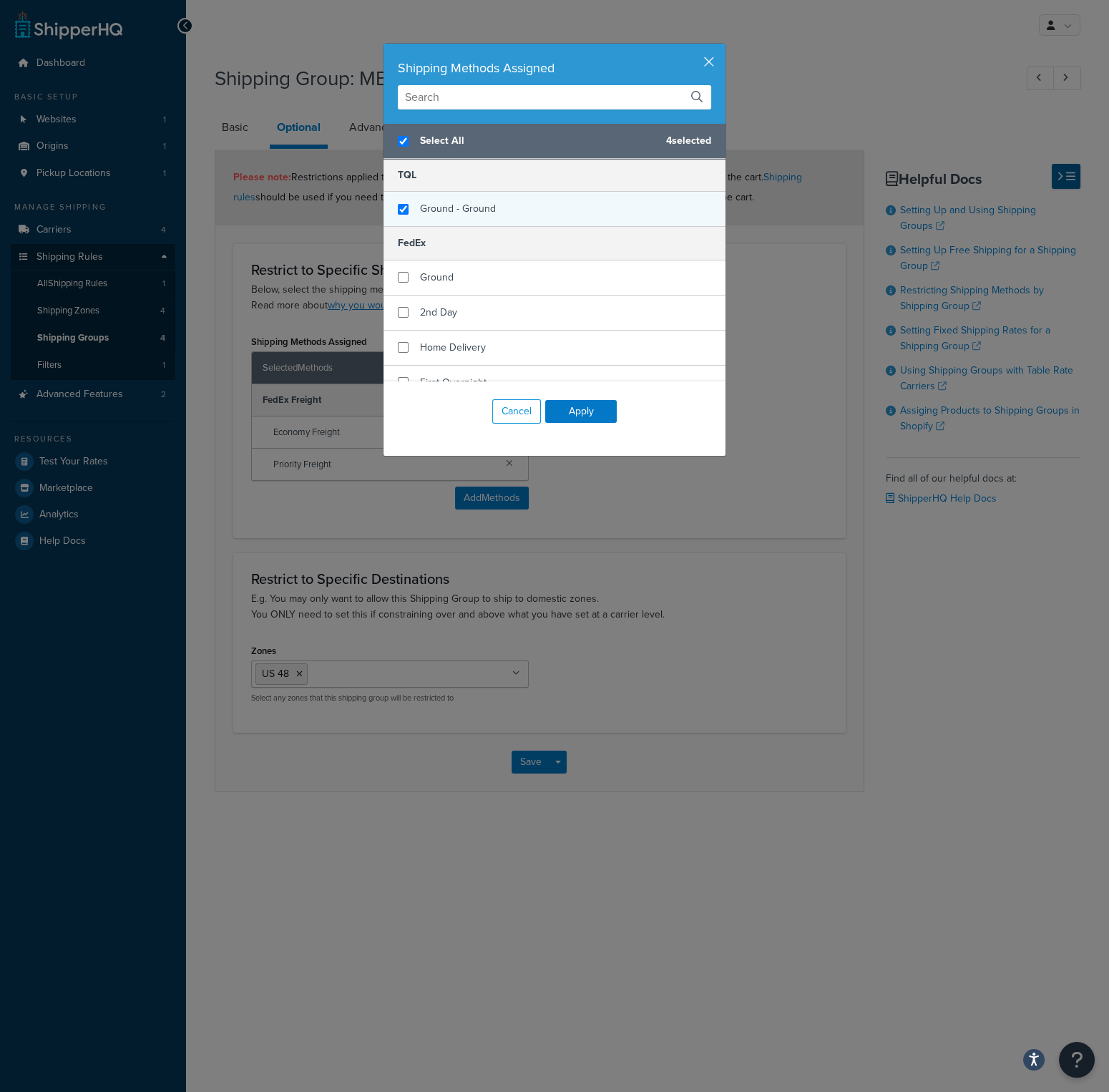 click on "Ground - Ground" at bounding box center [458, 208] 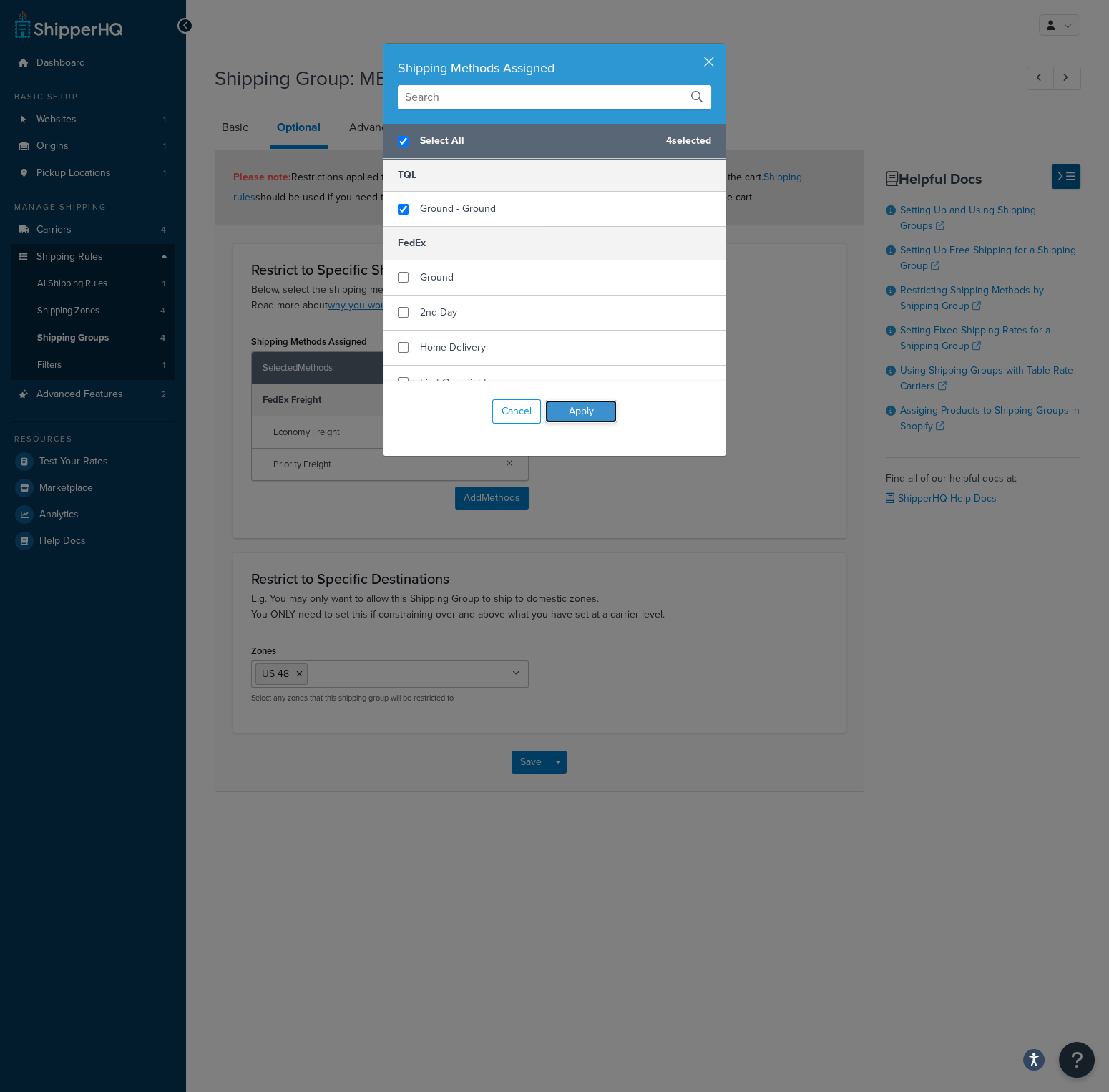 click on "Apply" at bounding box center (581, 411) 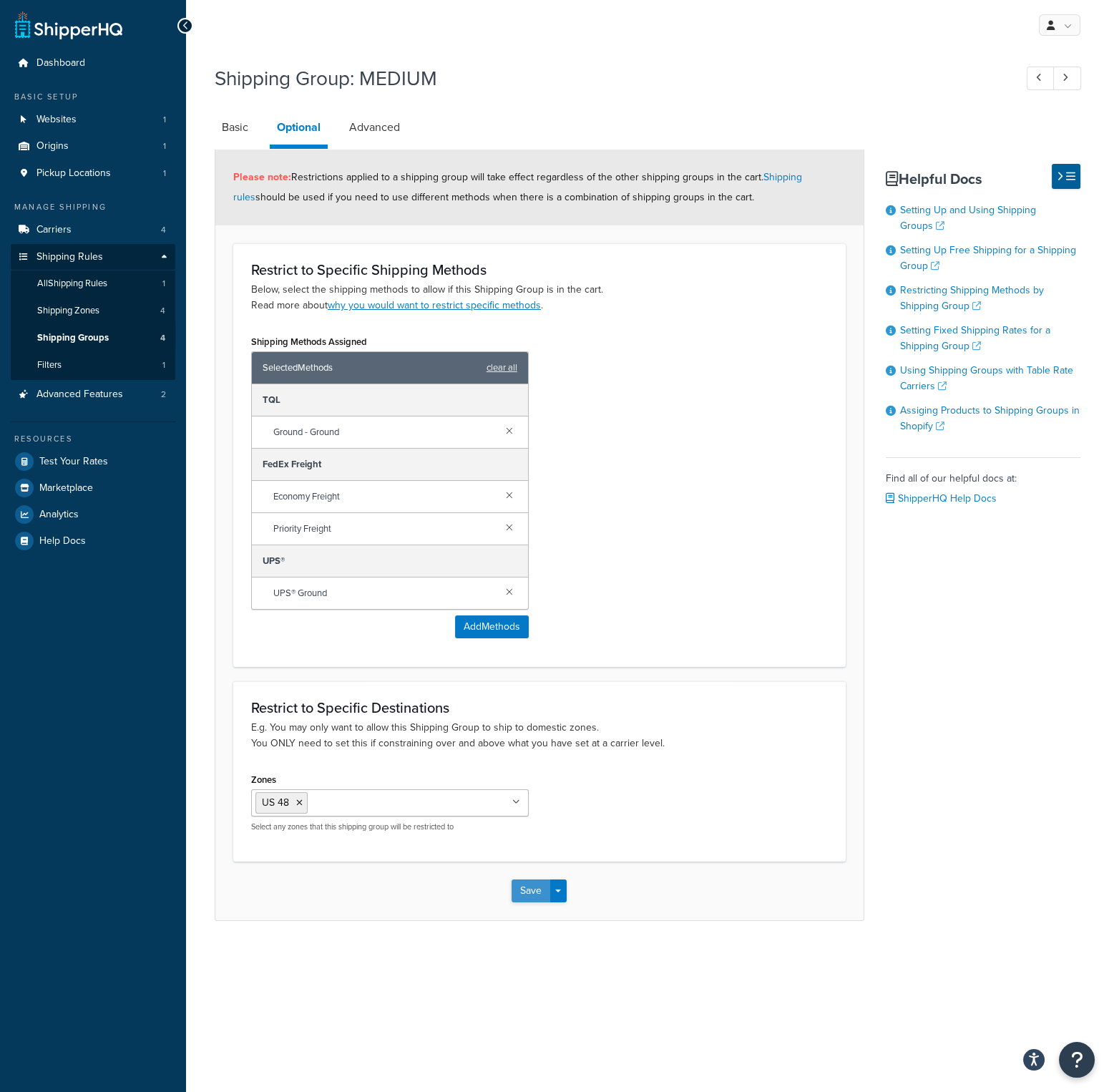 click on "Save" at bounding box center (531, 891) 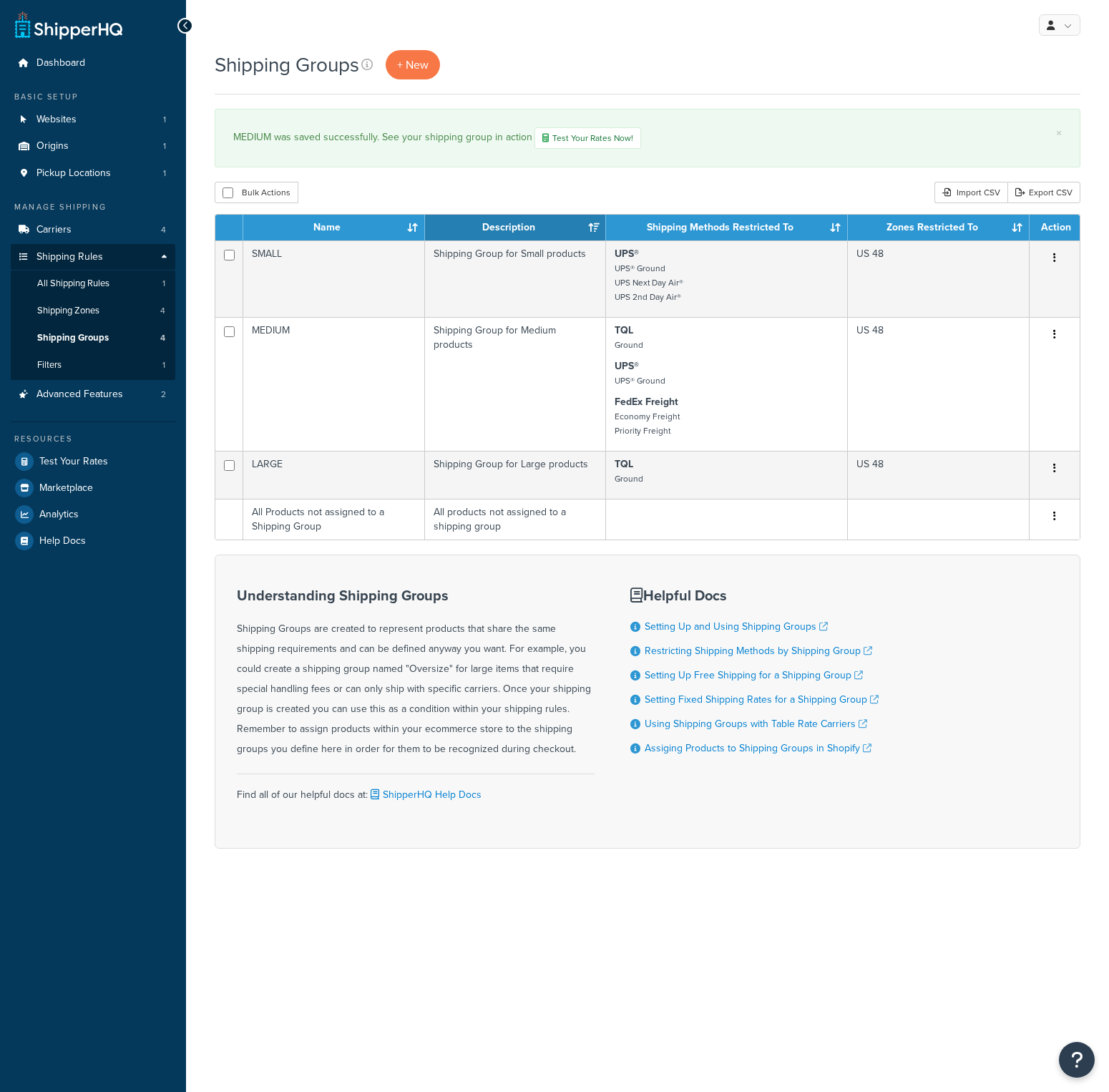 scroll, scrollTop: 0, scrollLeft: 0, axis: both 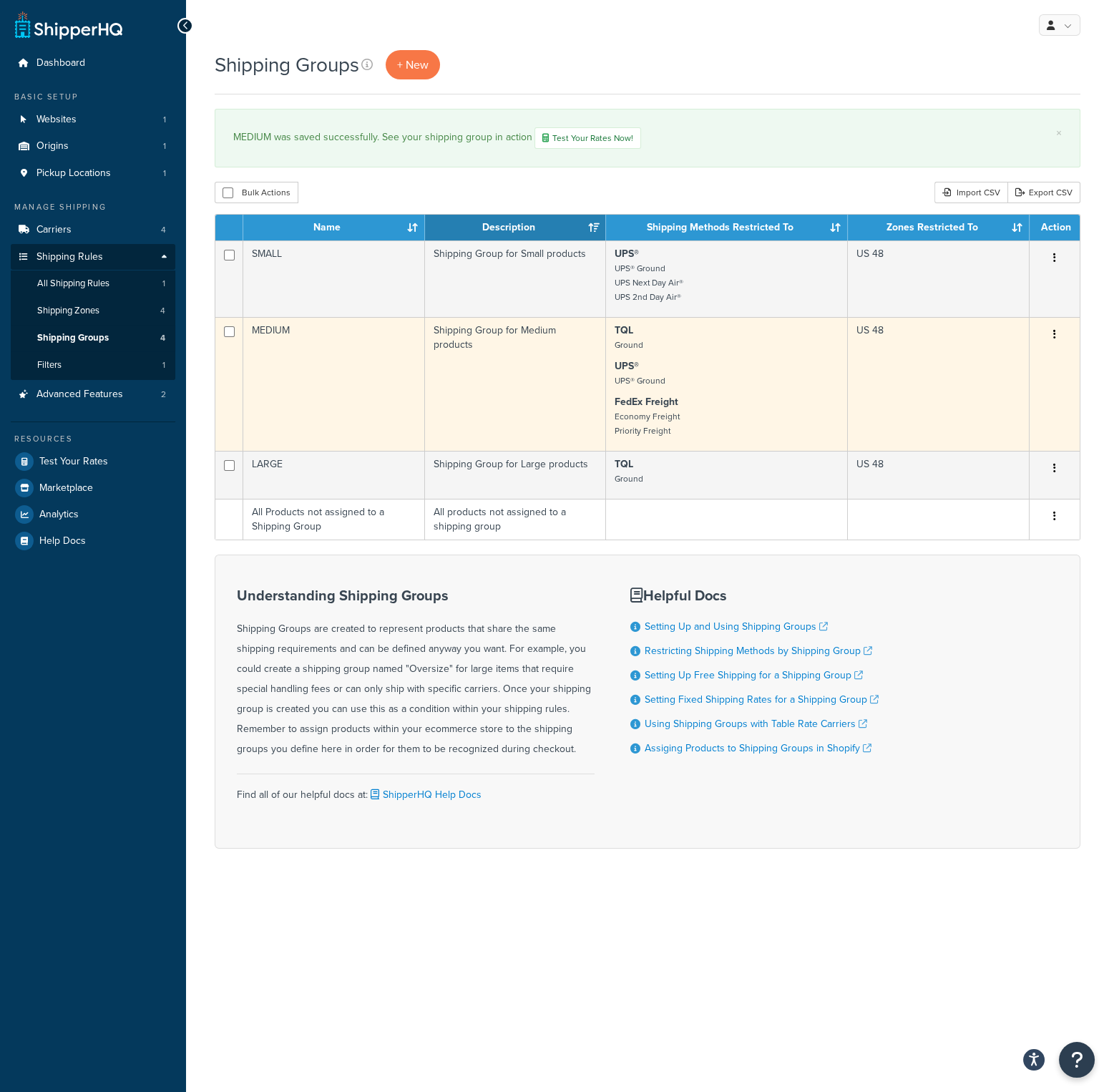 click on "Shipping Group for Medium products" at bounding box center [516, 384] 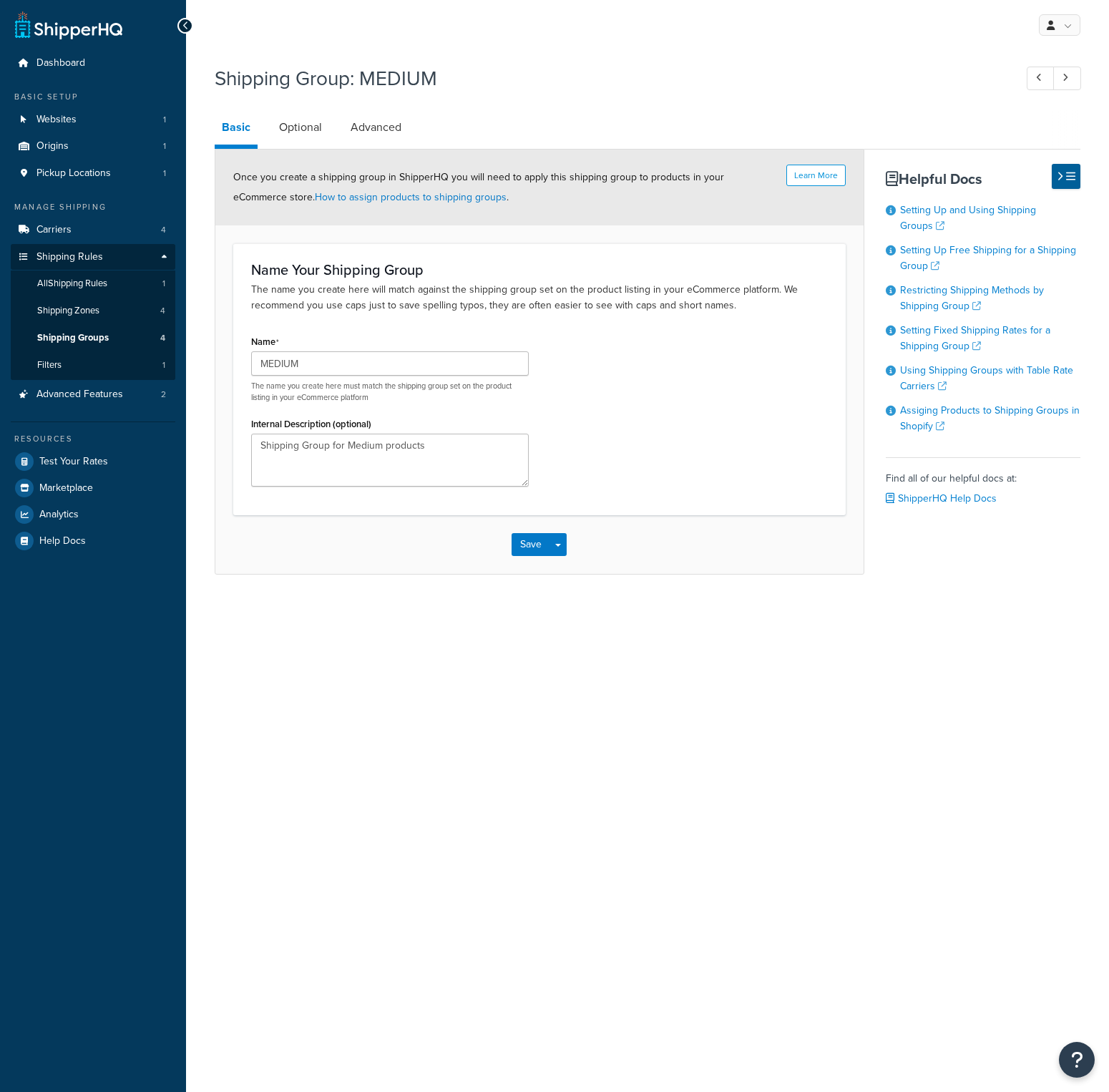 scroll, scrollTop: 0, scrollLeft: 0, axis: both 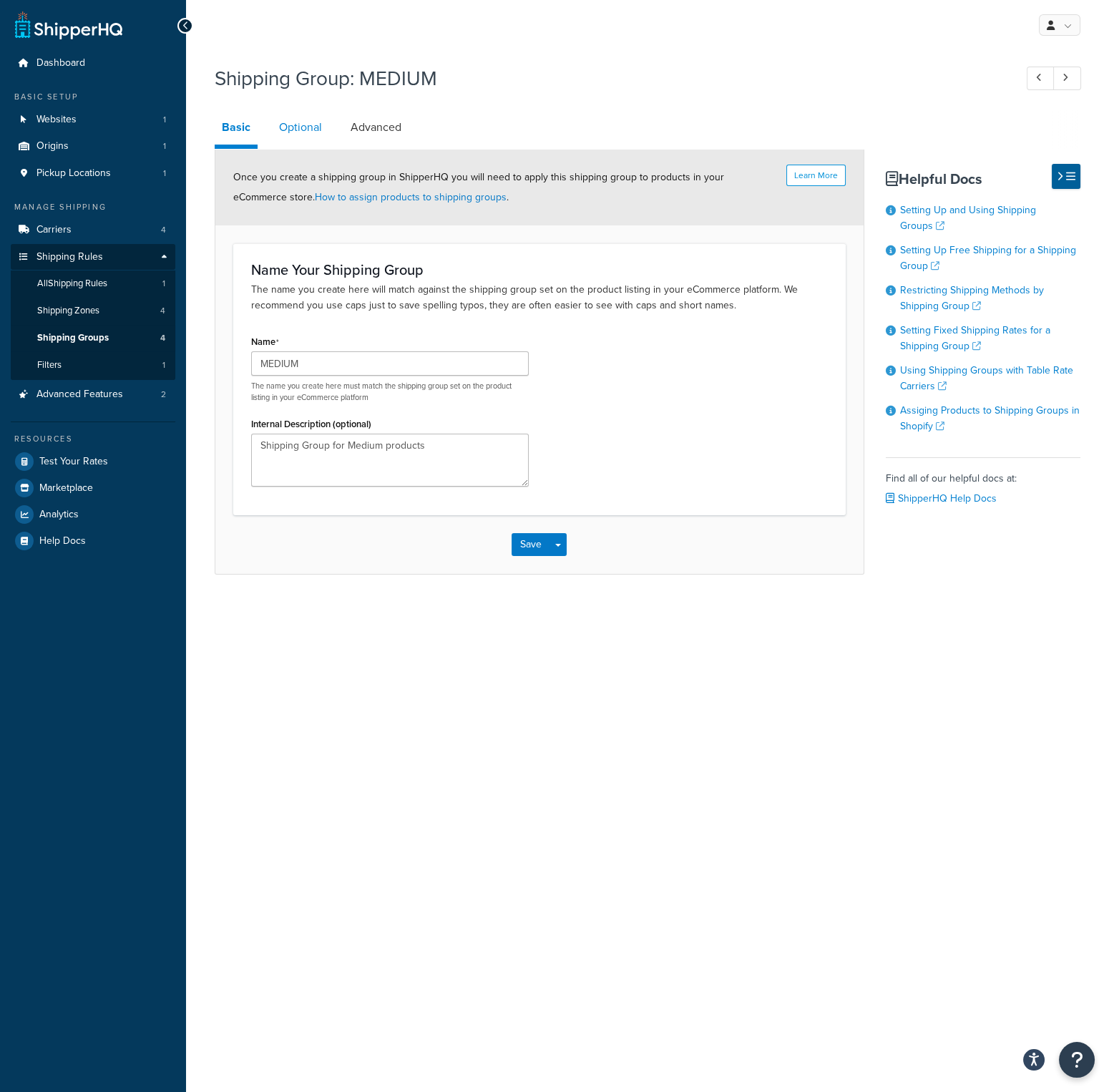 click on "Optional" at bounding box center [301, 127] 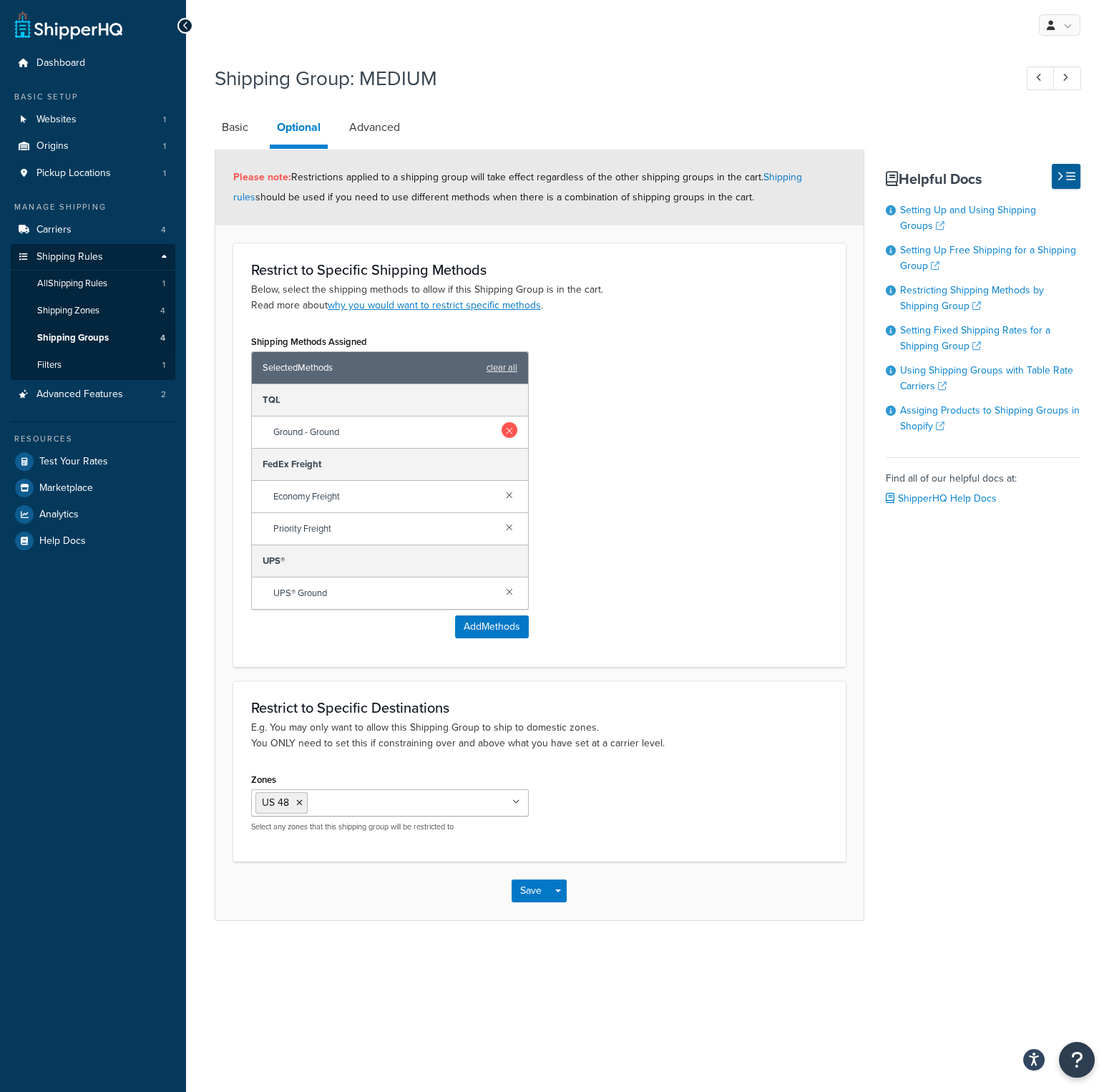 click at bounding box center [509, 430] 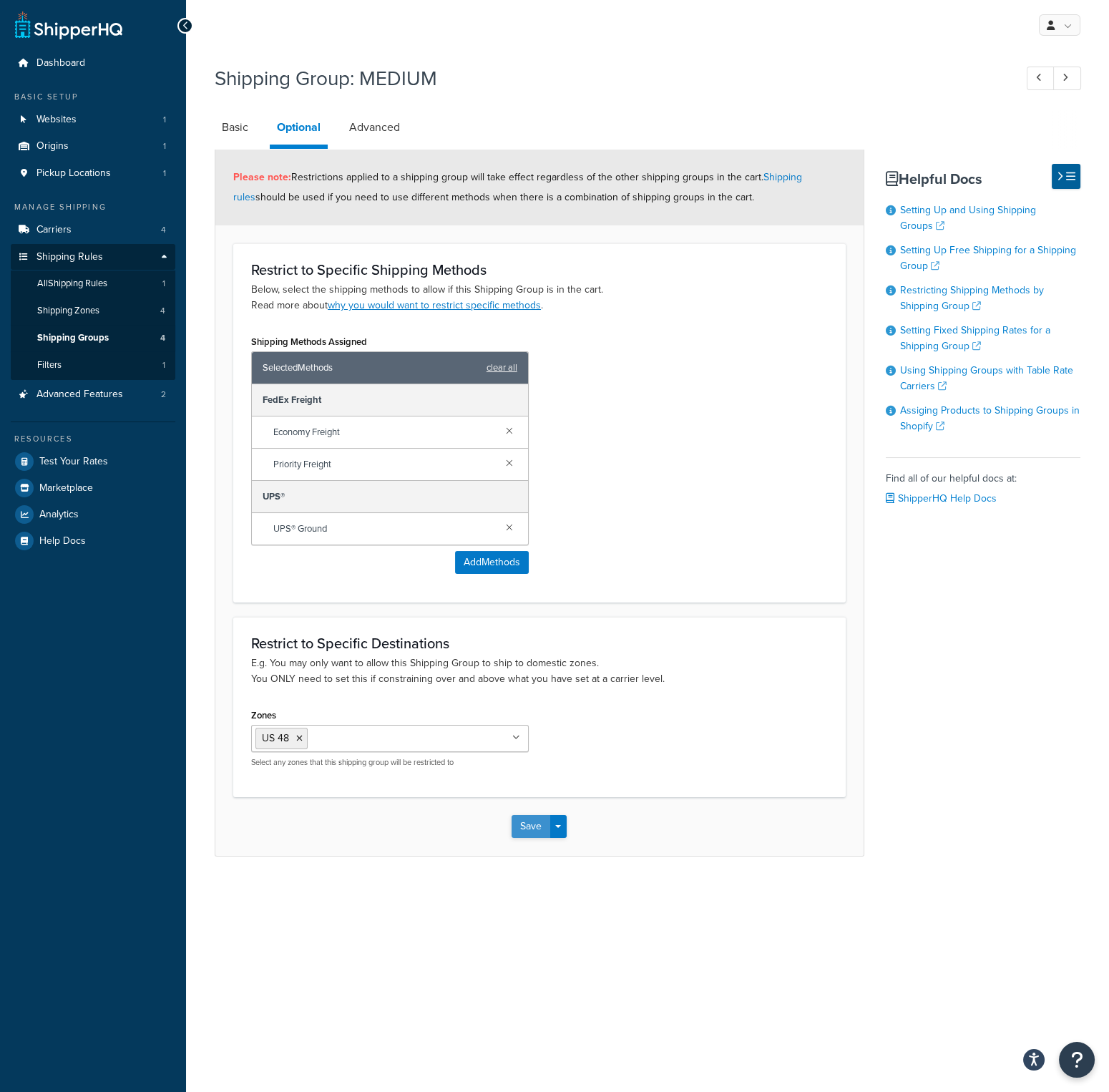 click on "Save" at bounding box center (531, 827) 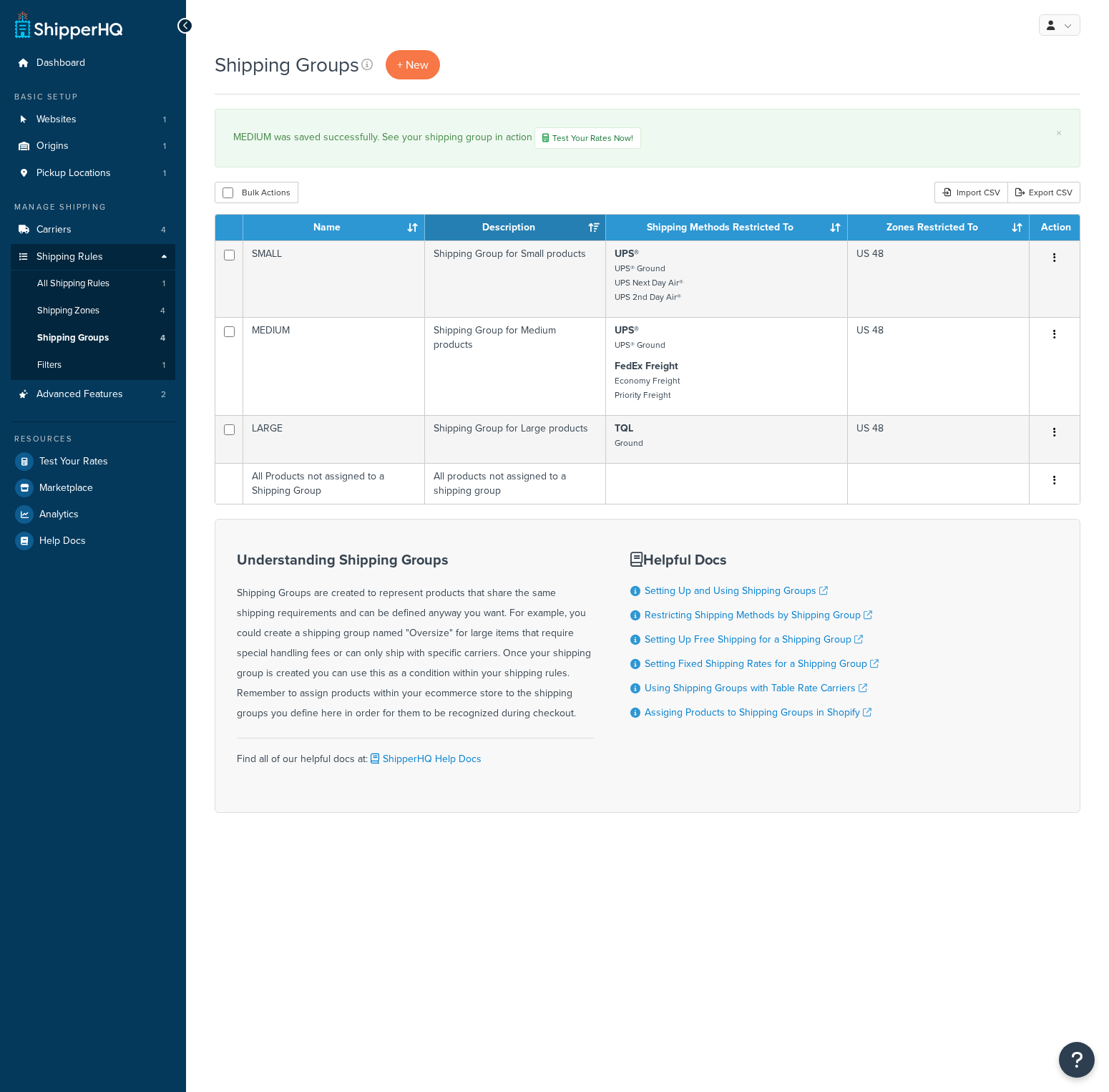 scroll, scrollTop: 0, scrollLeft: 0, axis: both 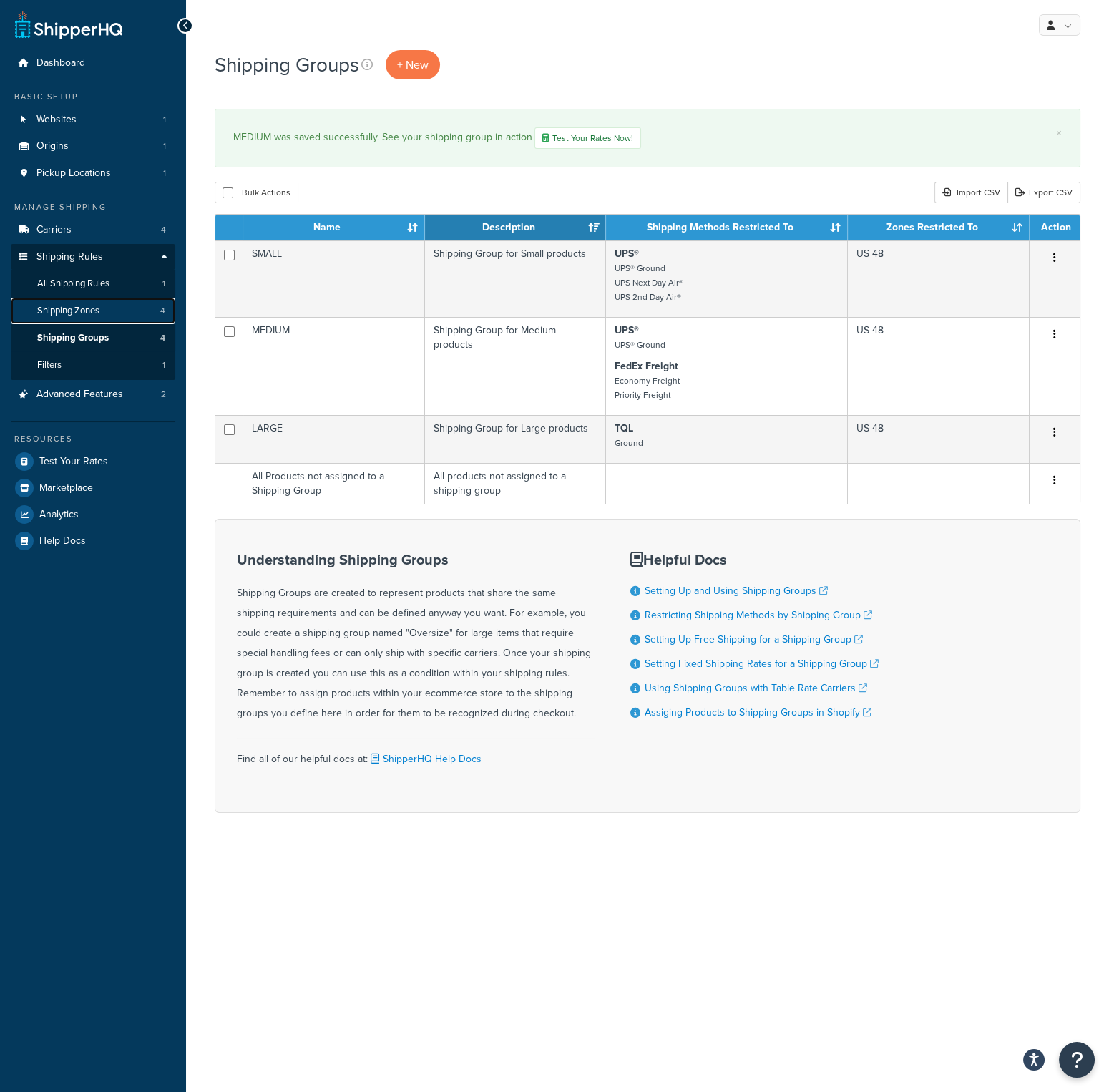 click on "Shipping Zones" at bounding box center [68, 311] 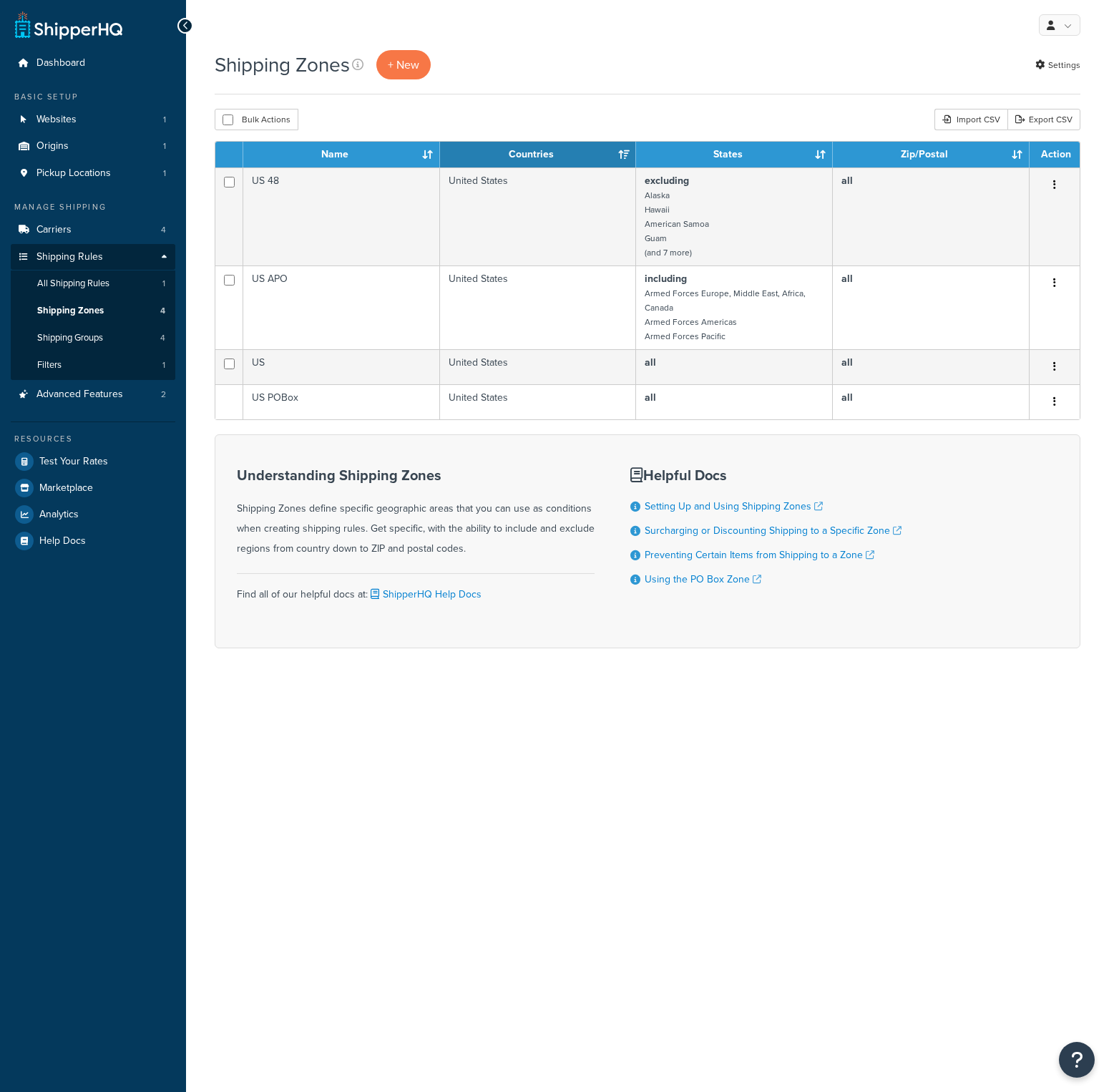 scroll, scrollTop: 0, scrollLeft: 0, axis: both 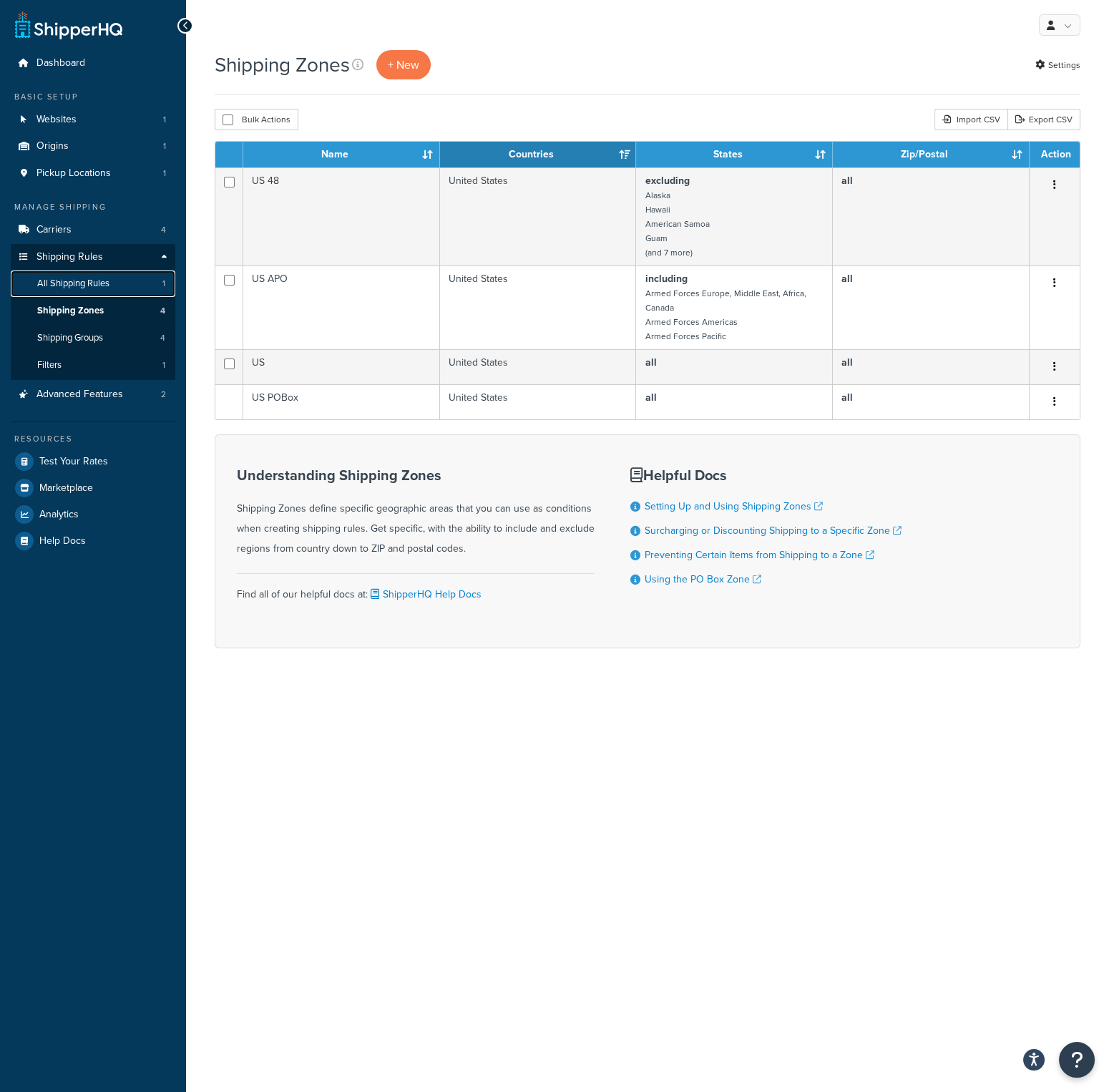 click on "All Shipping Rules" at bounding box center [73, 283] 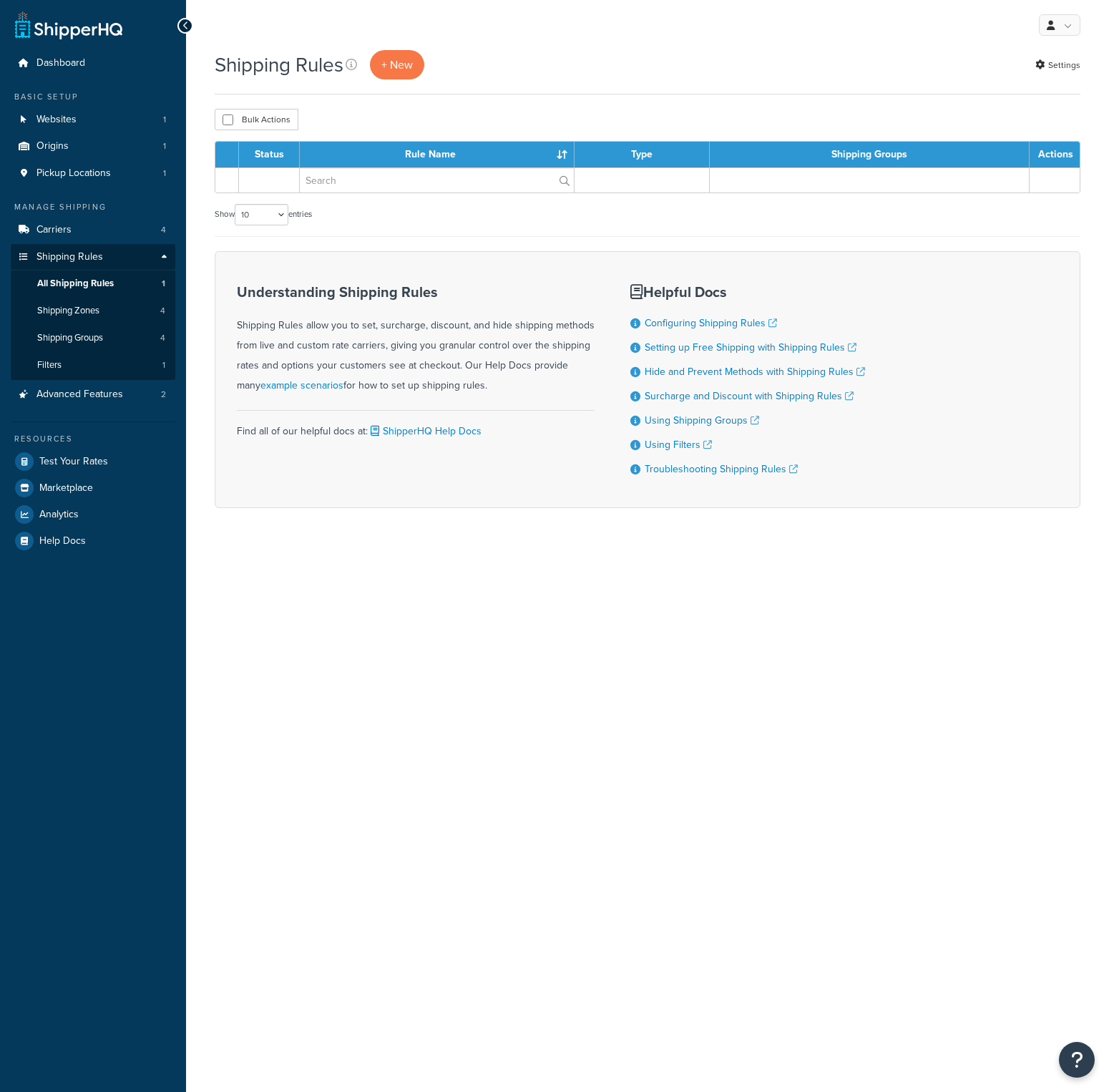 scroll, scrollTop: 0, scrollLeft: 0, axis: both 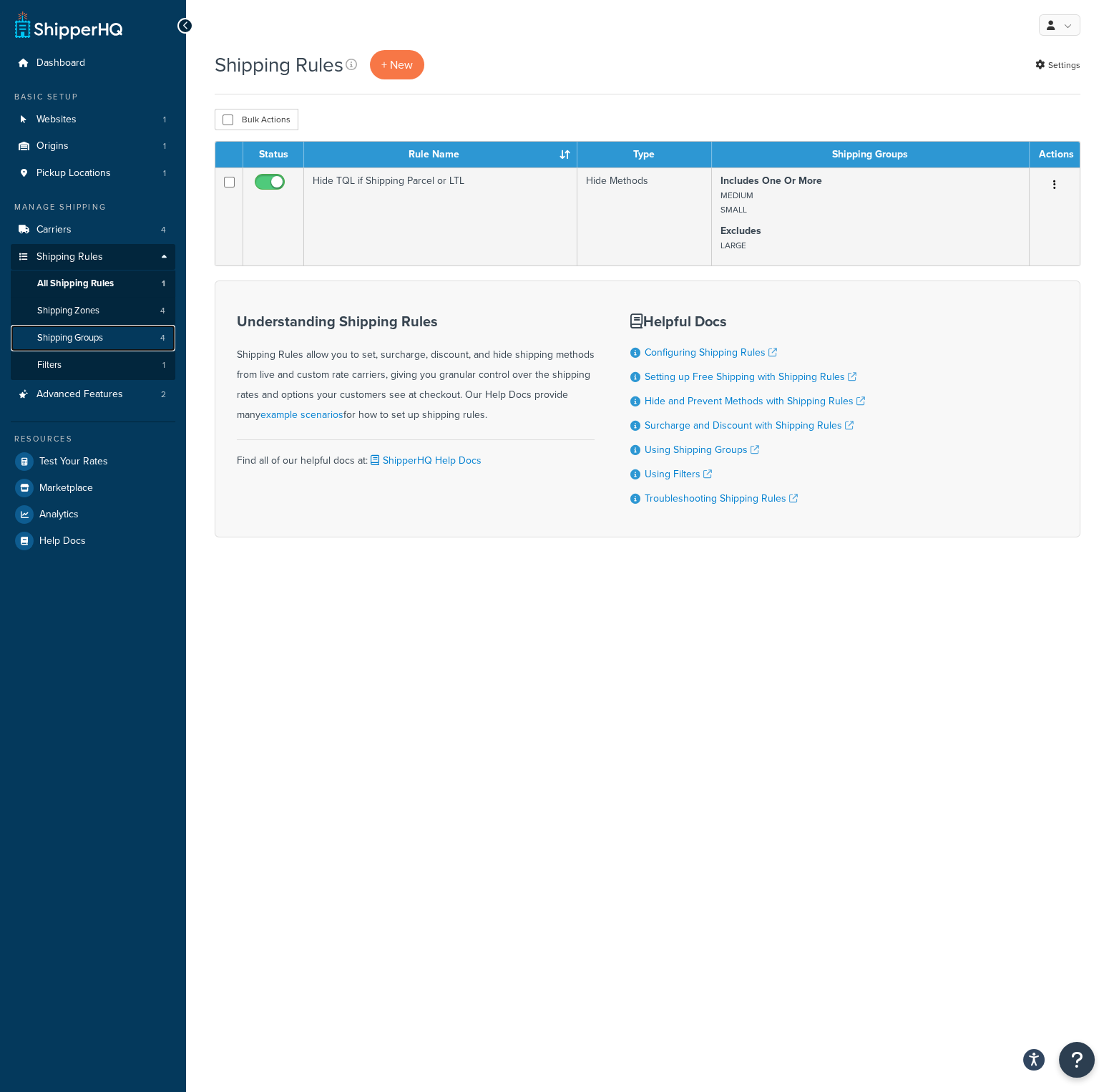 click on "Shipping Groups" at bounding box center [70, 338] 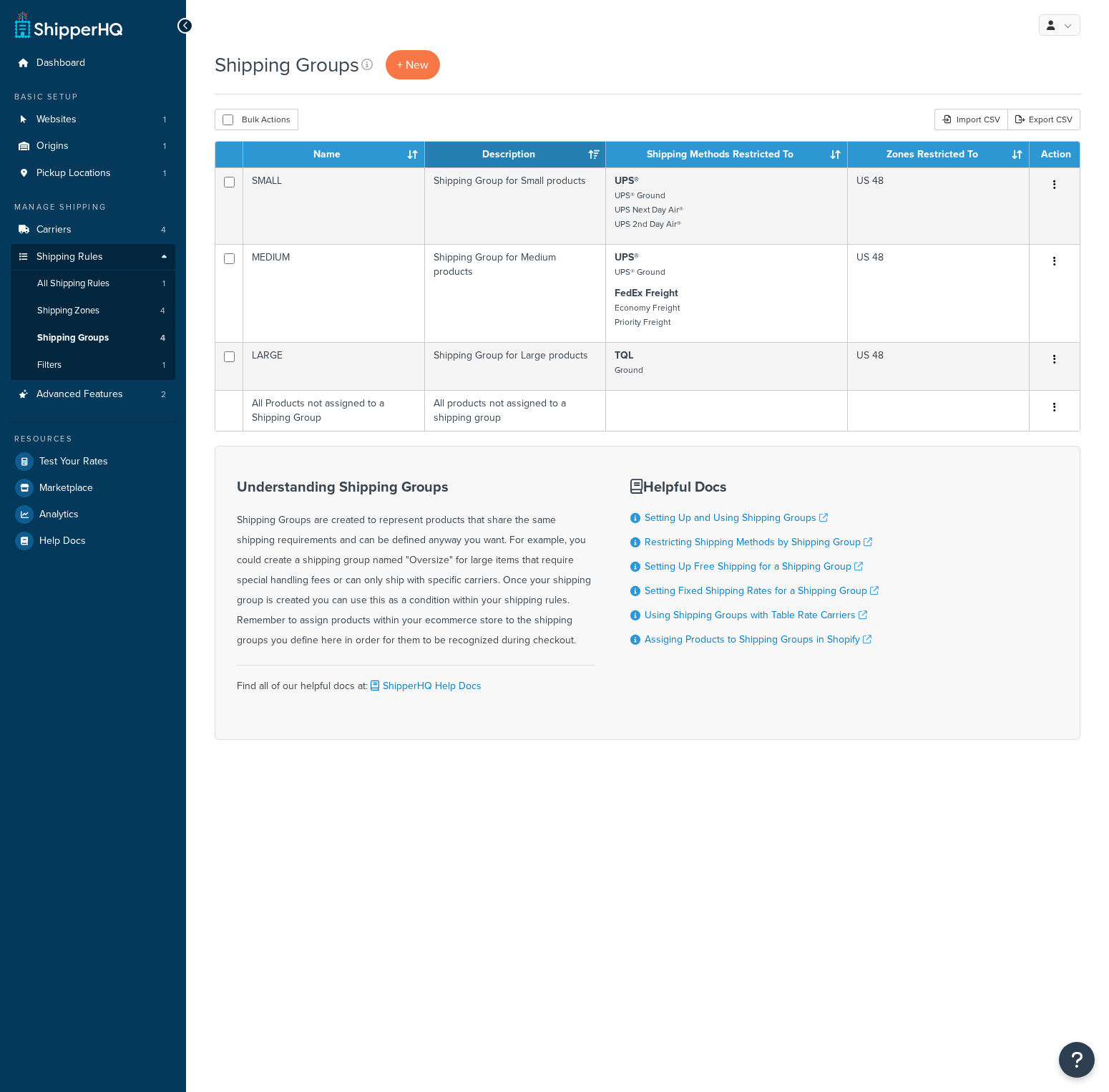 scroll, scrollTop: 0, scrollLeft: 0, axis: both 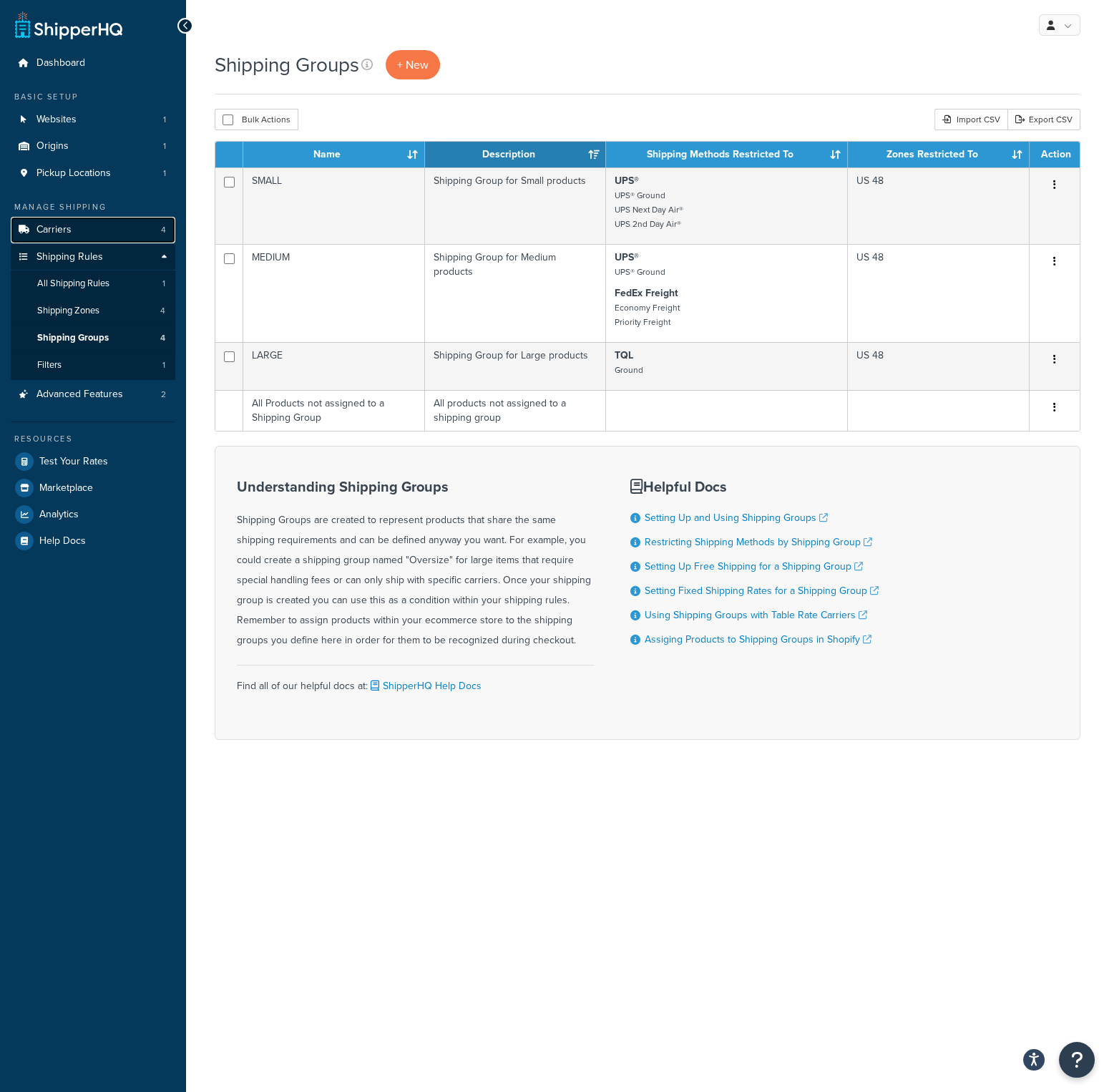 click on "Carriers" at bounding box center (54, 230) 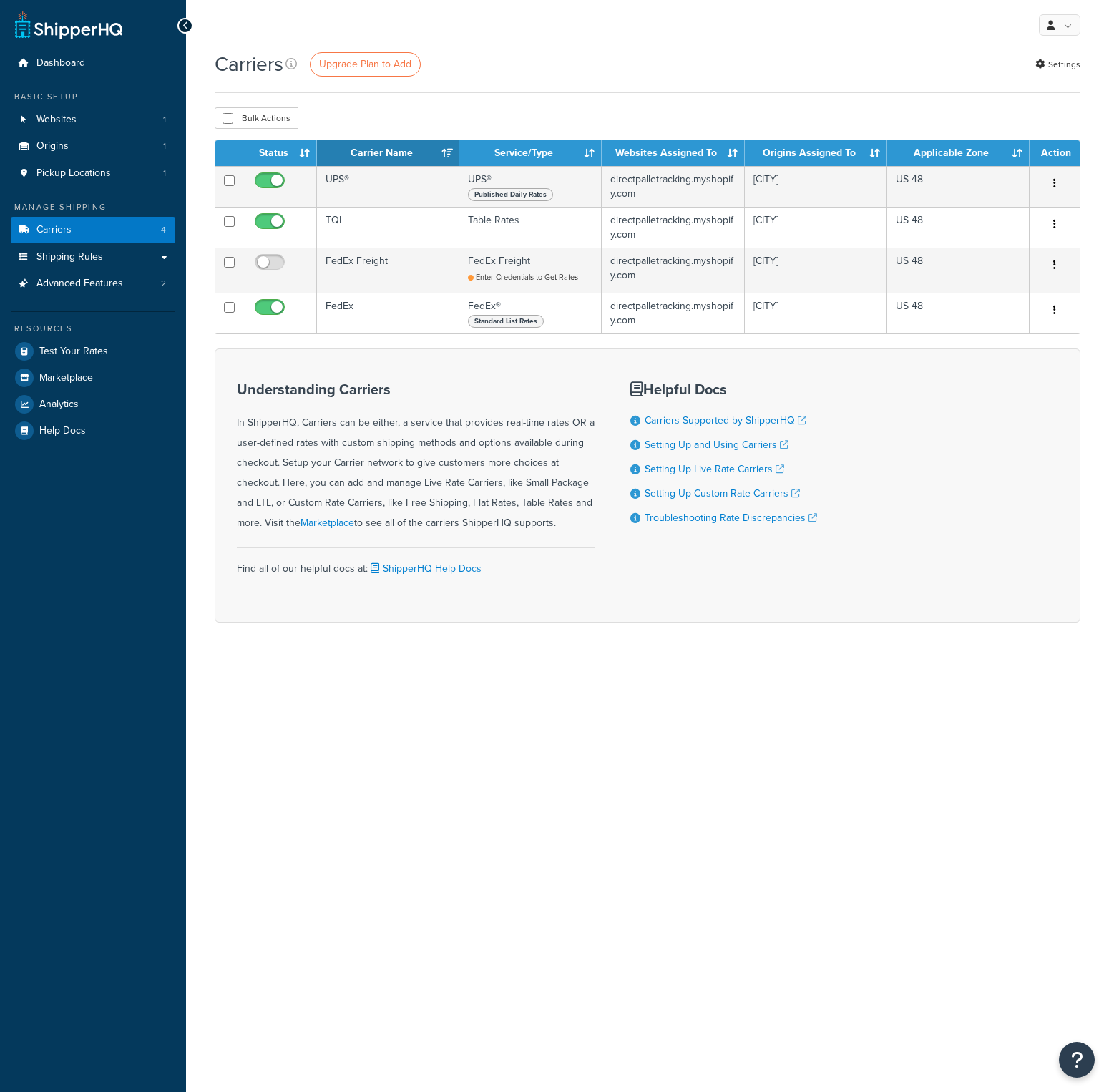 scroll, scrollTop: 0, scrollLeft: 0, axis: both 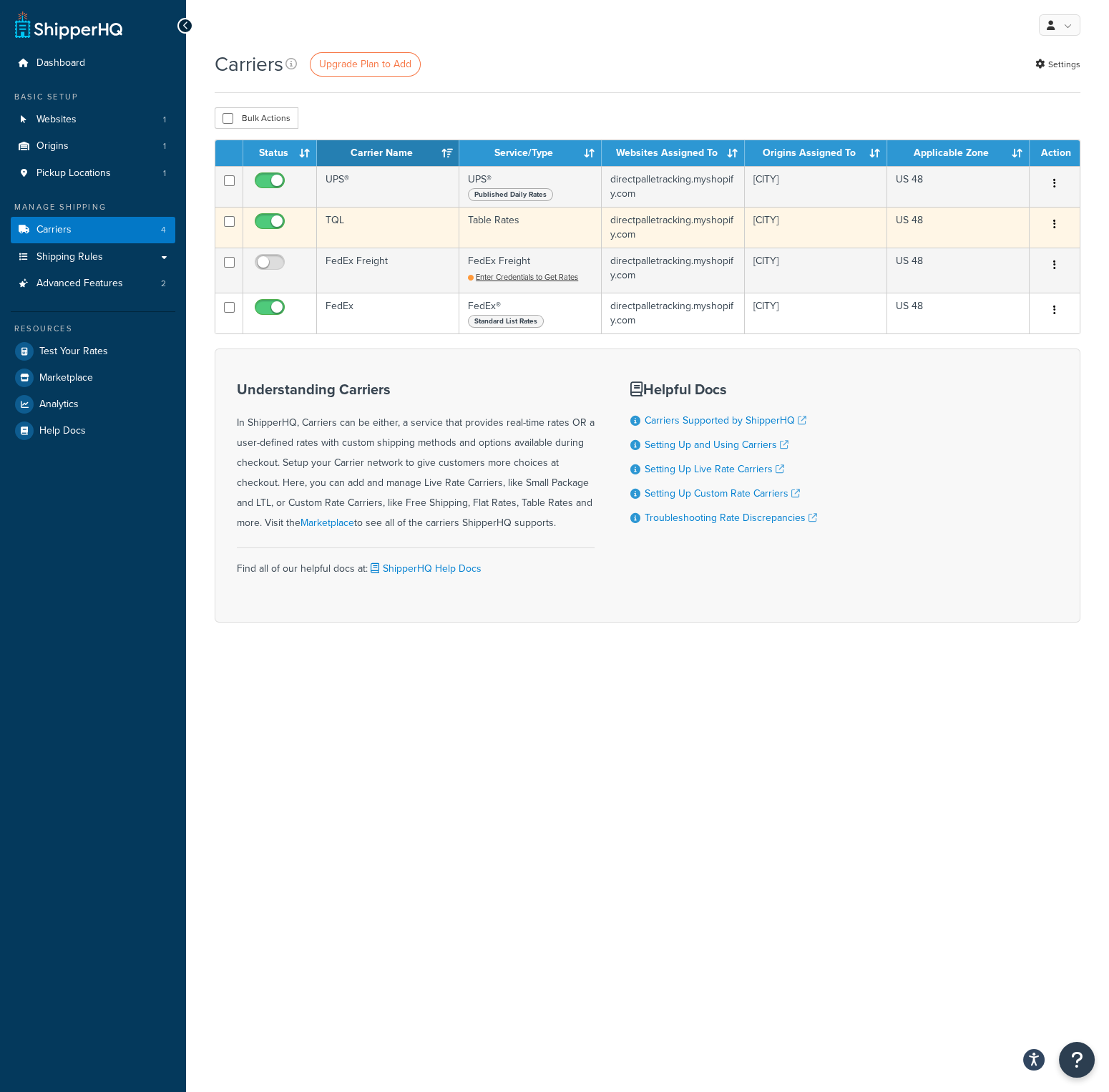 click on "TQL" at bounding box center (388, 227) 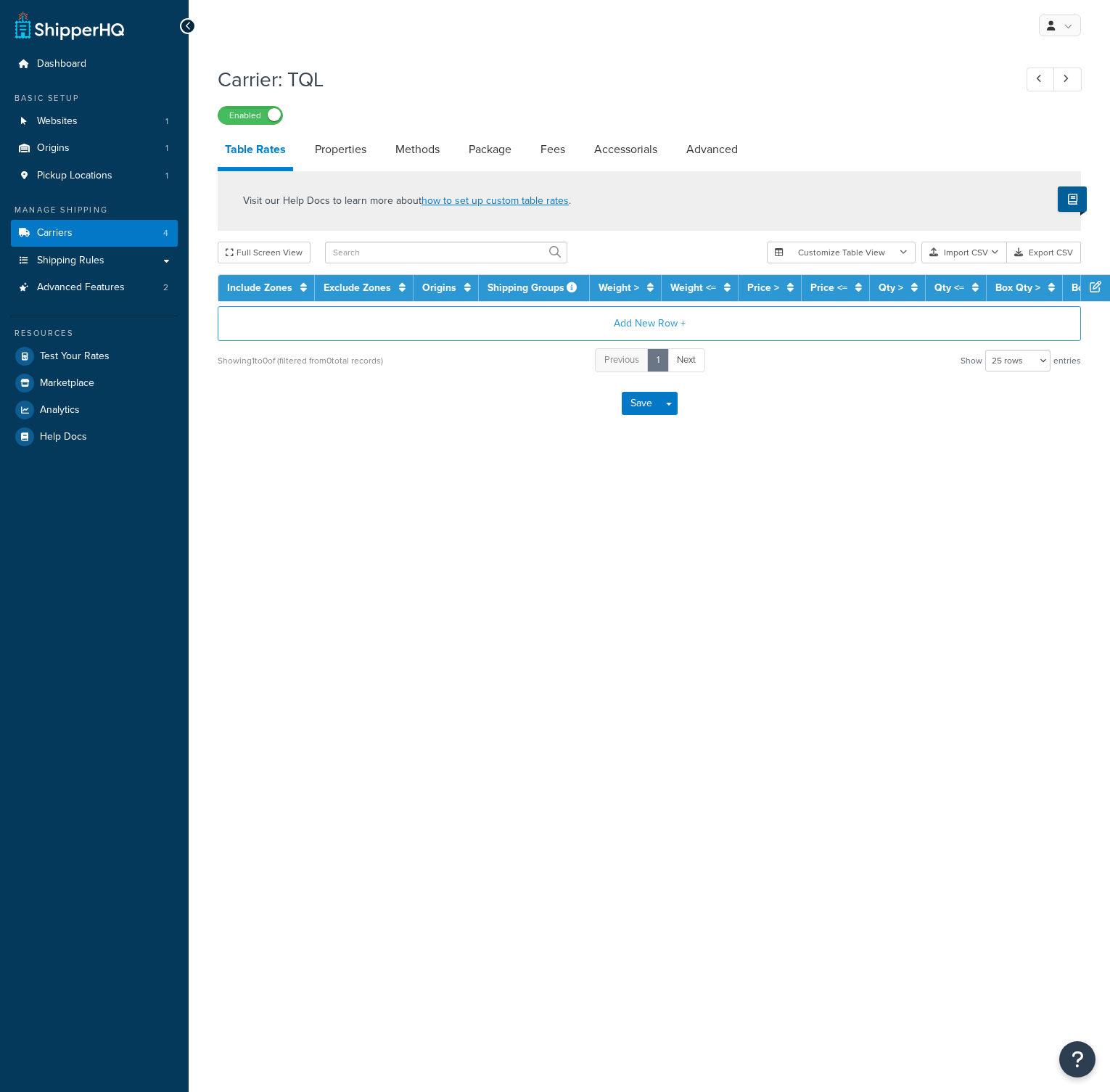 select on "25" 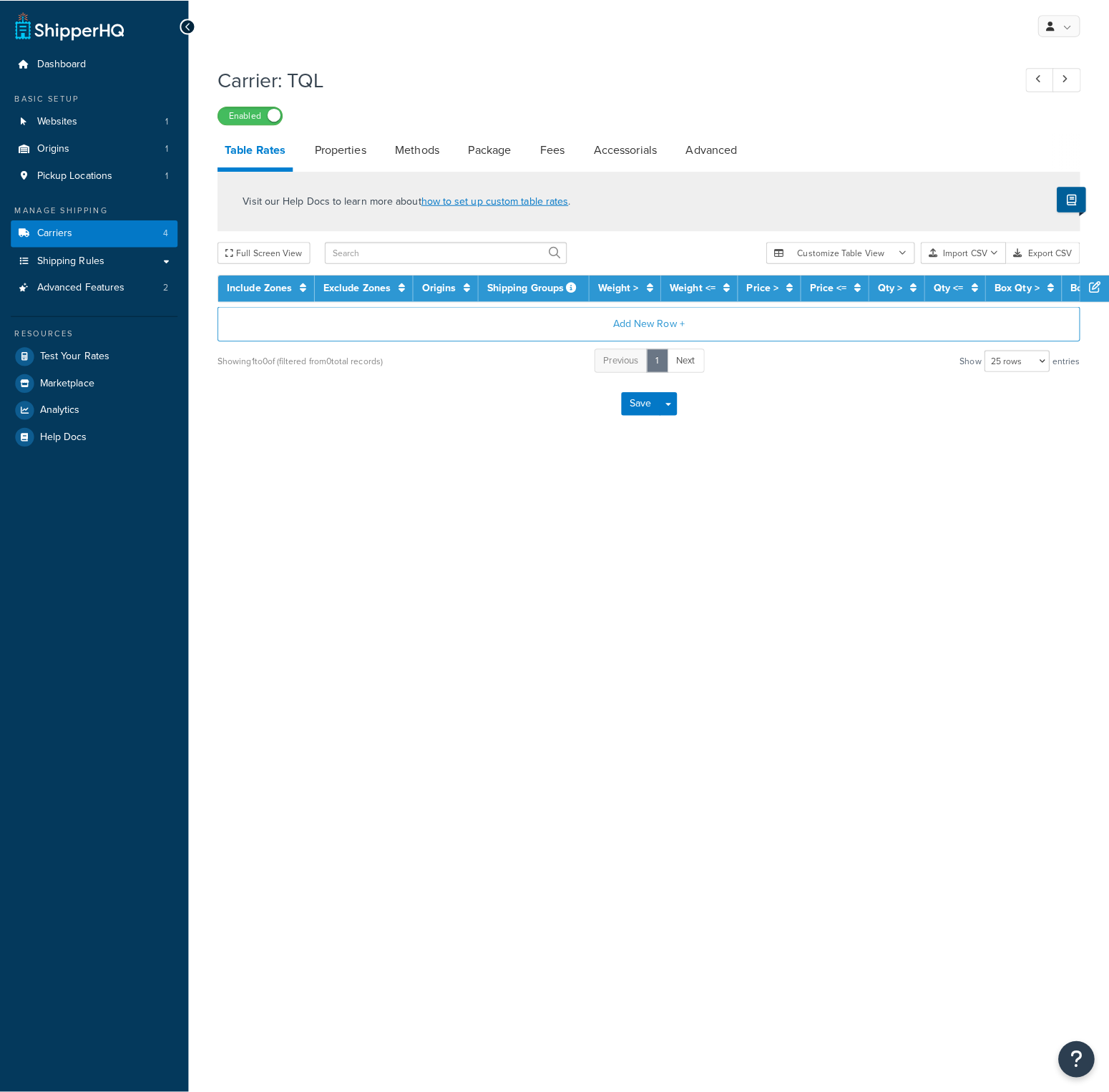 scroll, scrollTop: 0, scrollLeft: 0, axis: both 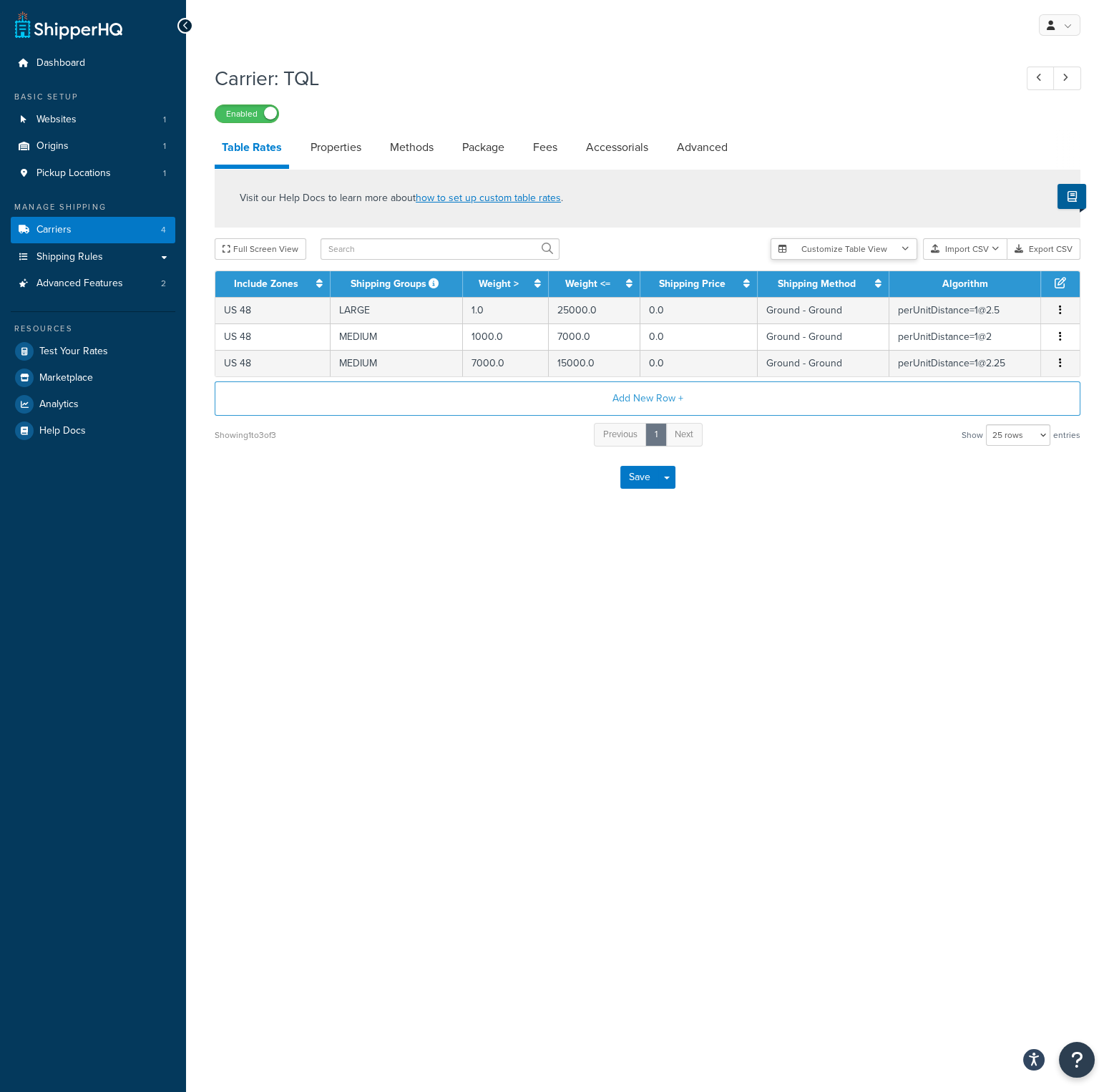 click on "Customize Table View" at bounding box center (844, 249) 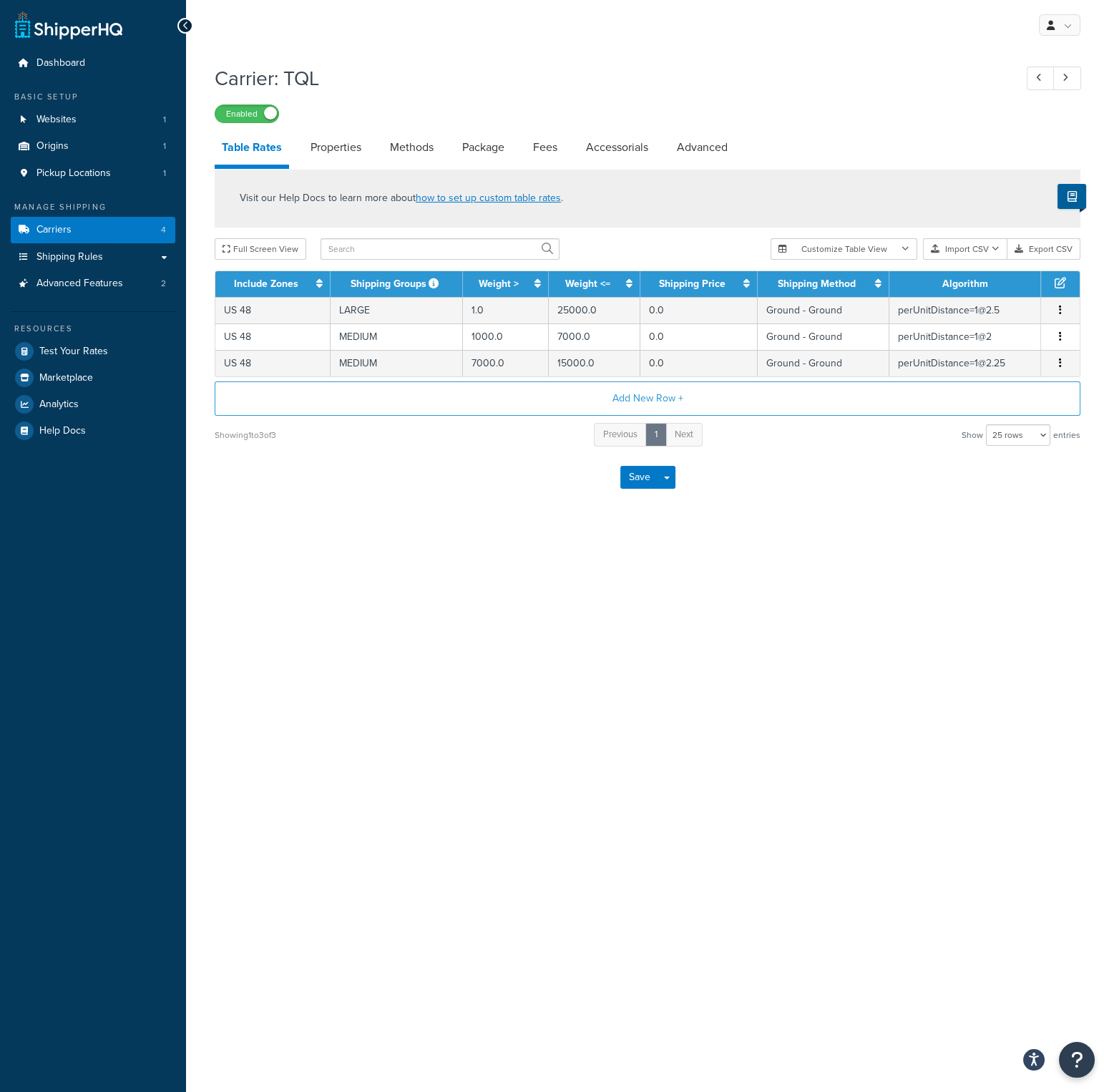 click on "Save Save Dropdown Save and Edit" at bounding box center [648, 477] 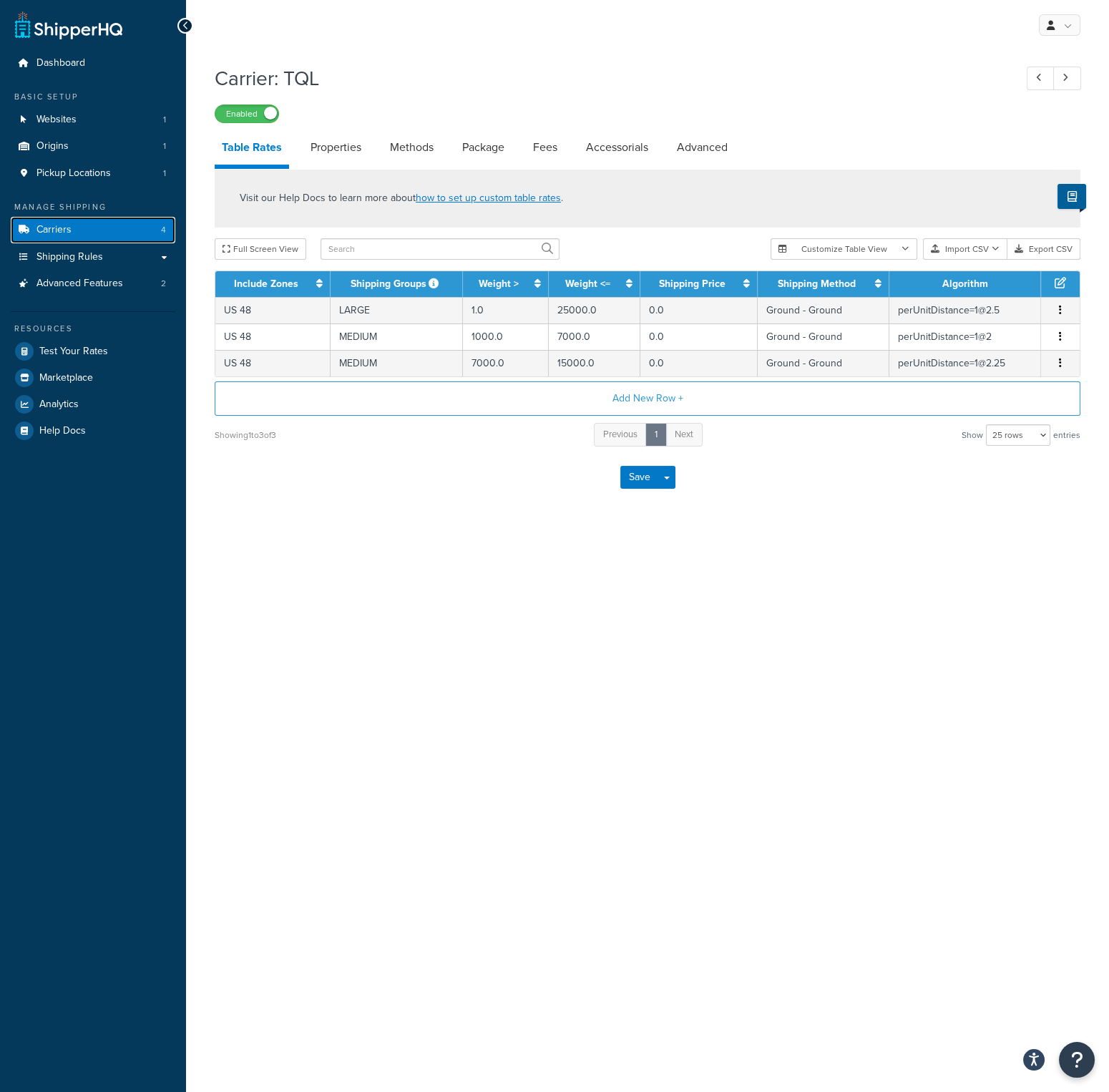 click on "Carriers 4" at bounding box center (93, 230) 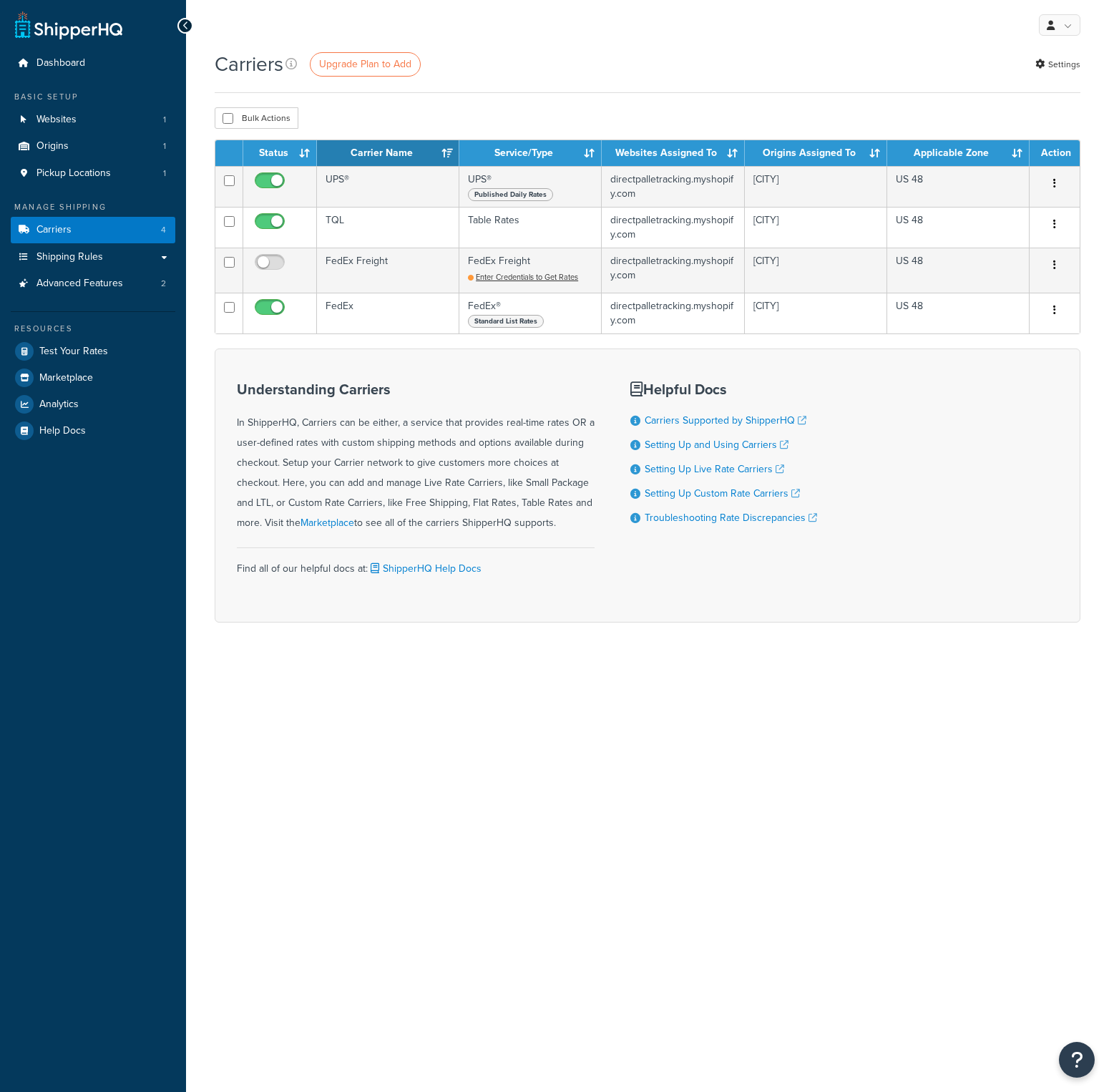 scroll, scrollTop: 0, scrollLeft: 0, axis: both 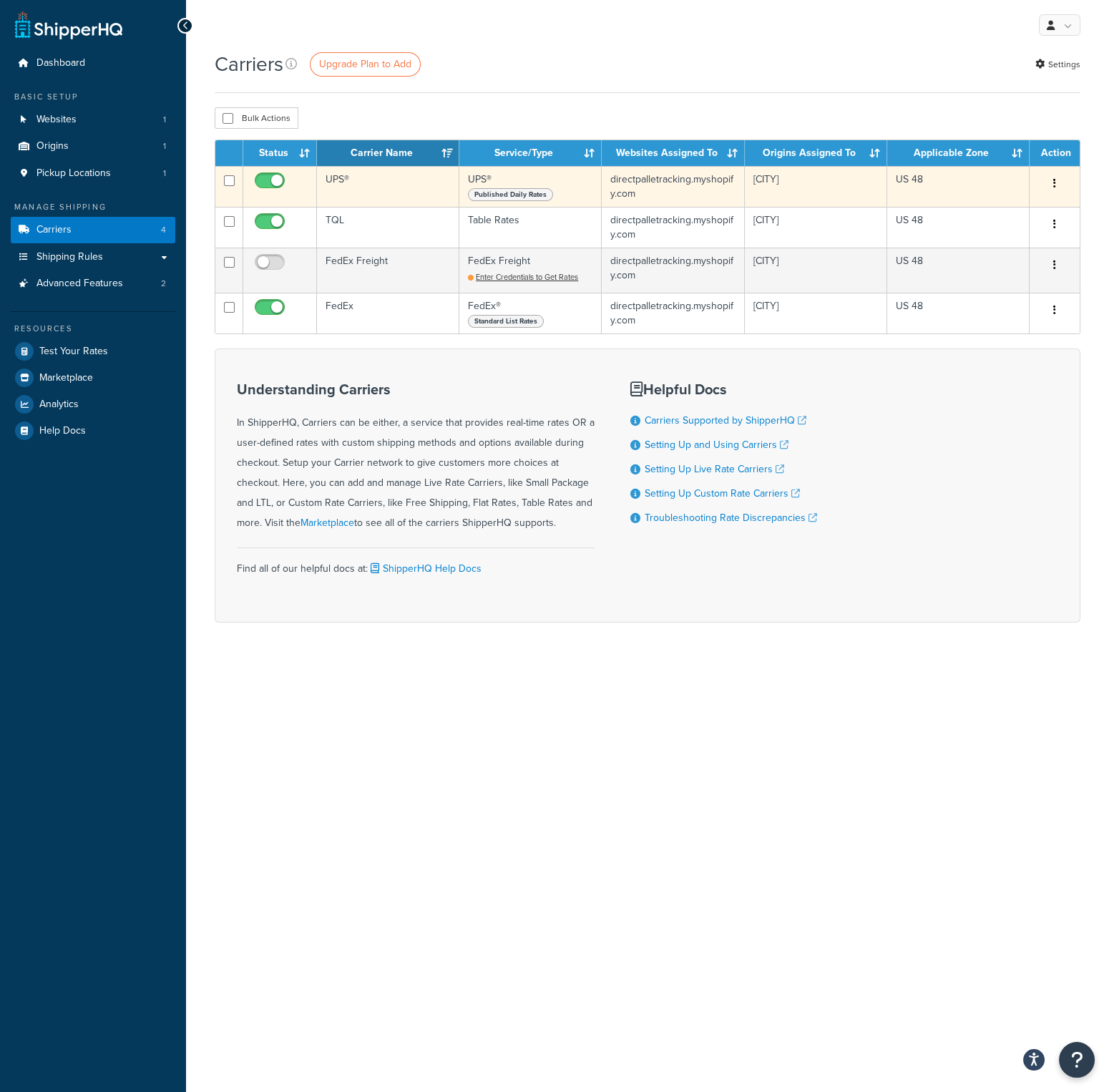 click on "UPS®" at bounding box center (388, 186) 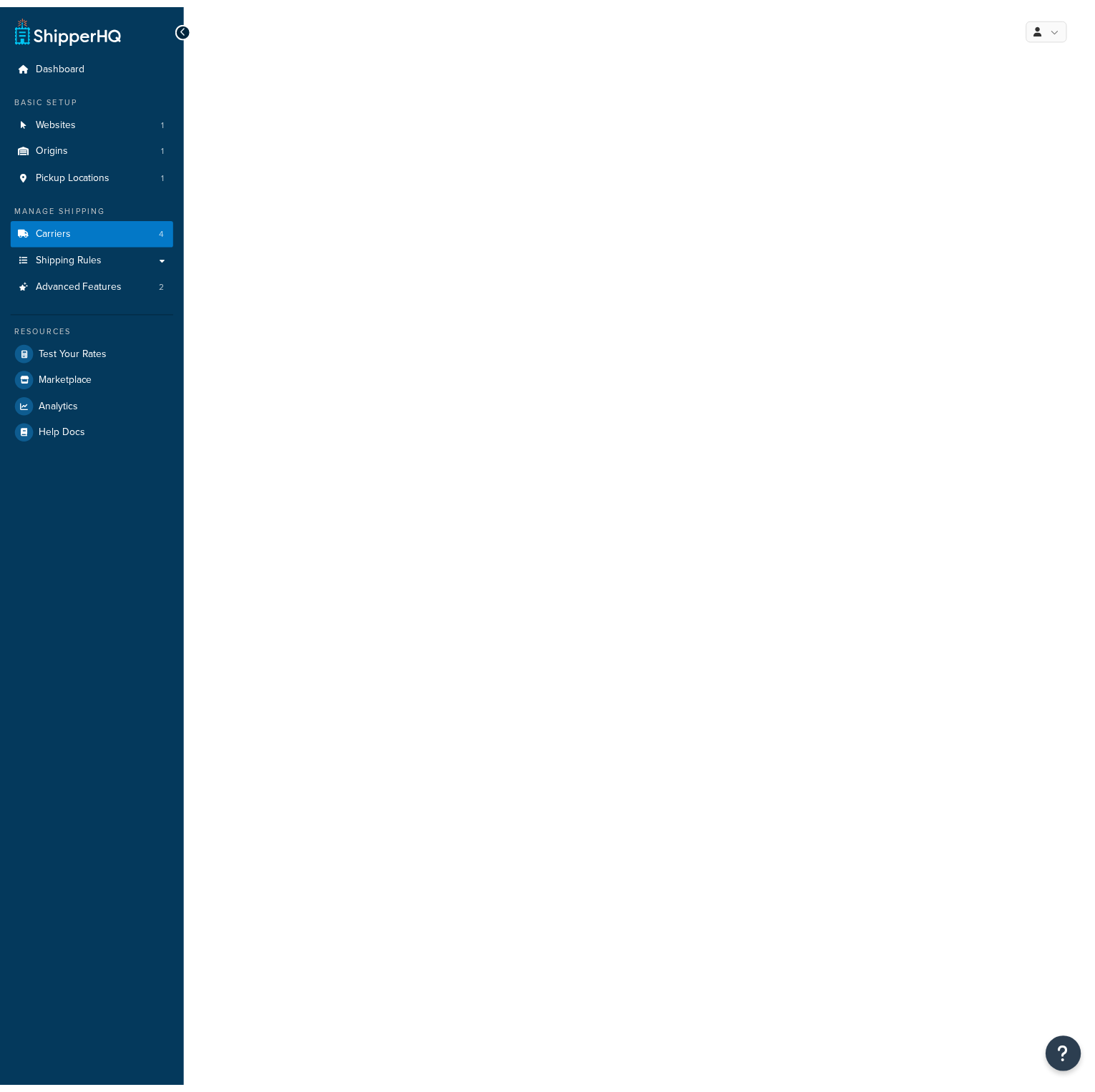 scroll, scrollTop: 0, scrollLeft: 0, axis: both 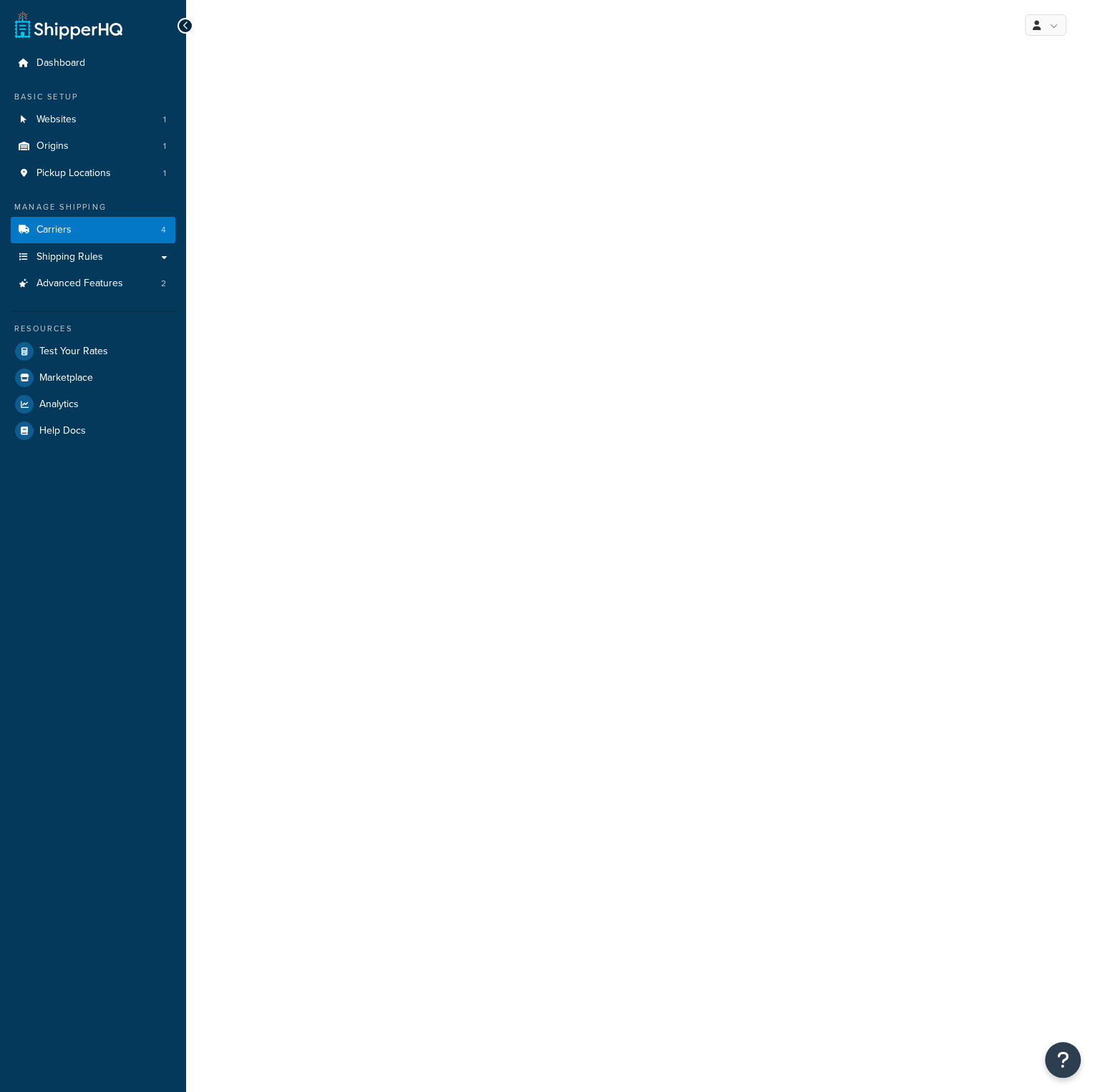select on "ups" 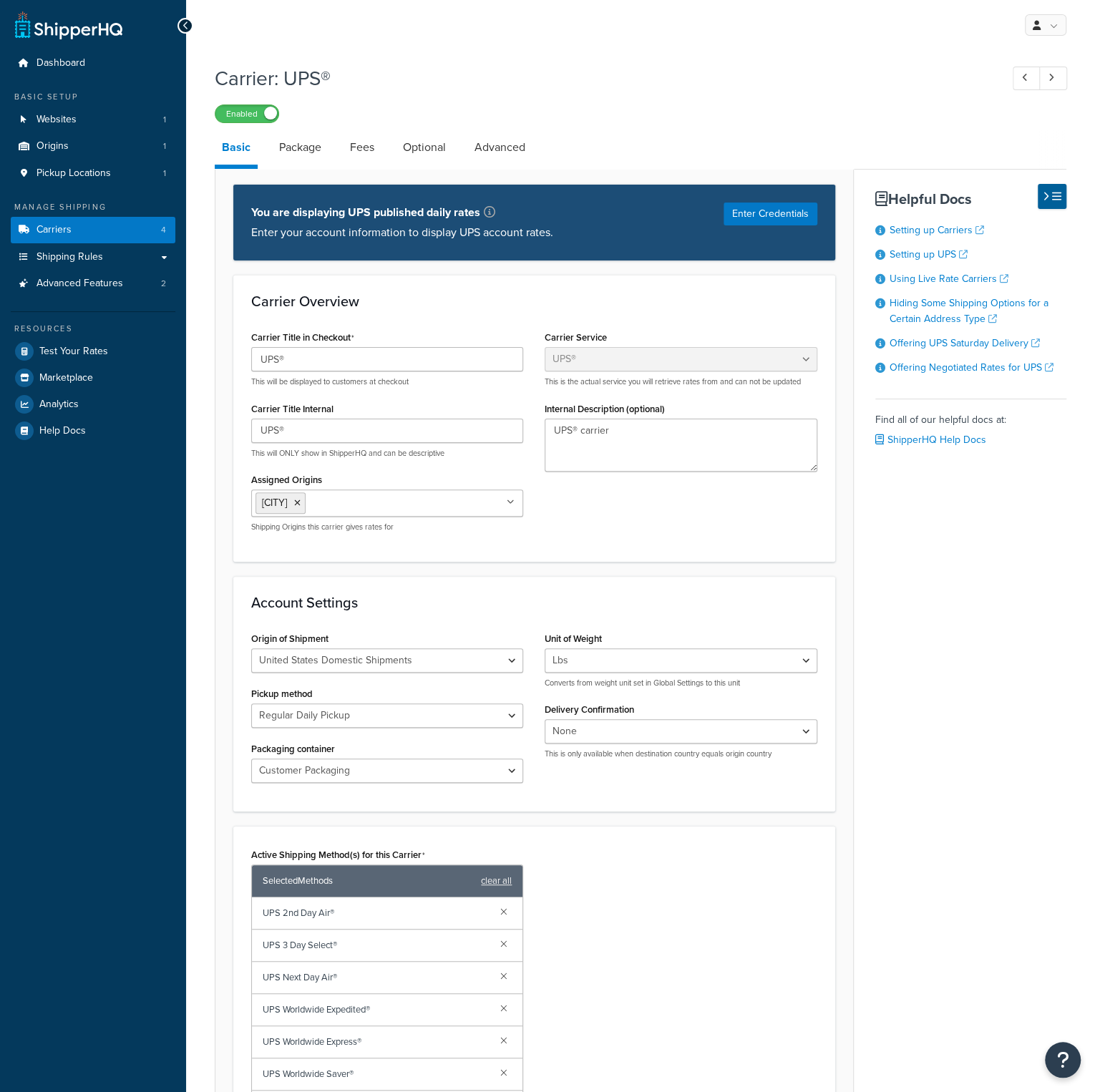 scroll, scrollTop: 0, scrollLeft: 0, axis: both 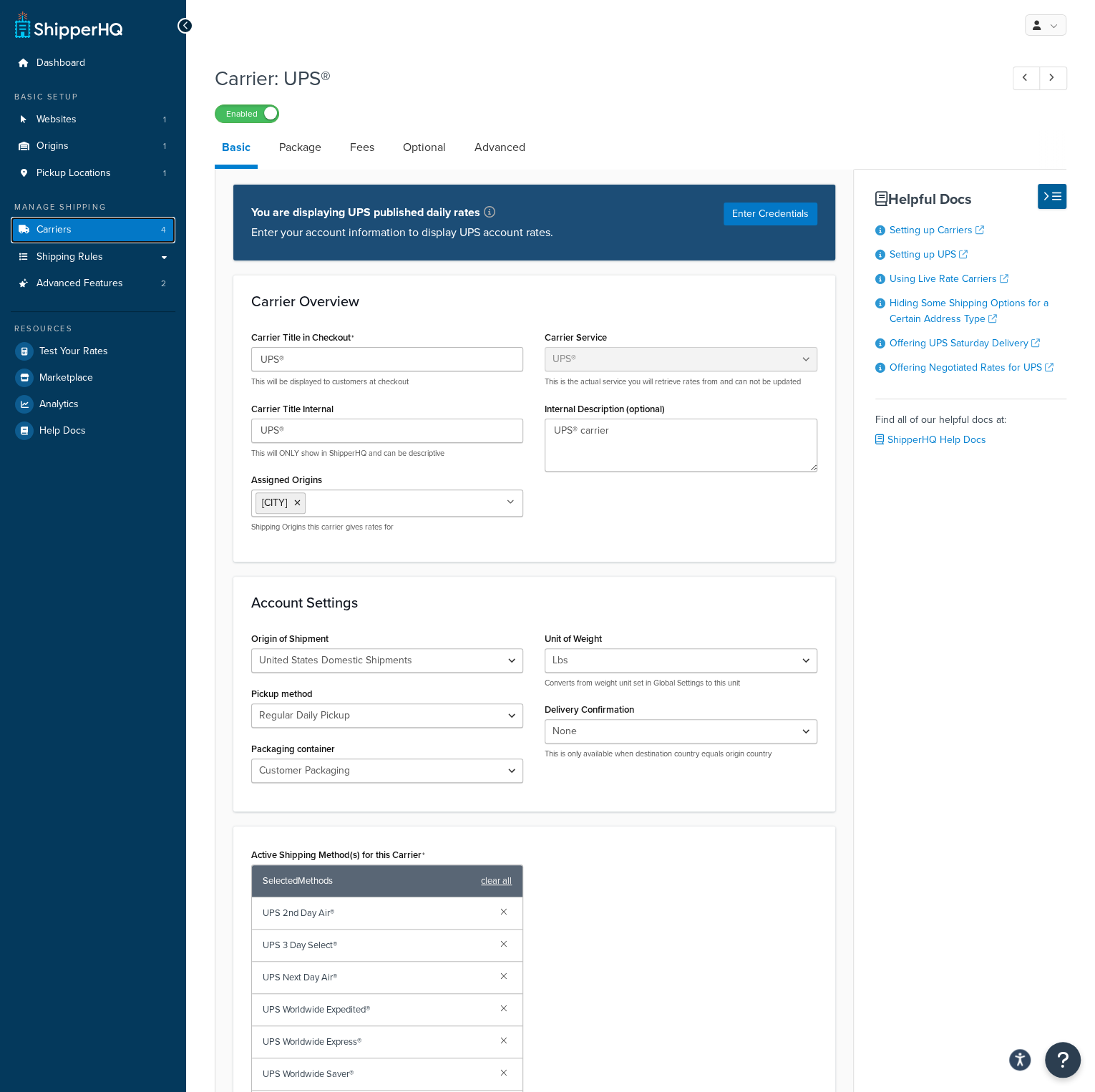 click on "Carriers" at bounding box center (54, 230) 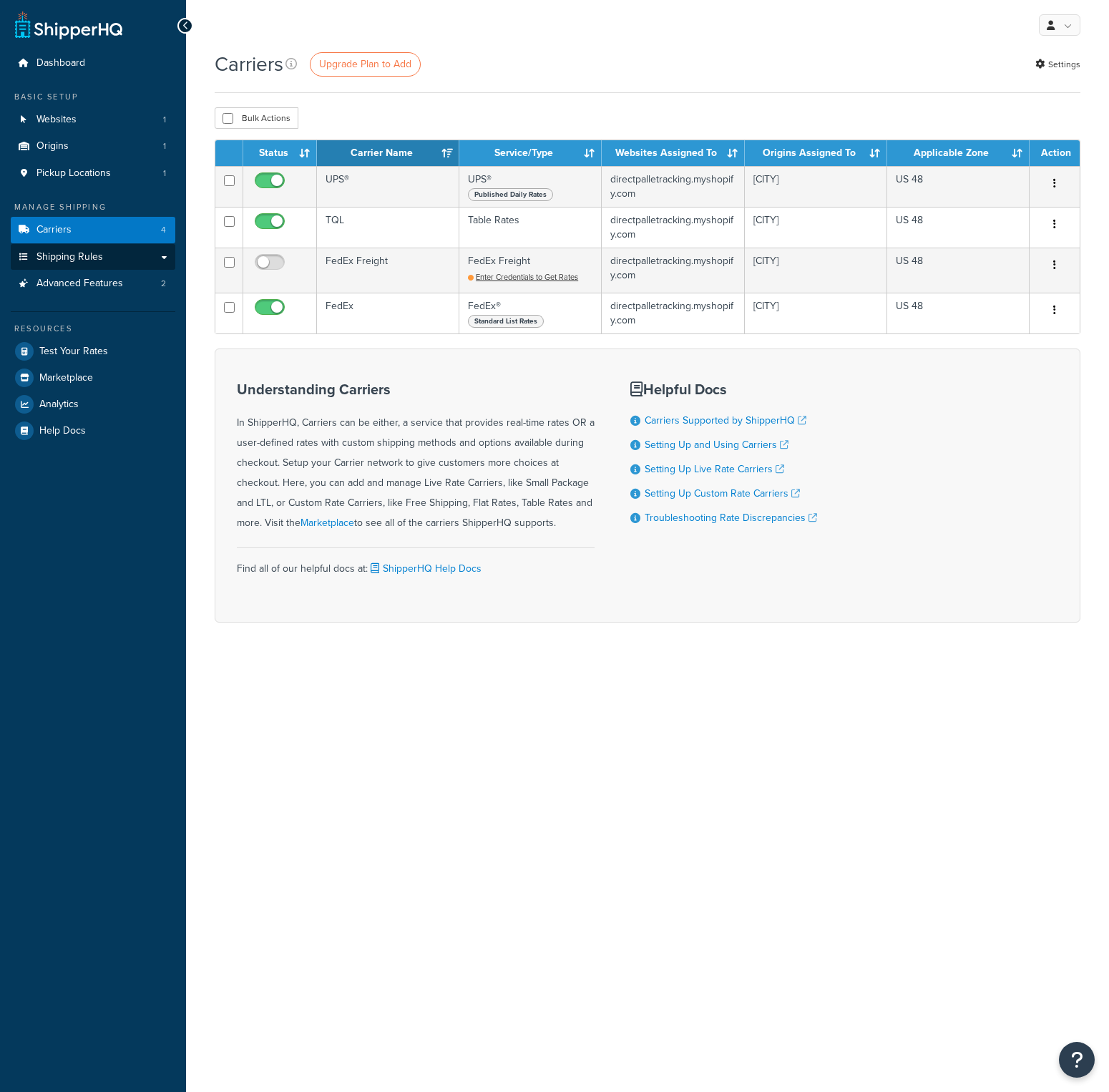 scroll, scrollTop: 0, scrollLeft: 0, axis: both 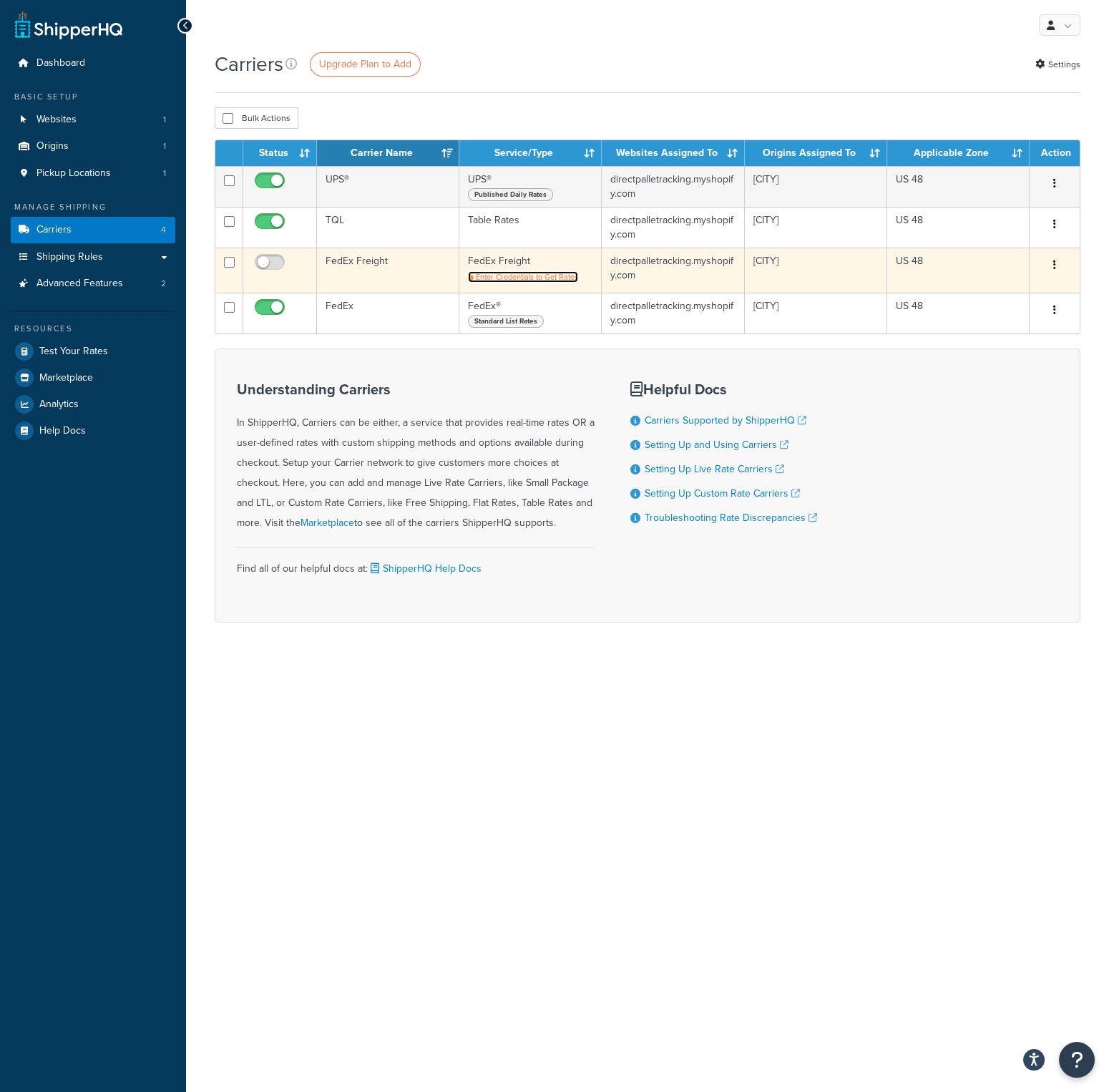 click on "Enter Credentials to Get Rates" at bounding box center (527, 277) 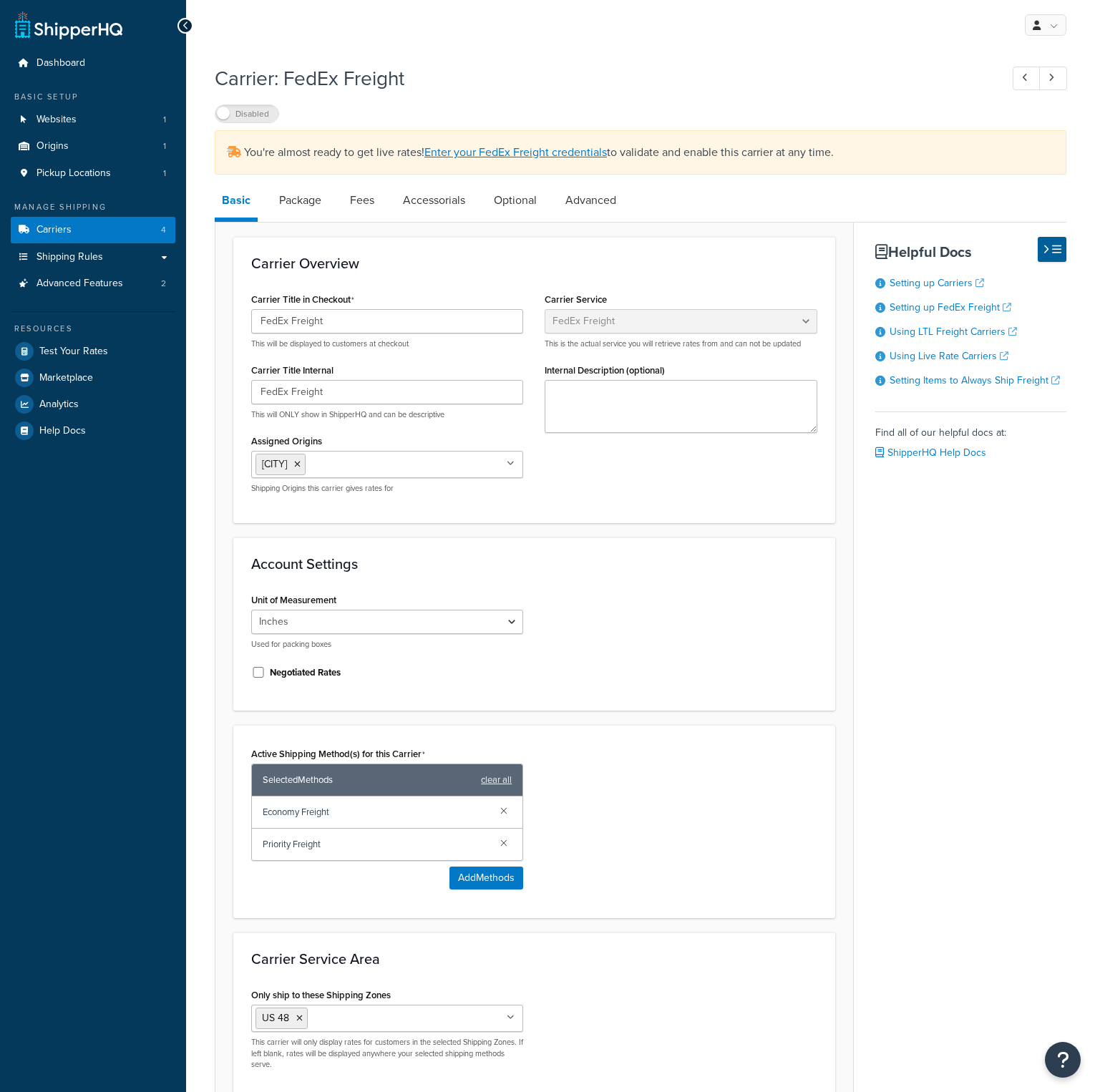 select on "fedExFreight" 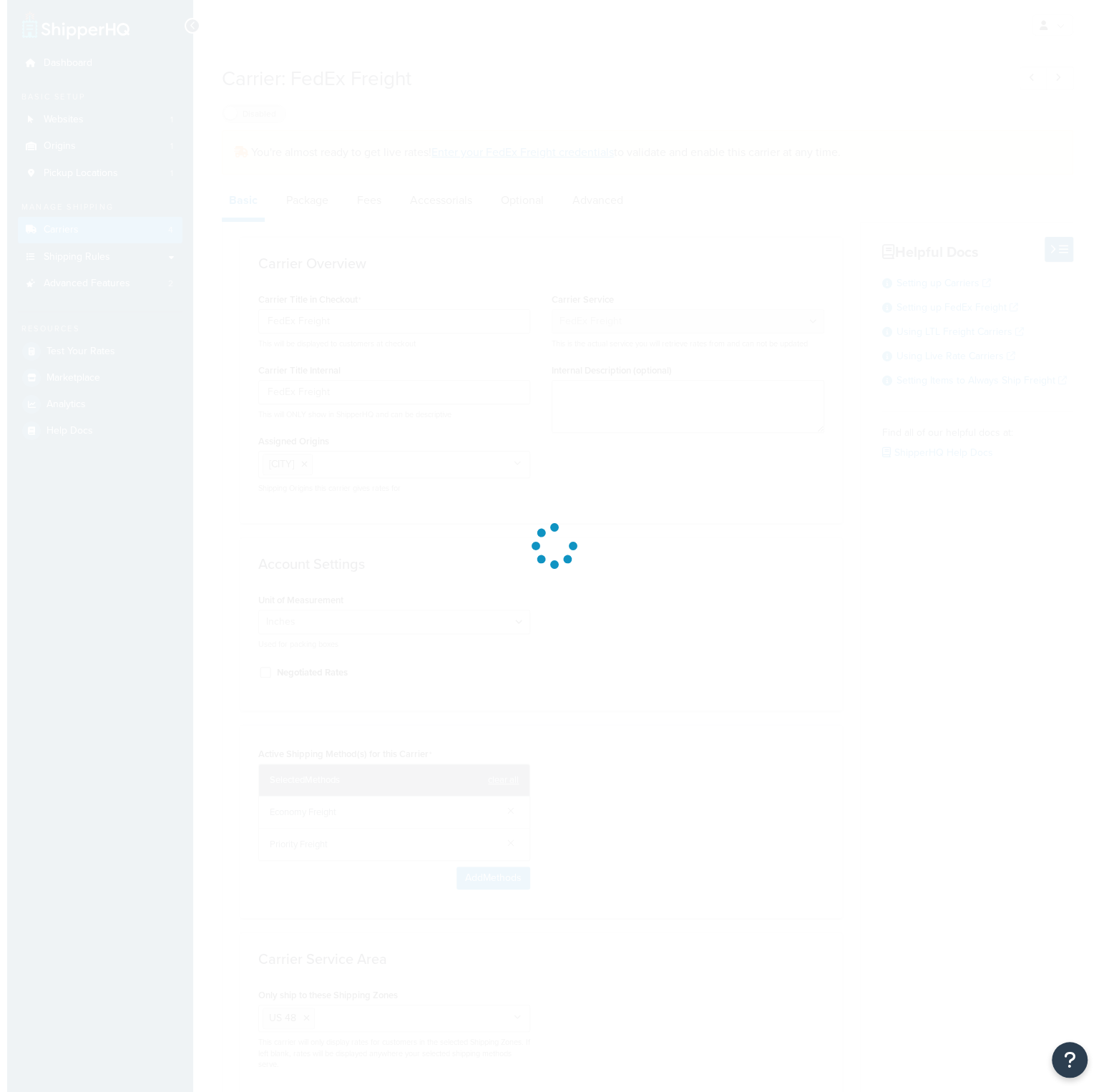 scroll, scrollTop: 0, scrollLeft: 0, axis: both 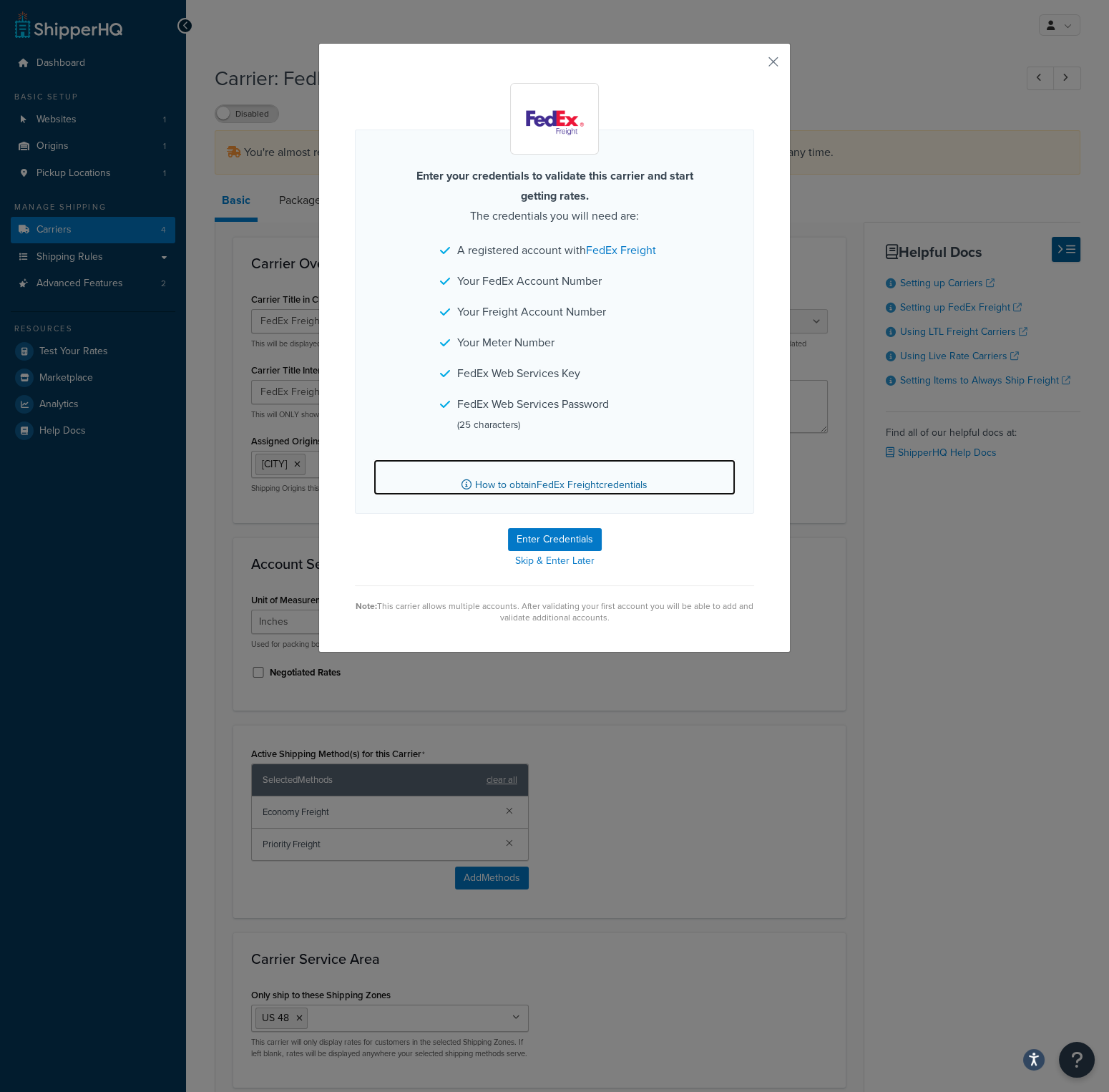 click on "How to obtain  FedEx Freight  credentials" at bounding box center [554, 477] 